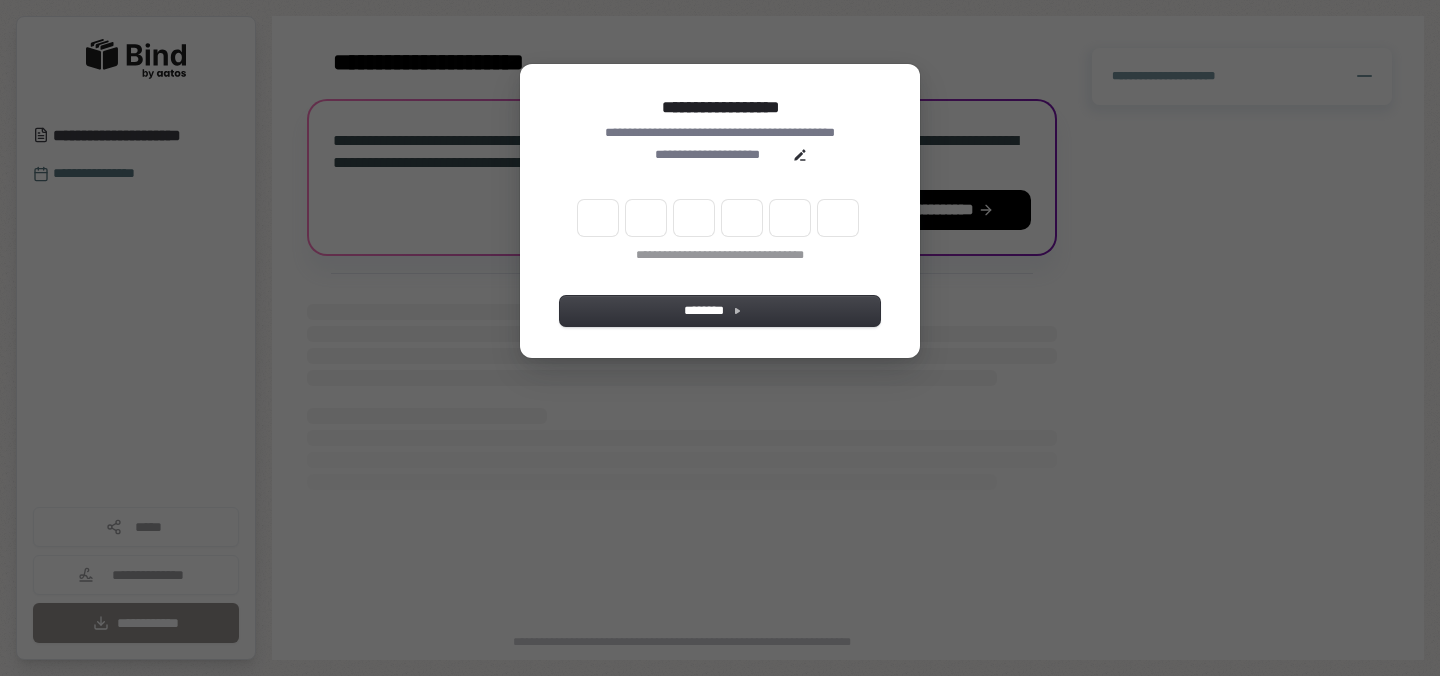 scroll, scrollTop: 0, scrollLeft: 0, axis: both 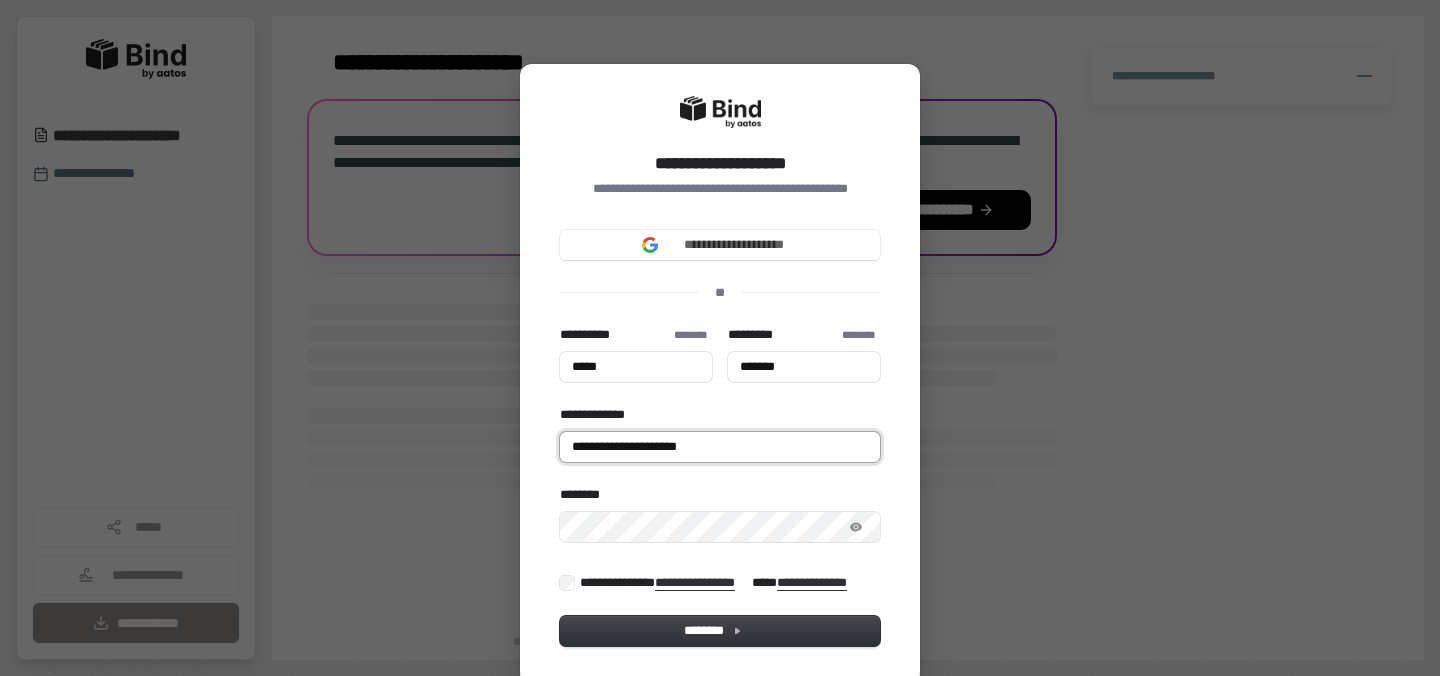 type on "*****" 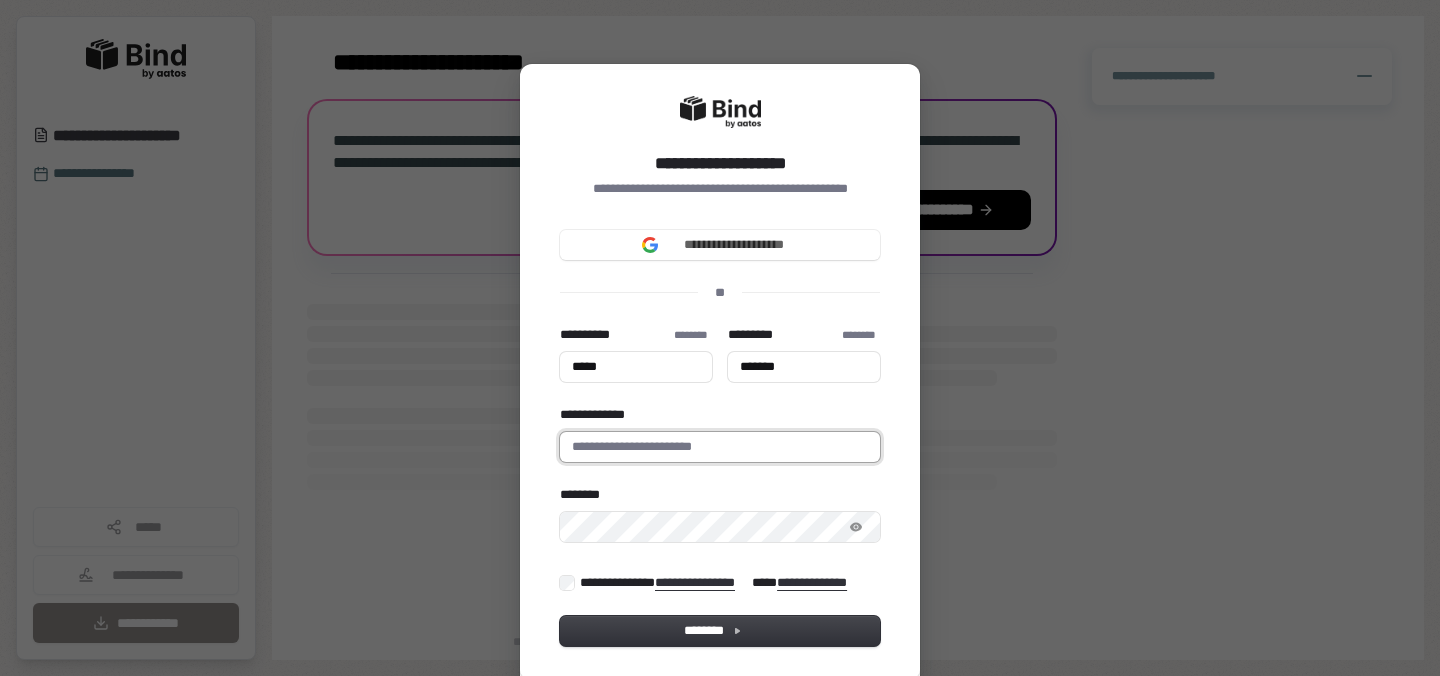 type on "*****" 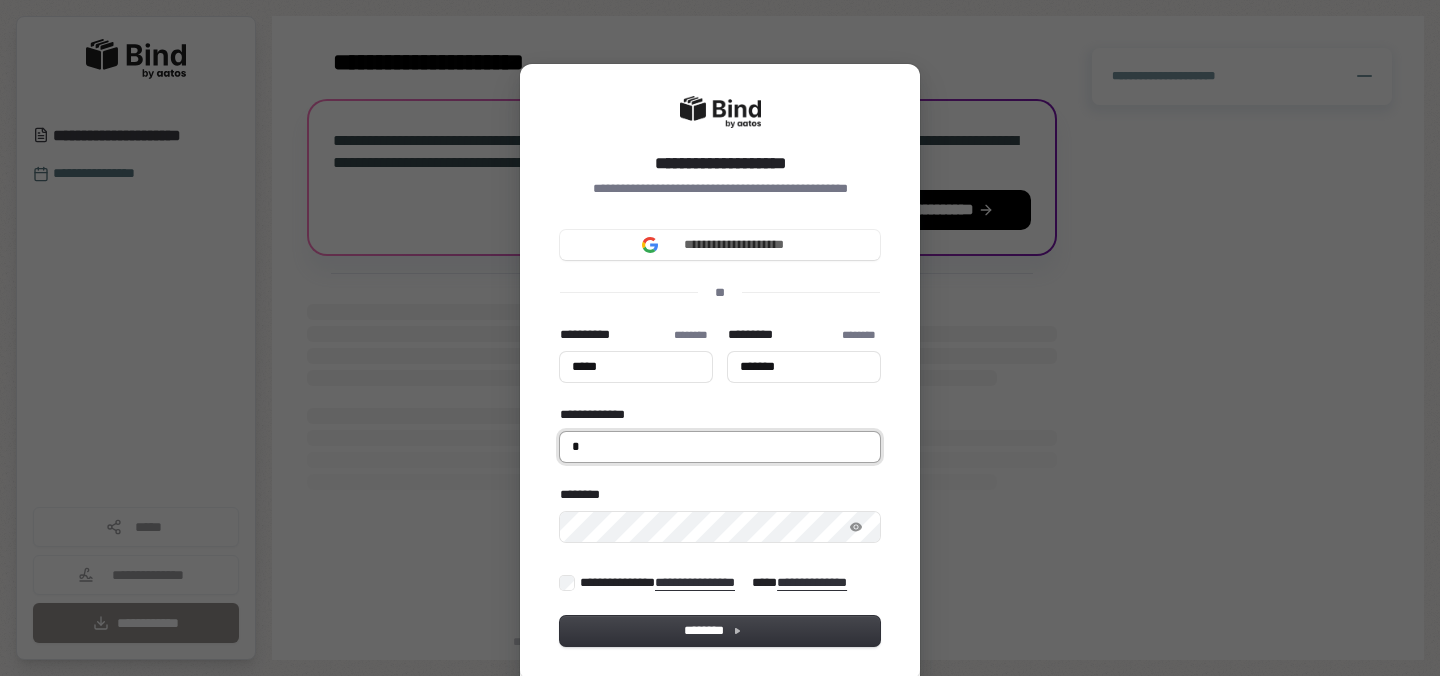 type on "*****" 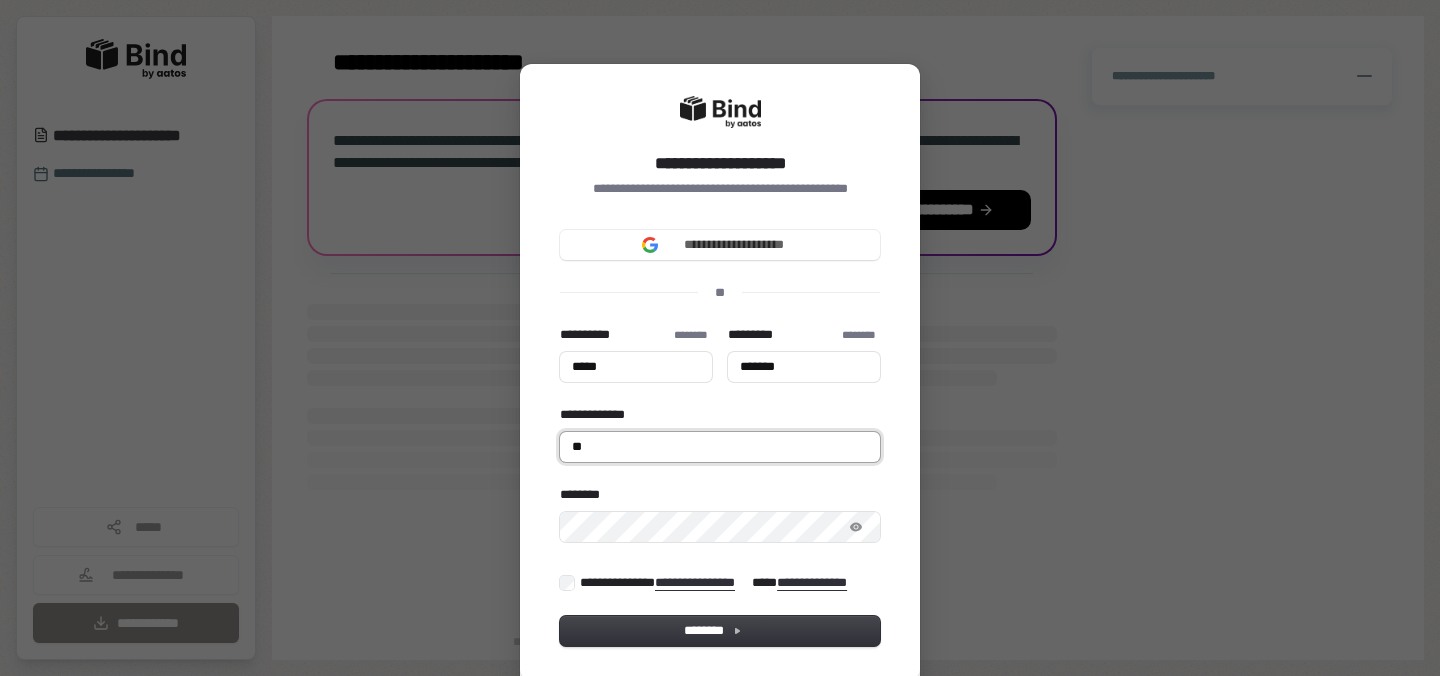 type on "*****" 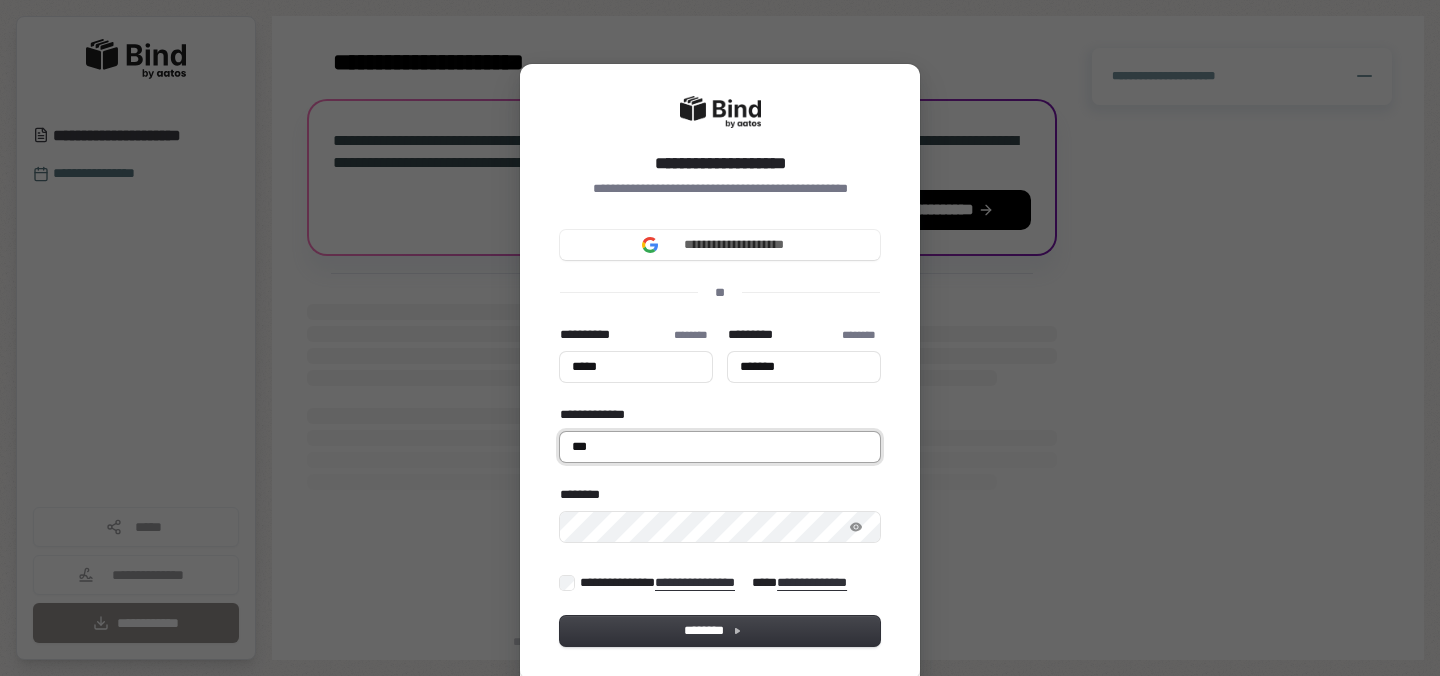 type on "*****" 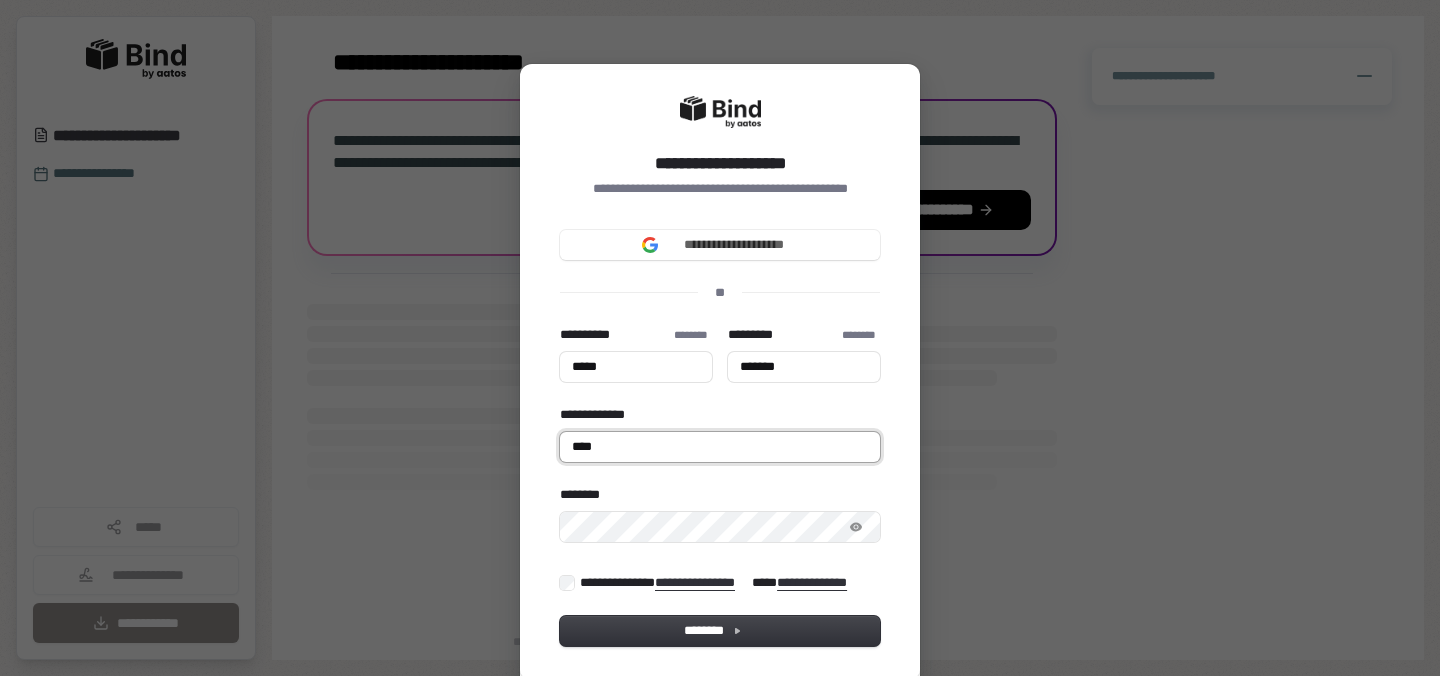 type on "*****" 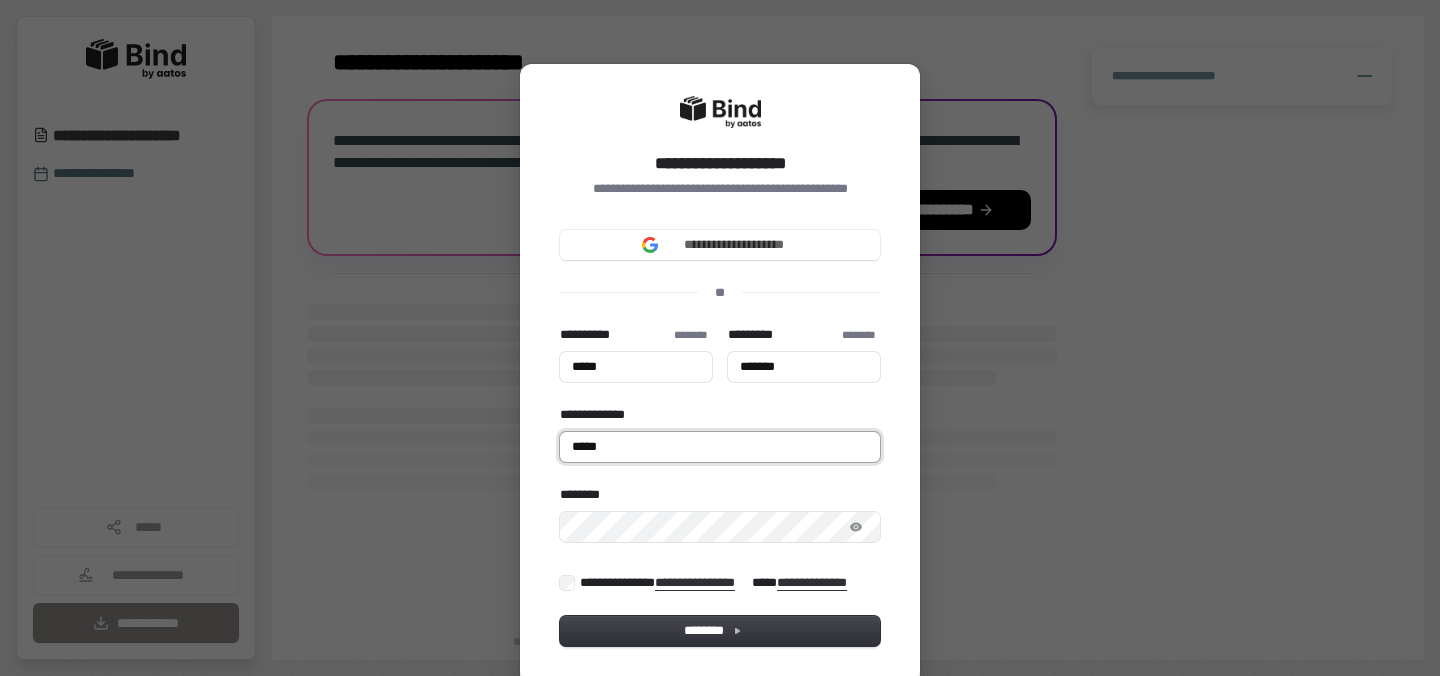 type on "*****" 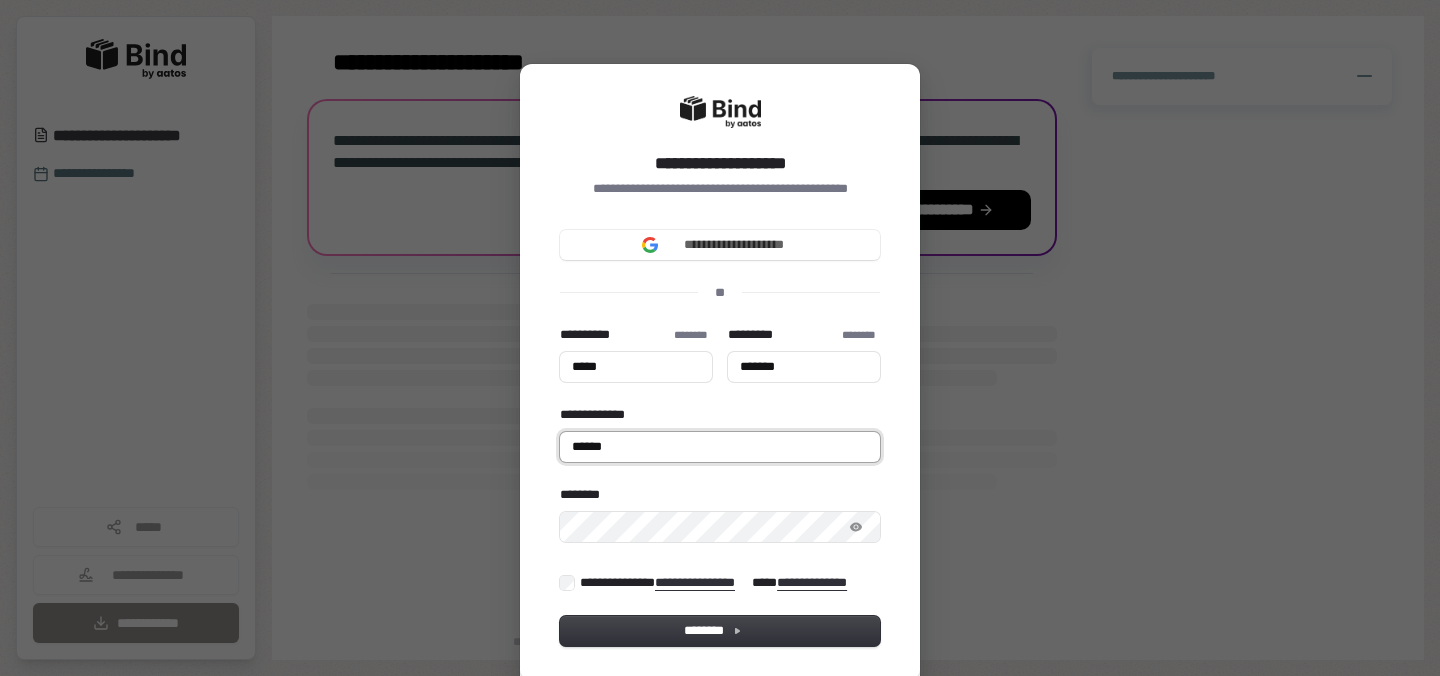 type on "*****" 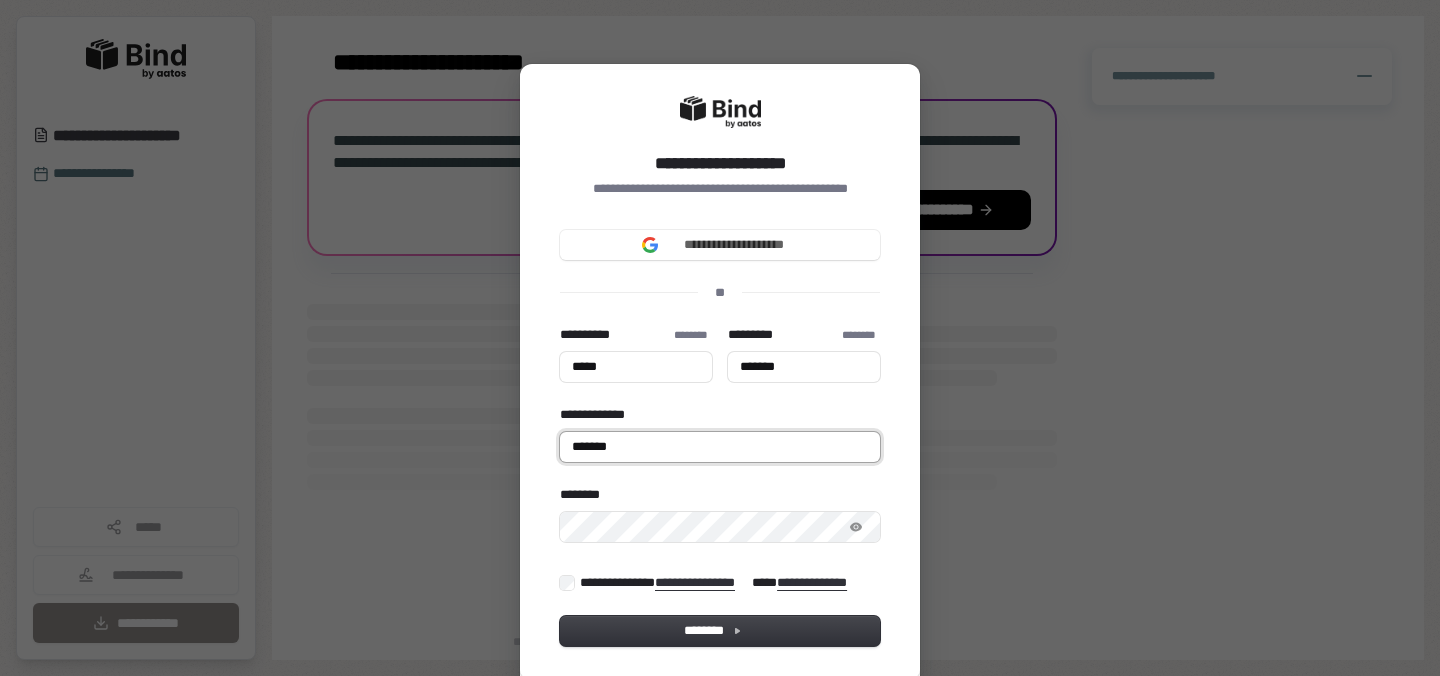 type on "*****" 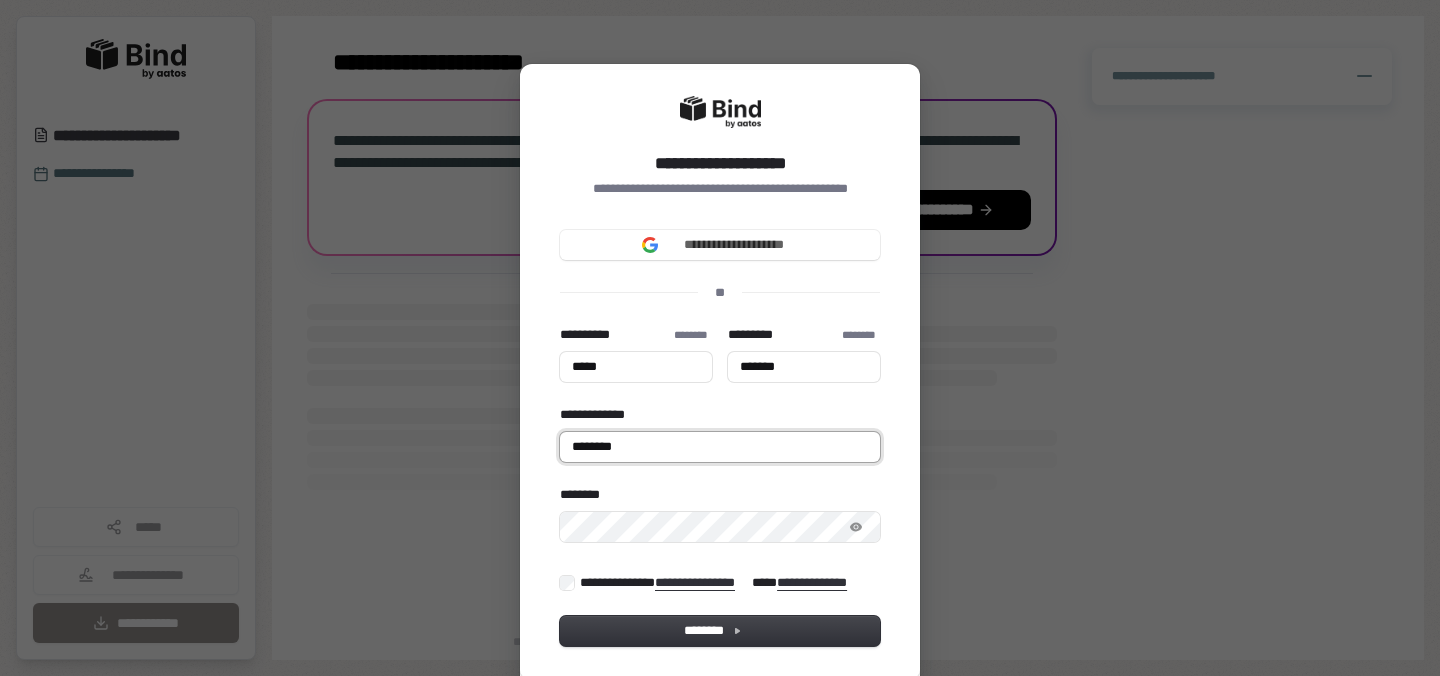 type on "*****" 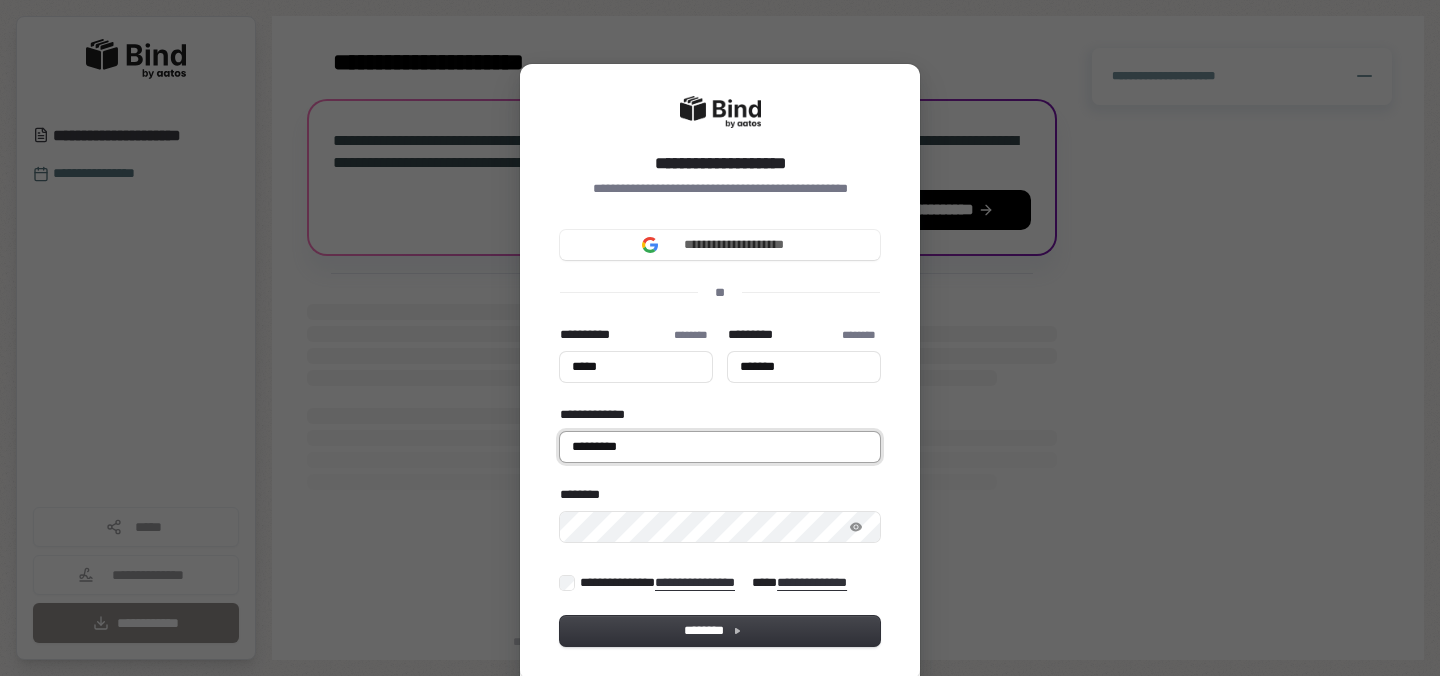 type on "*****" 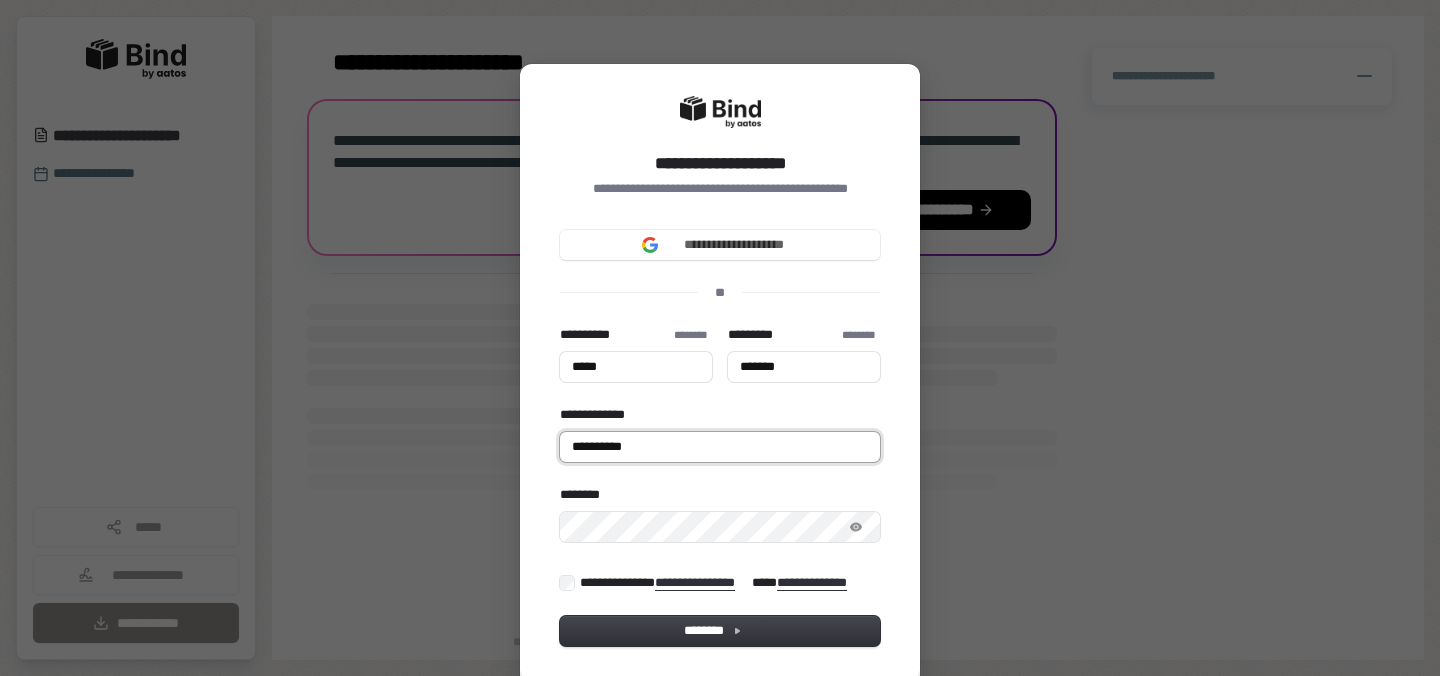 type on "*****" 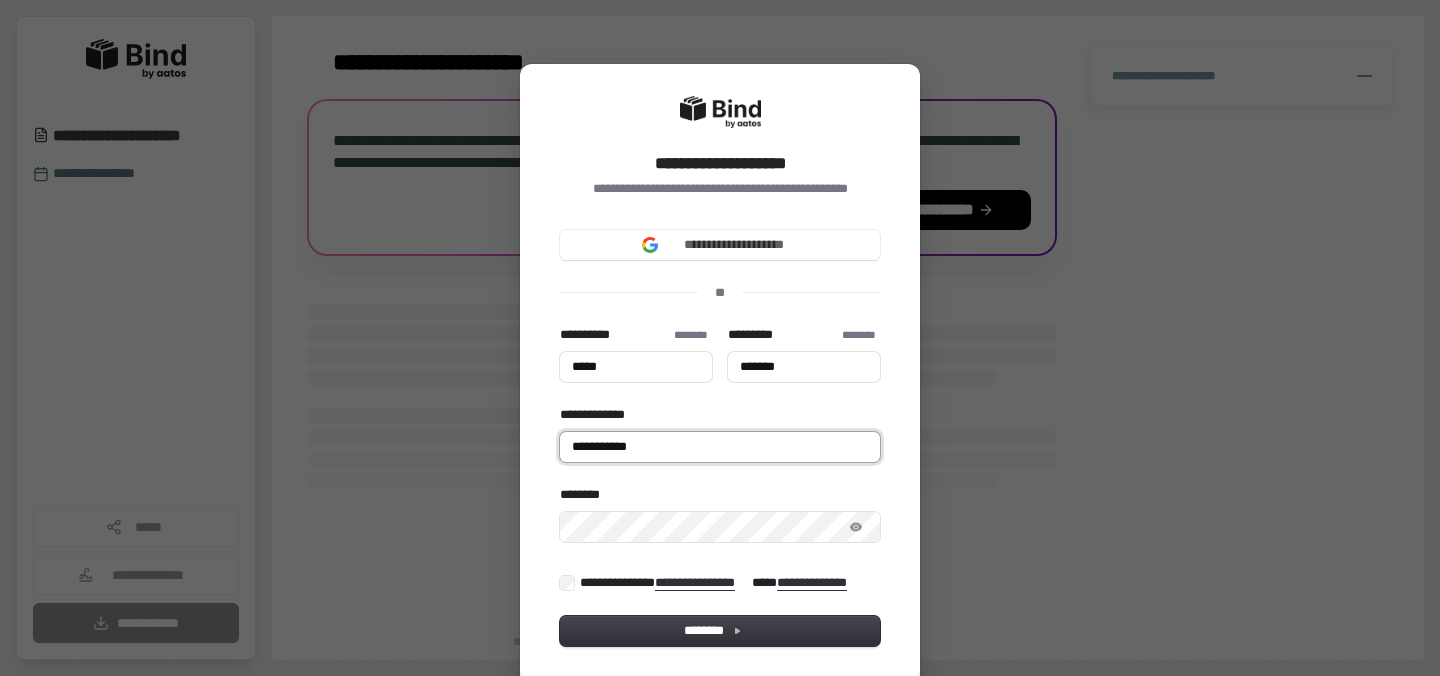 type on "*****" 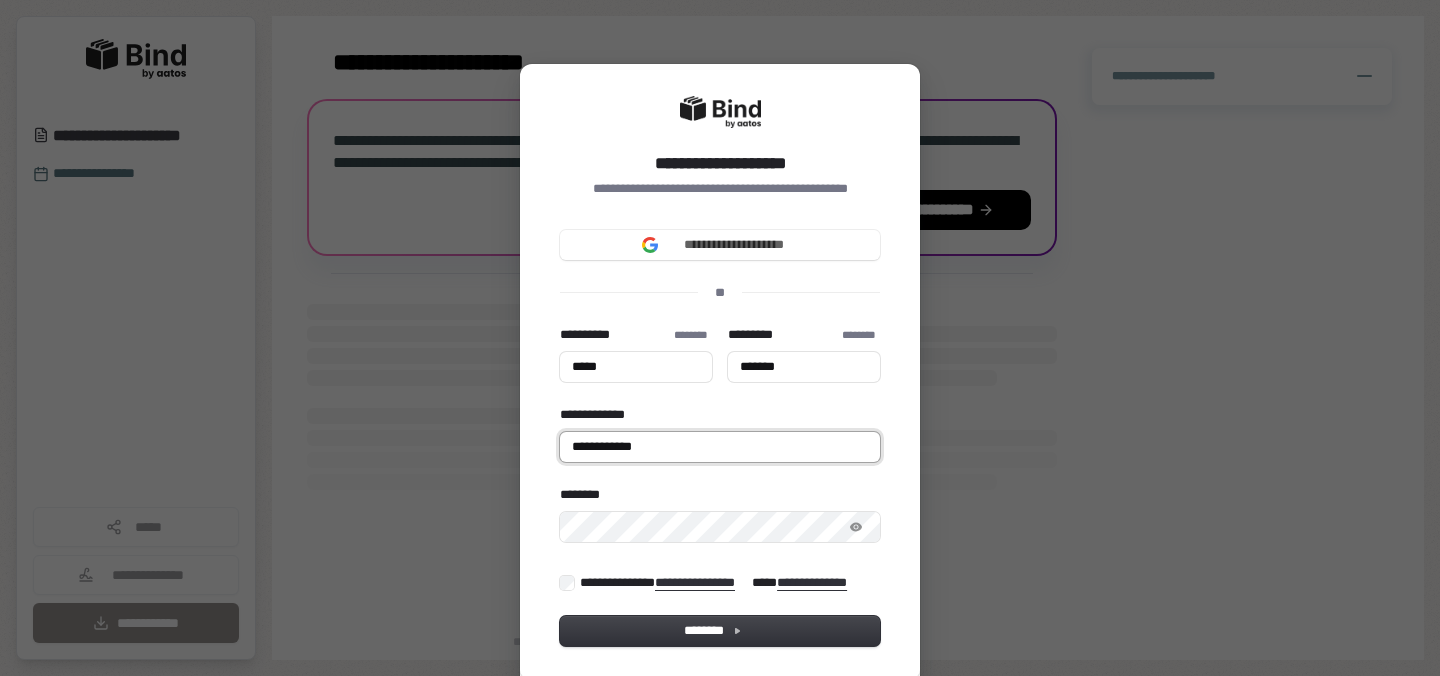 type on "*****" 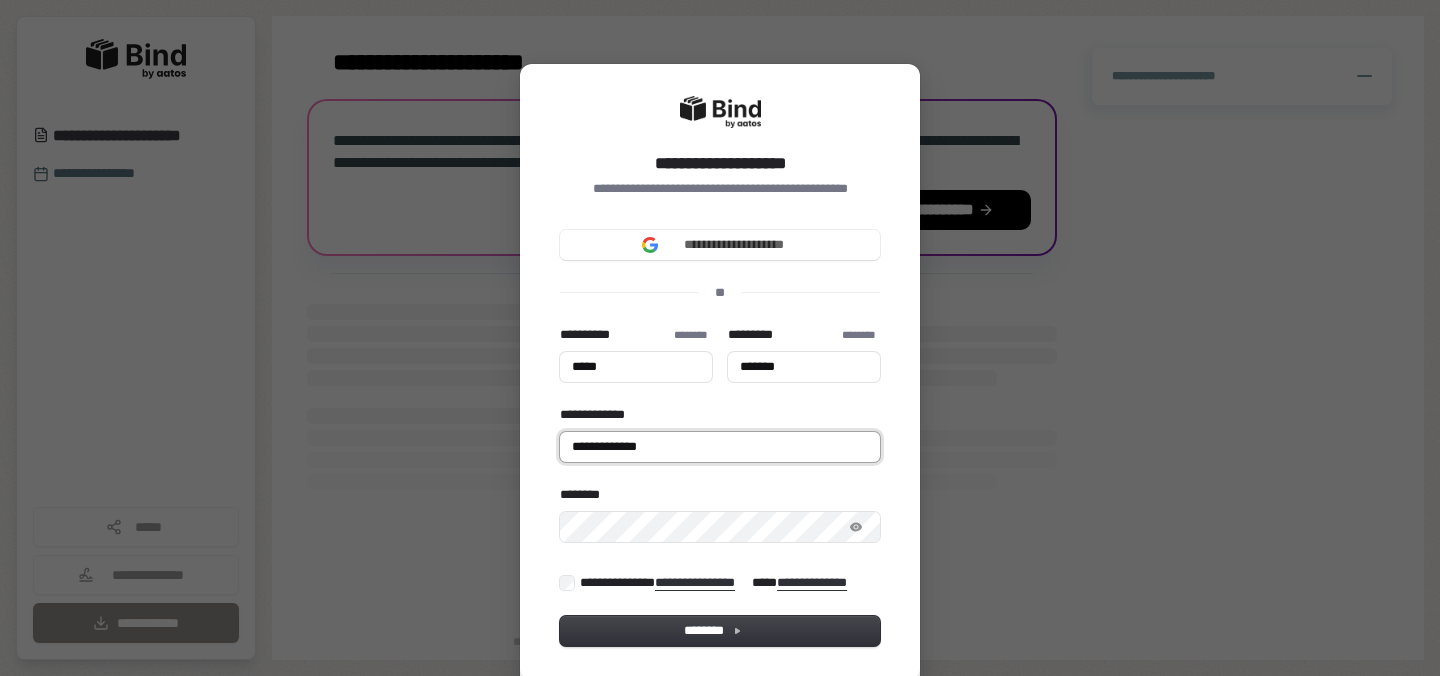type on "*****" 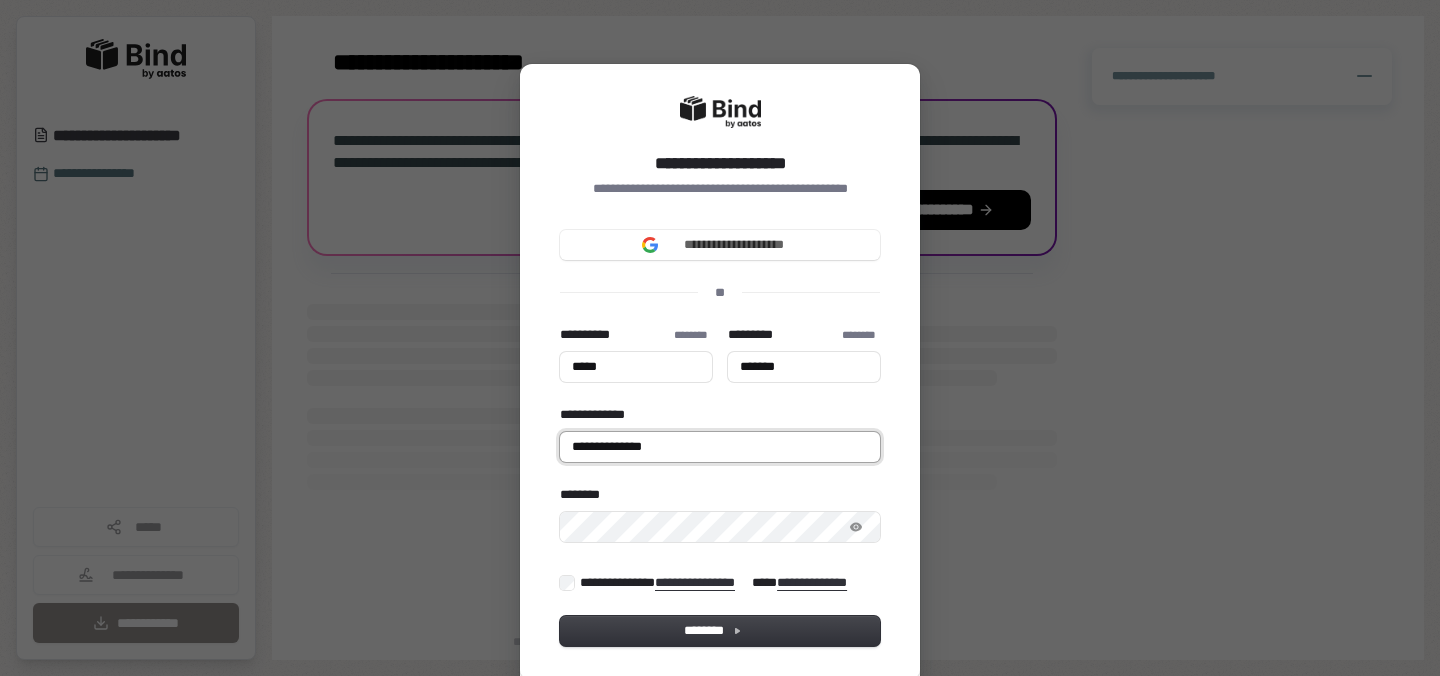 type on "*****" 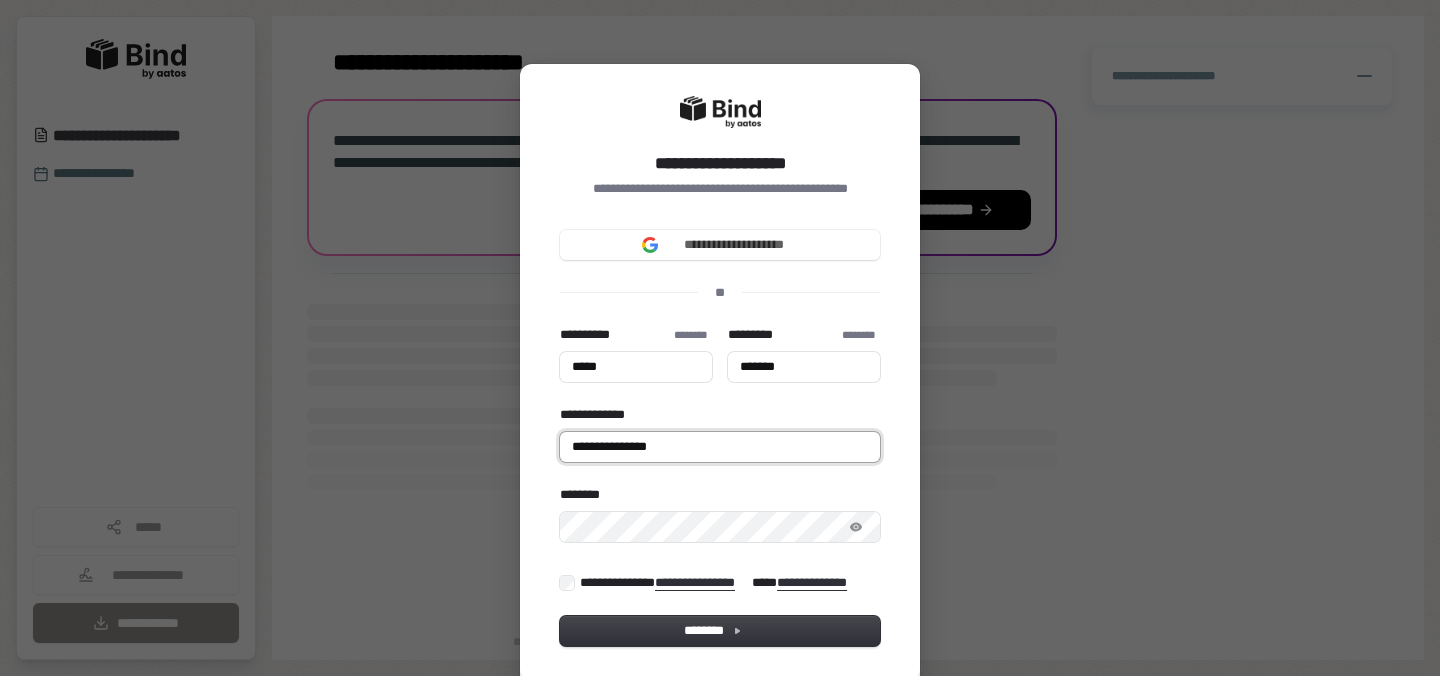 type on "*****" 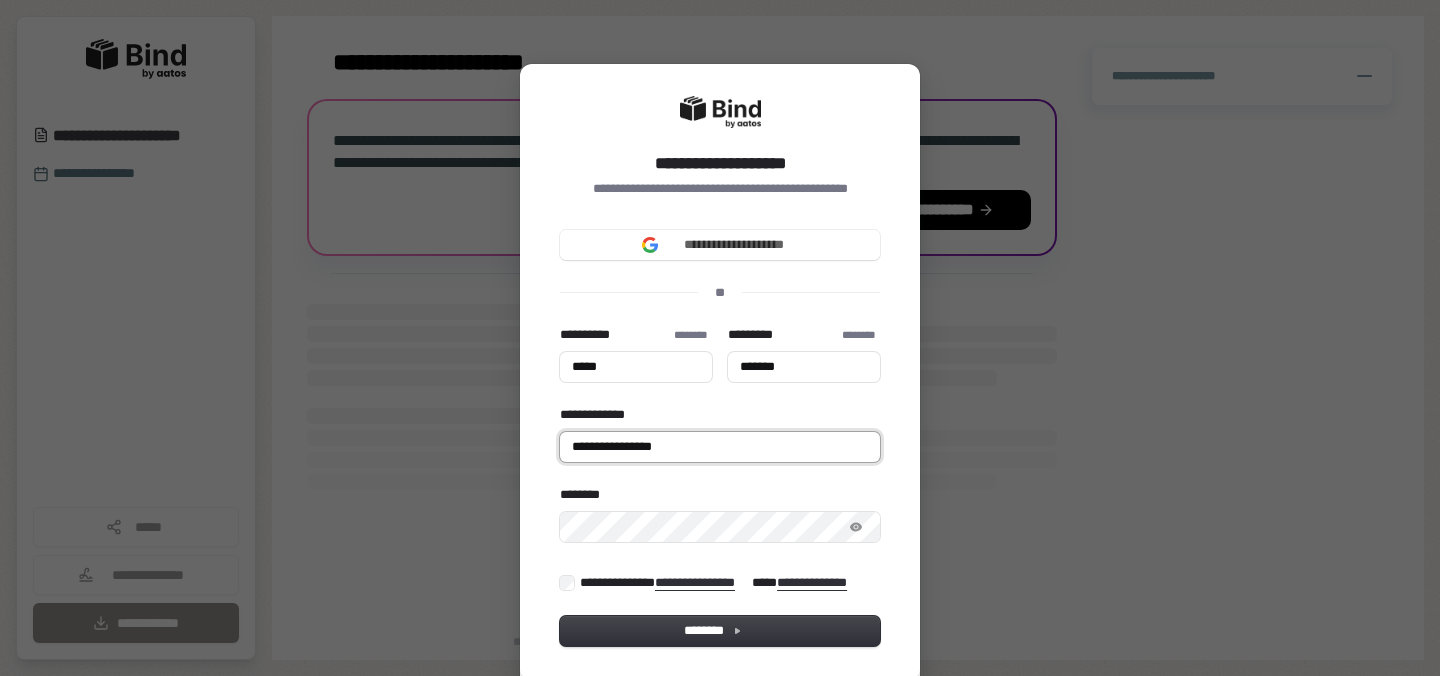 type on "*****" 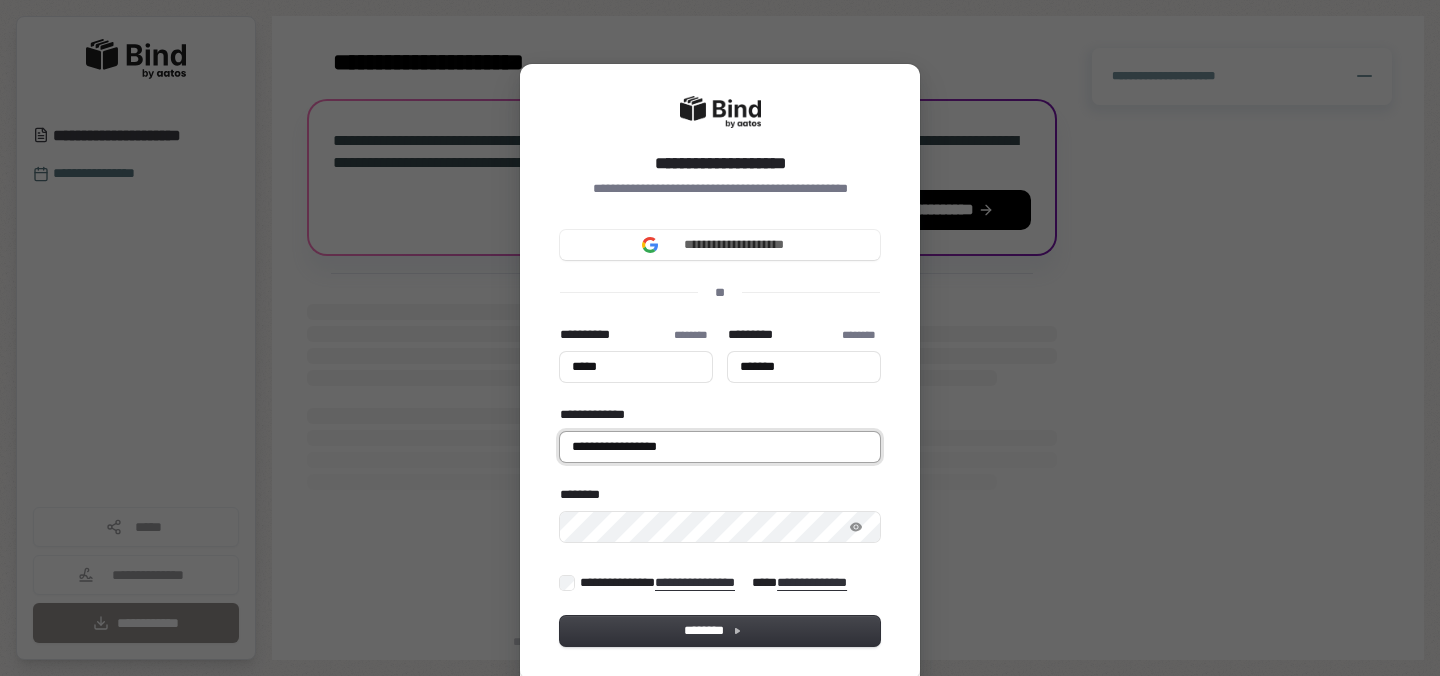 type on "*****" 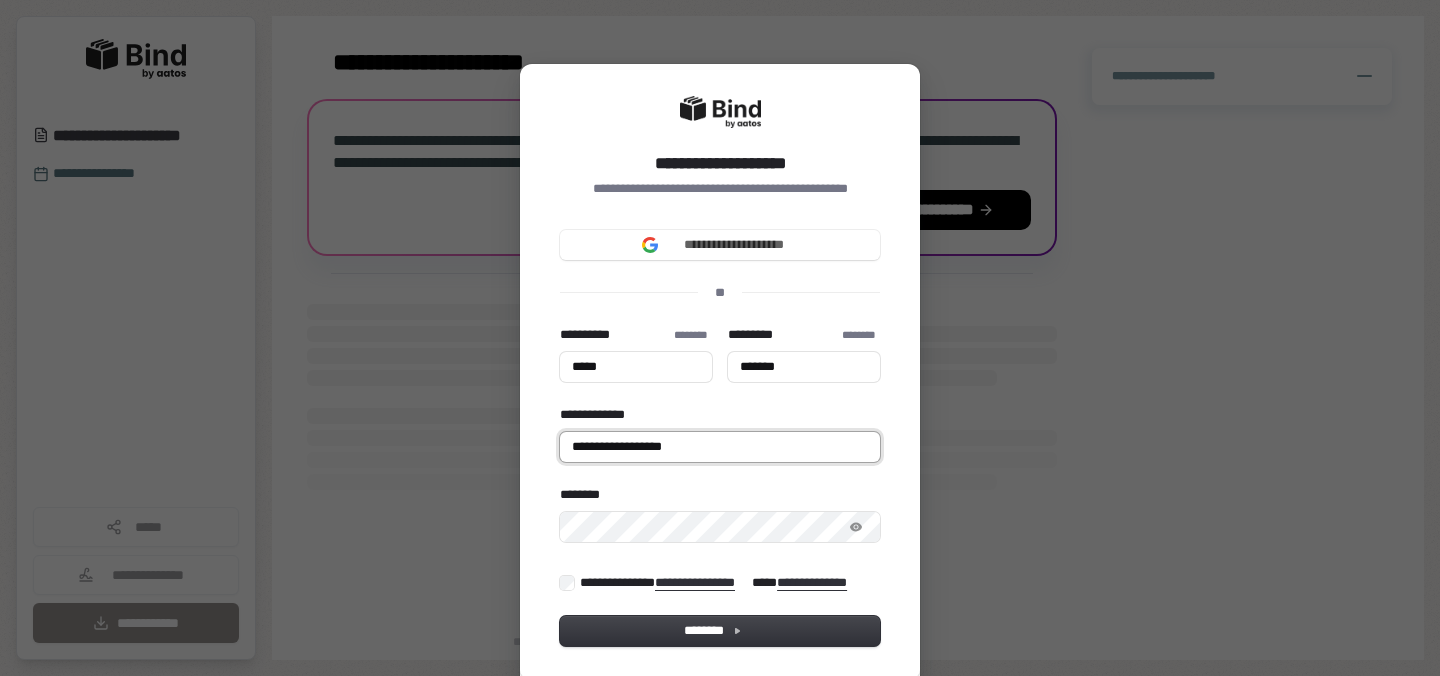 type on "*****" 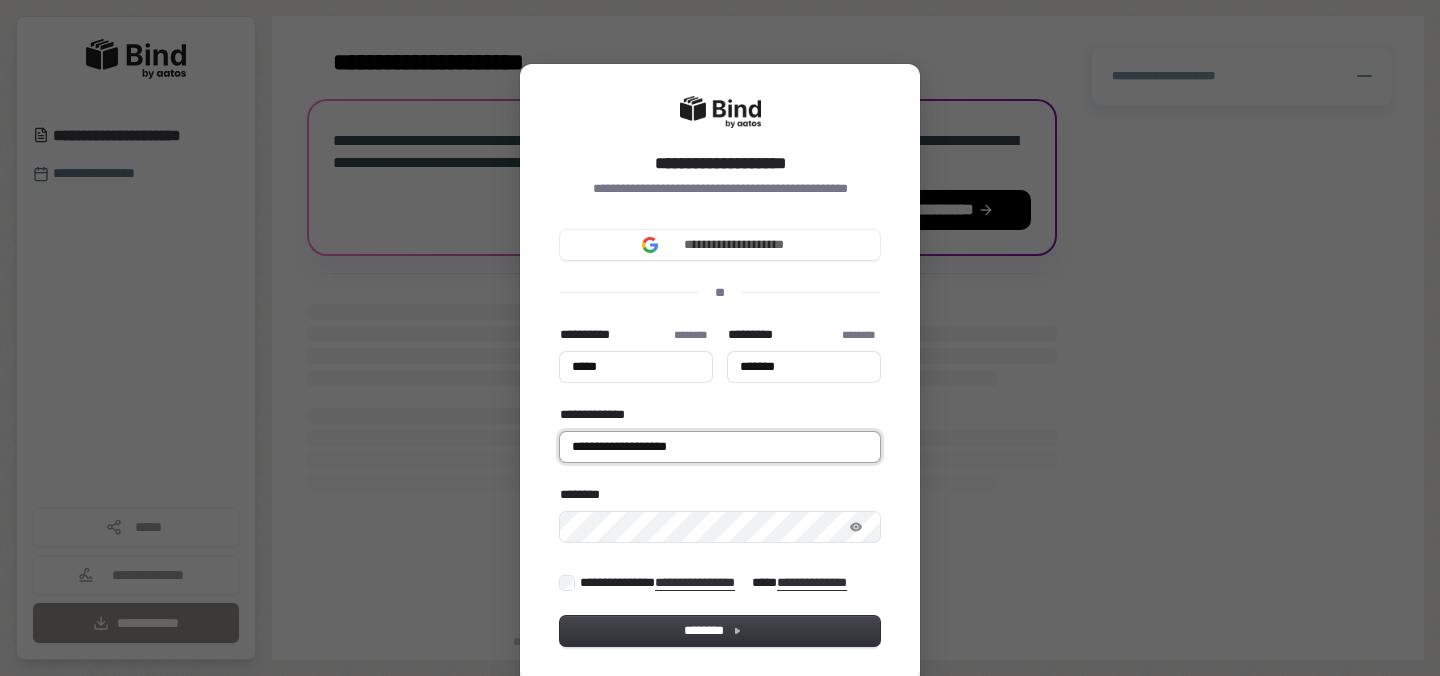 type on "*****" 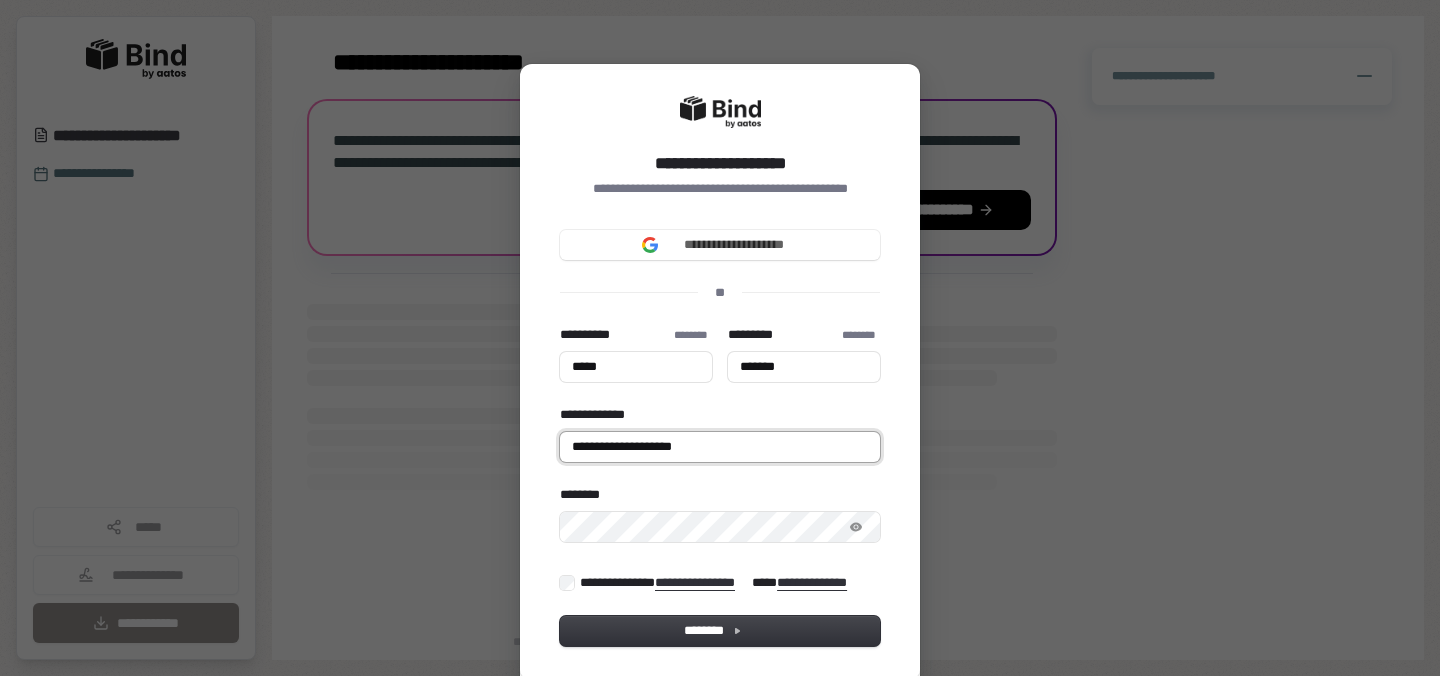 type on "*****" 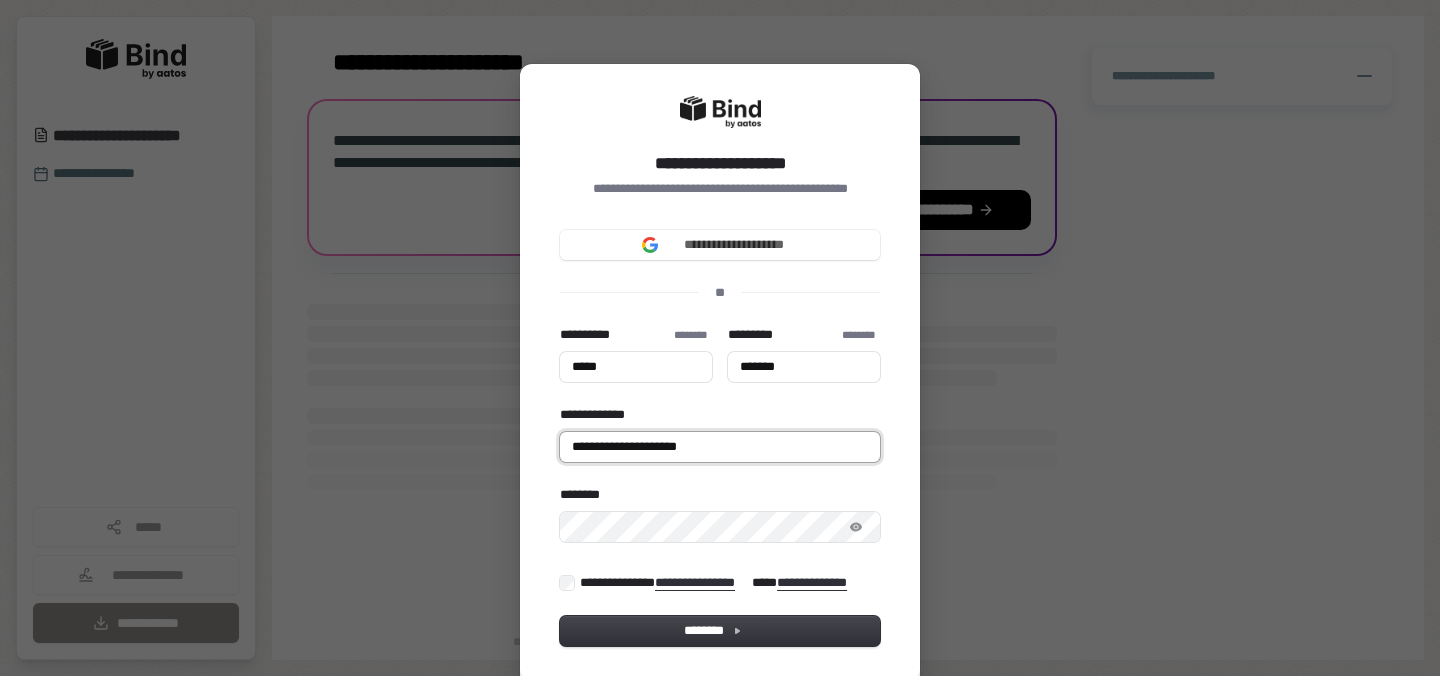 type on "*****" 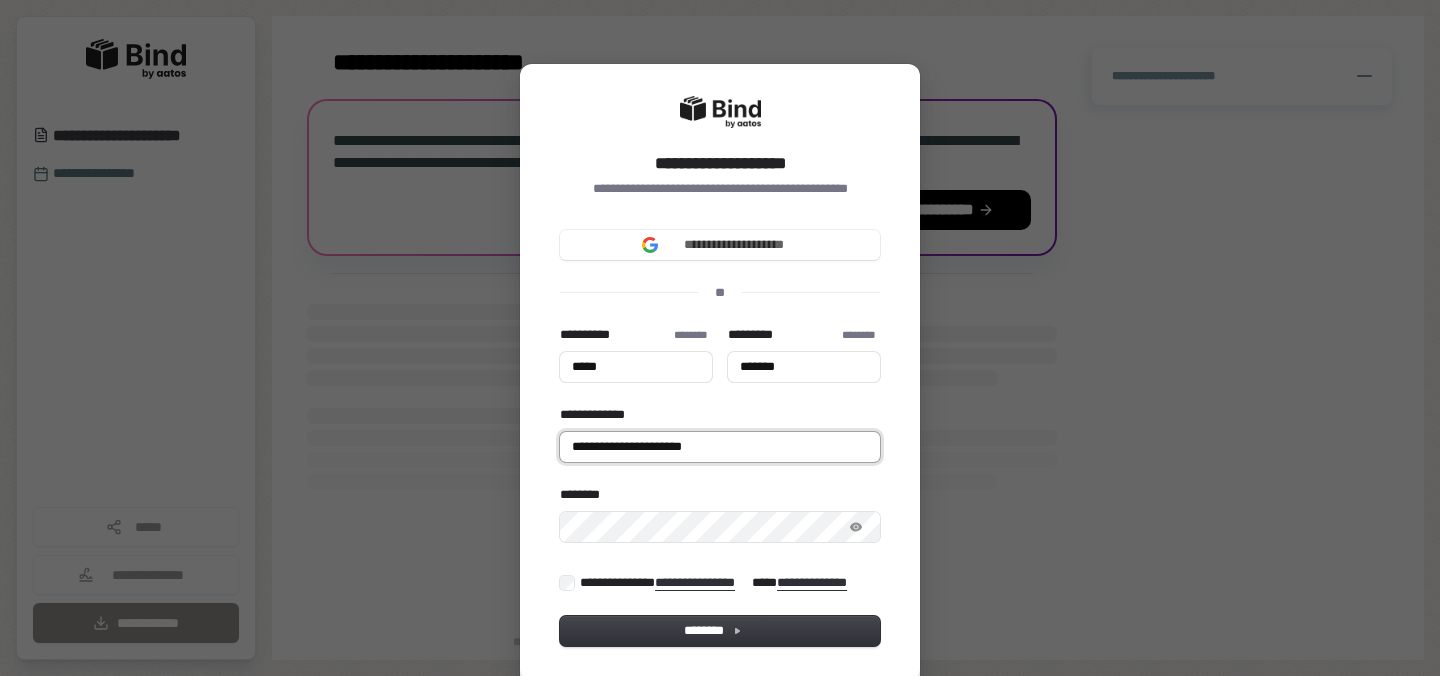 type on "**********" 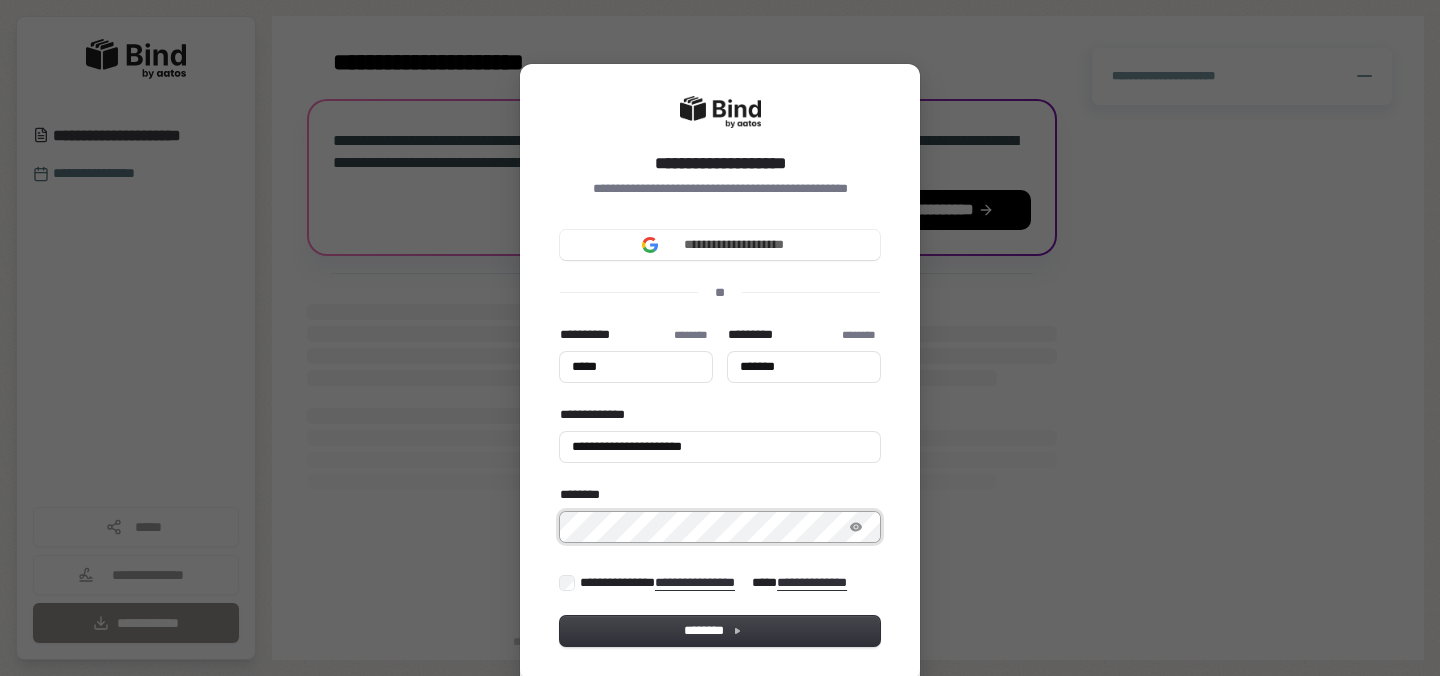 type on "*****" 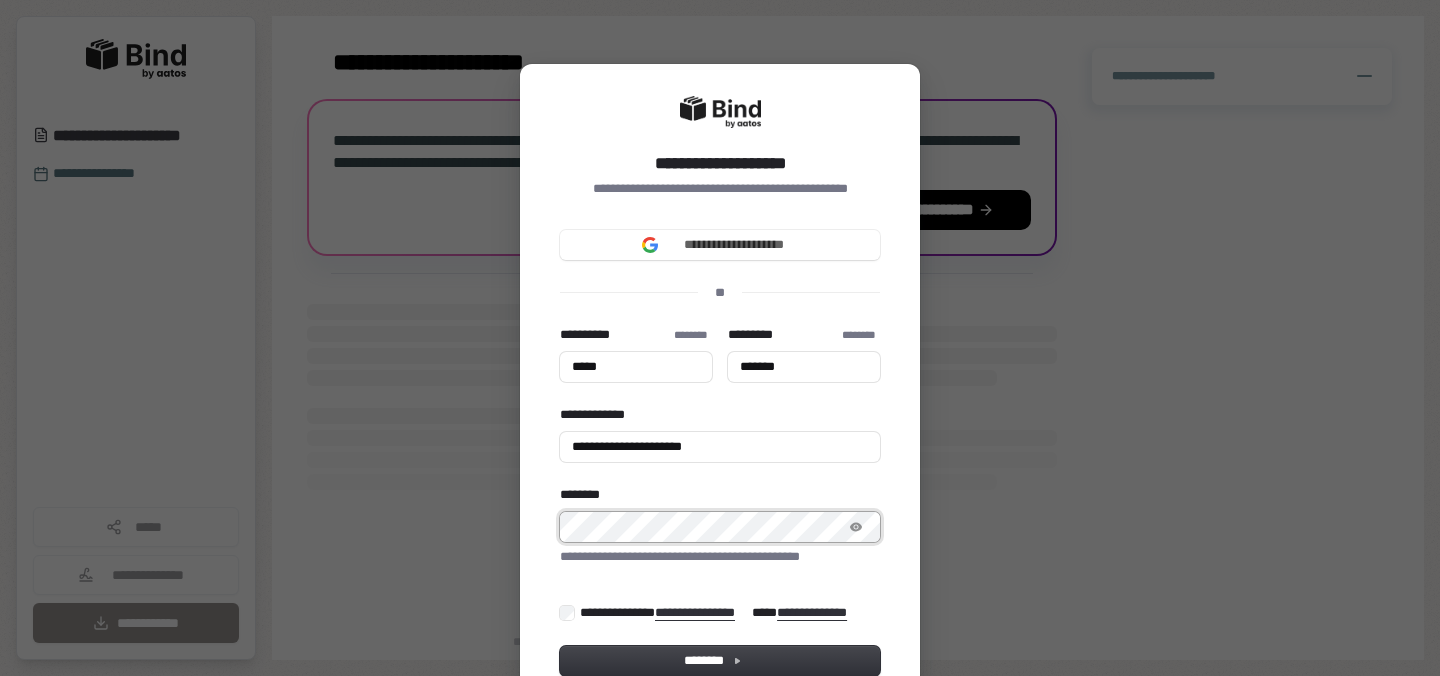 type on "*****" 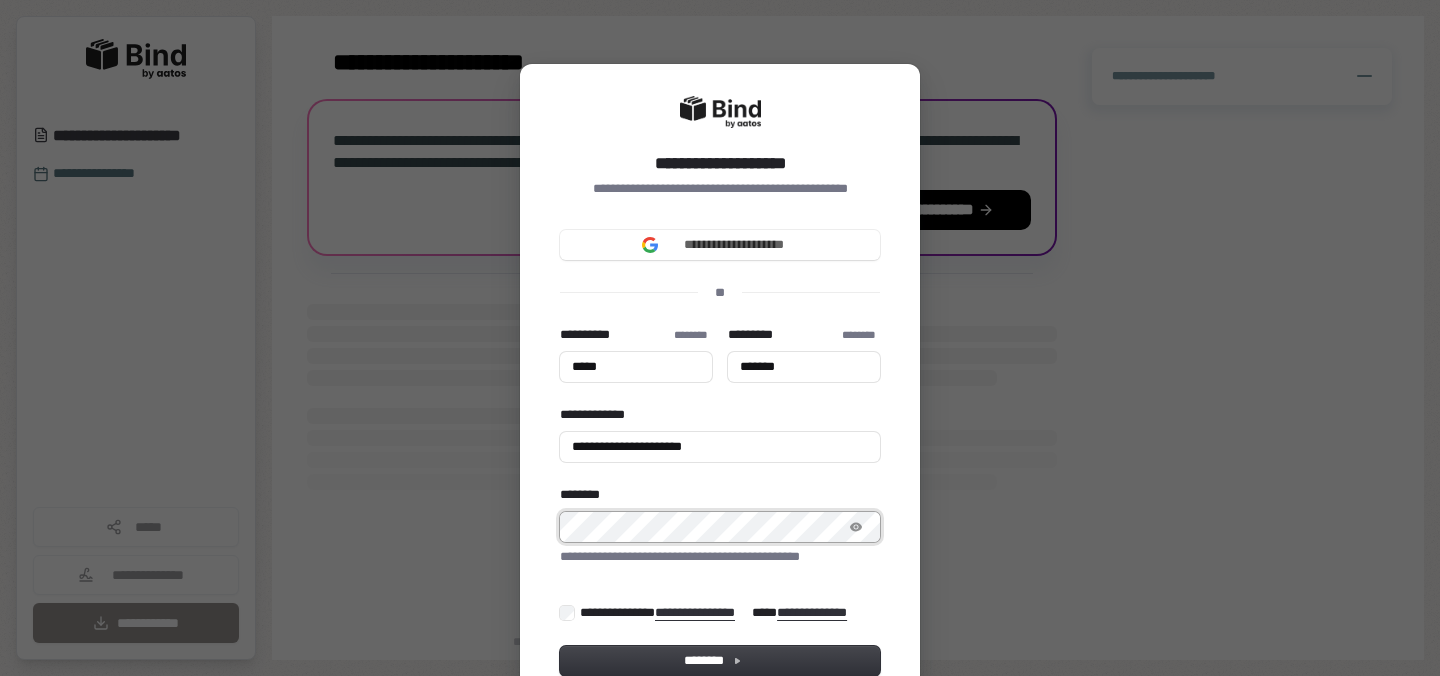 type on "*******" 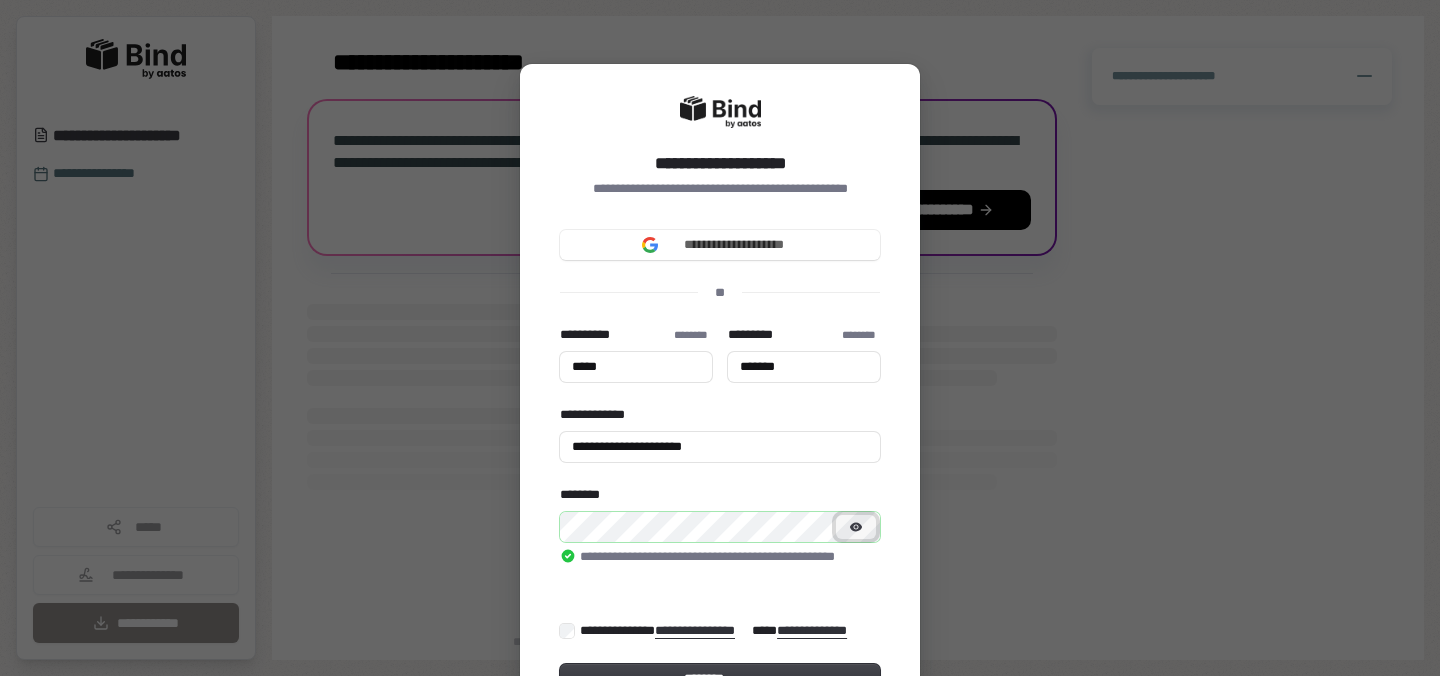 type on "*****" 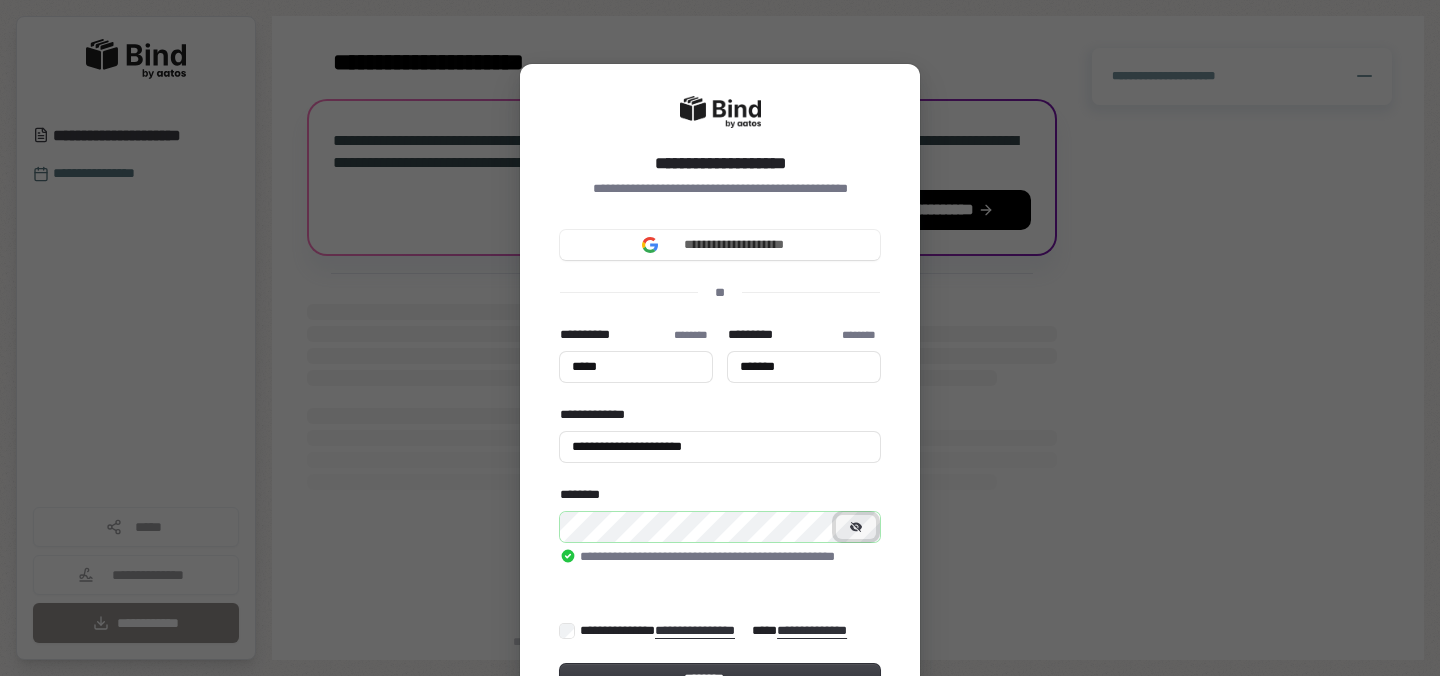 scroll, scrollTop: 164, scrollLeft: 0, axis: vertical 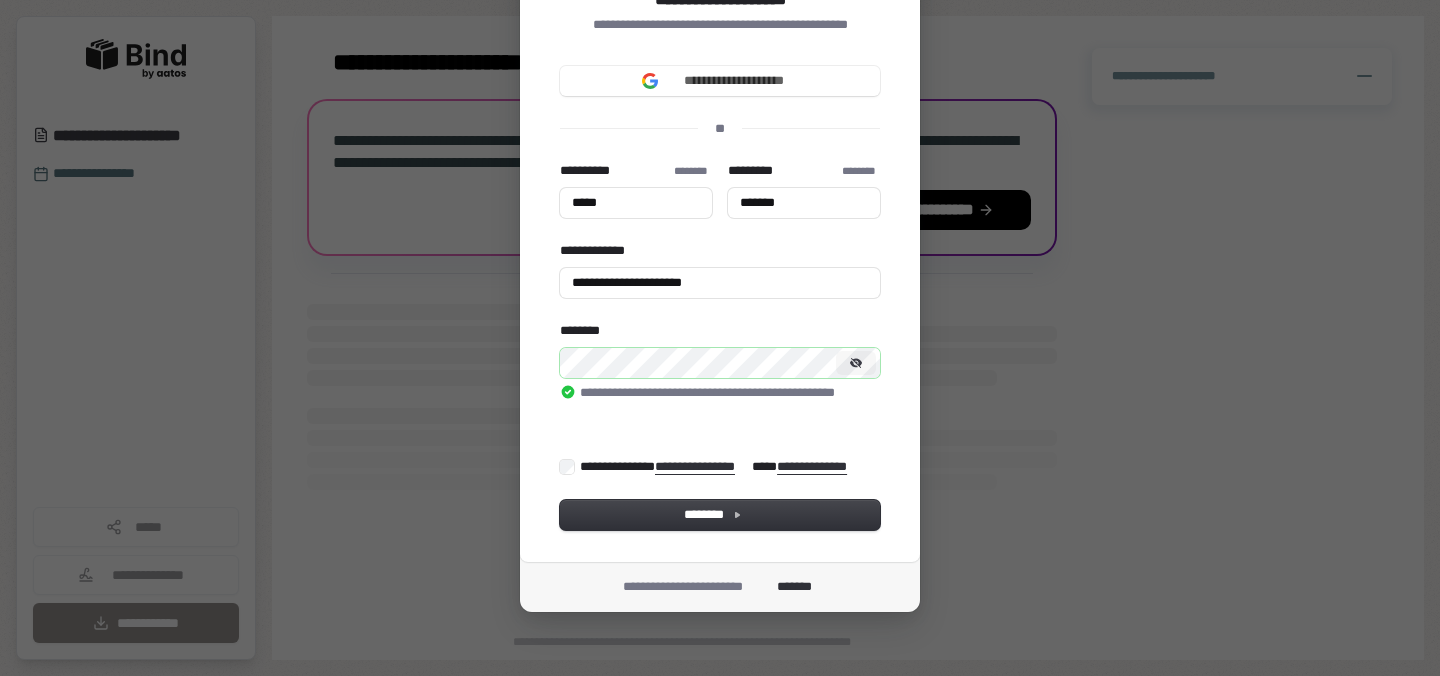 type on "*****" 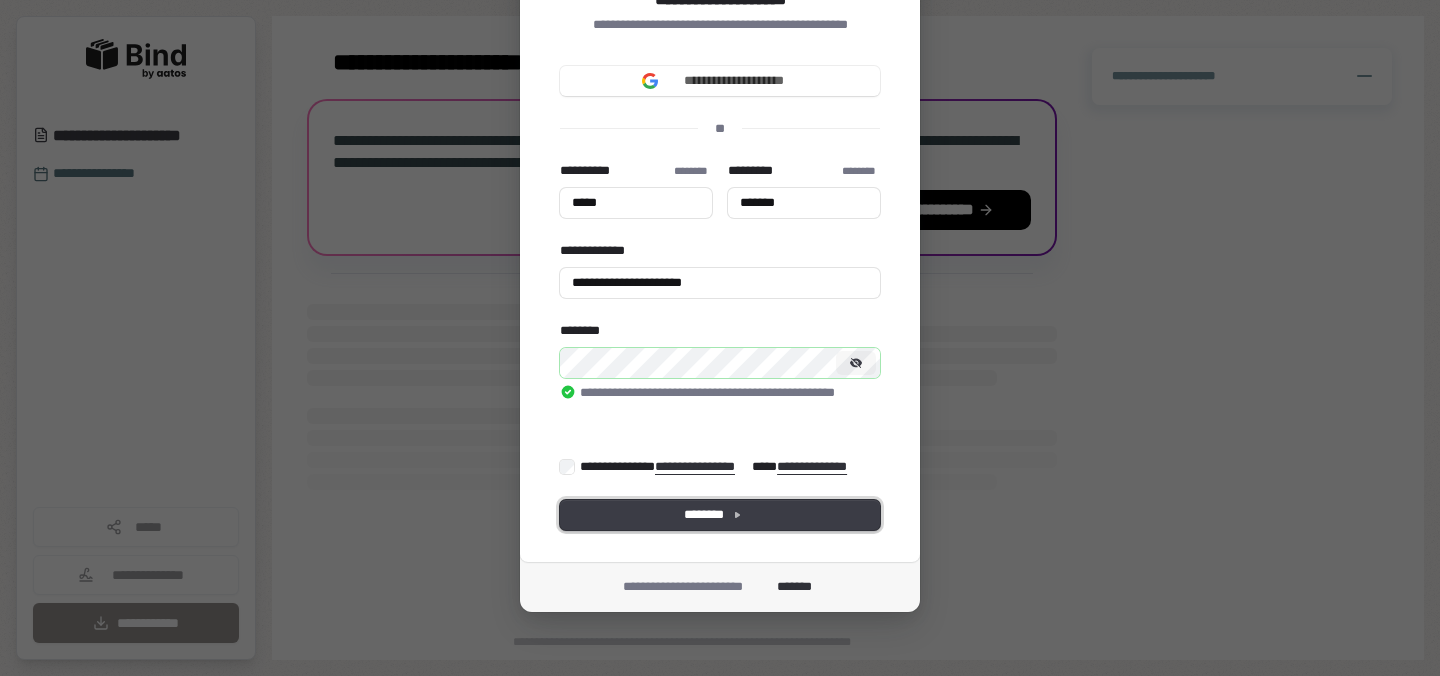 type on "*****" 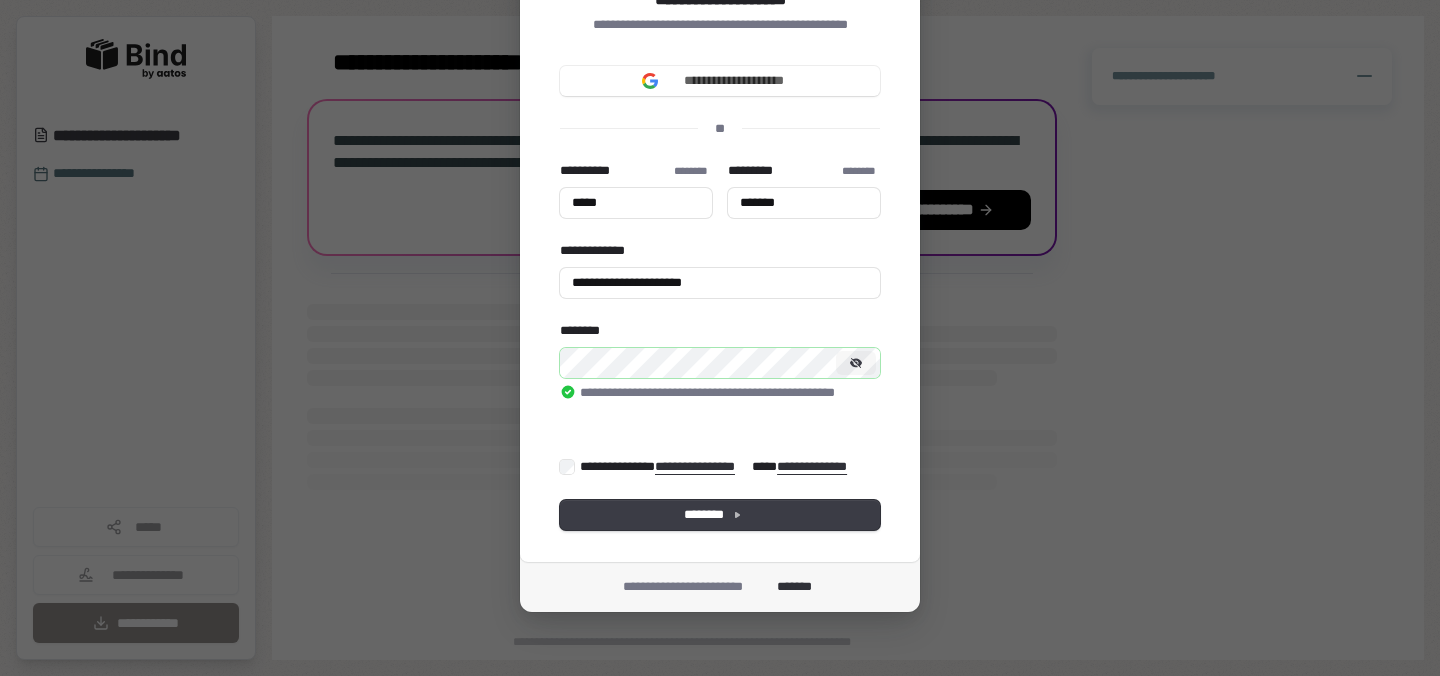 type on "*****" 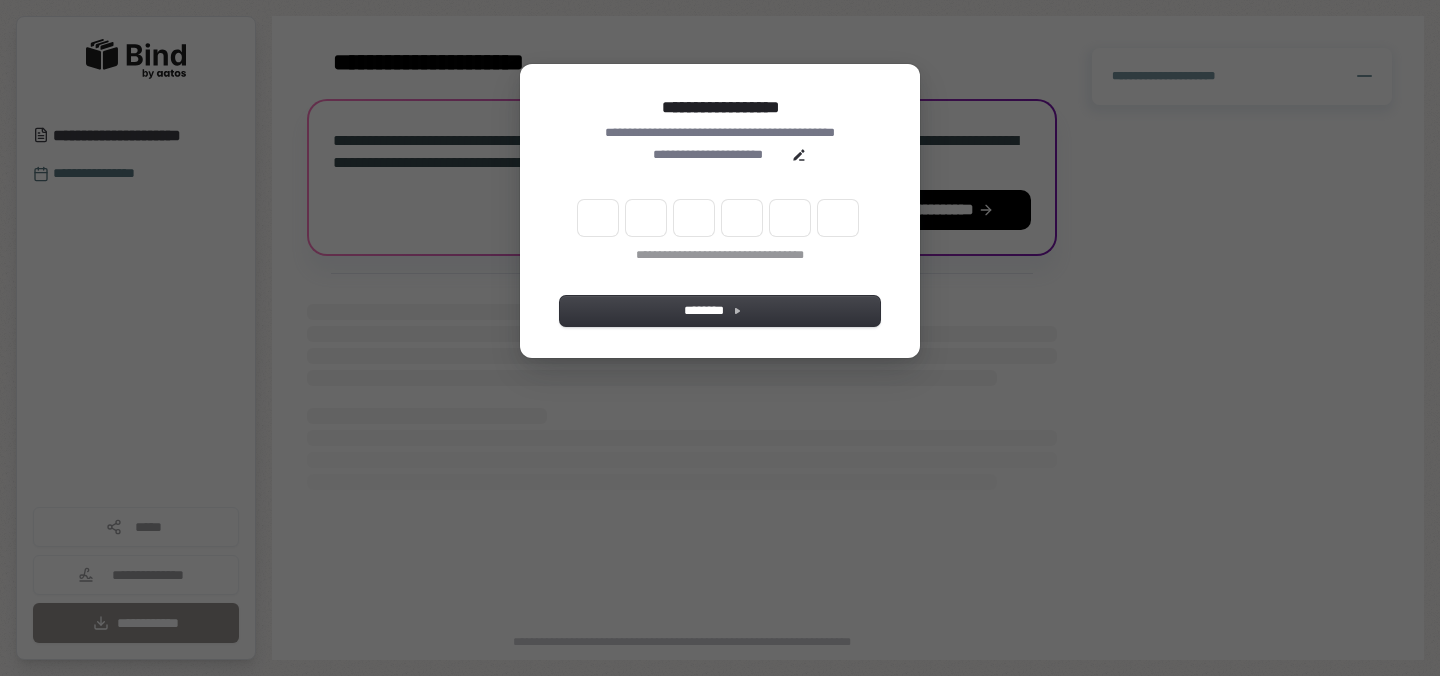 scroll, scrollTop: 0, scrollLeft: 0, axis: both 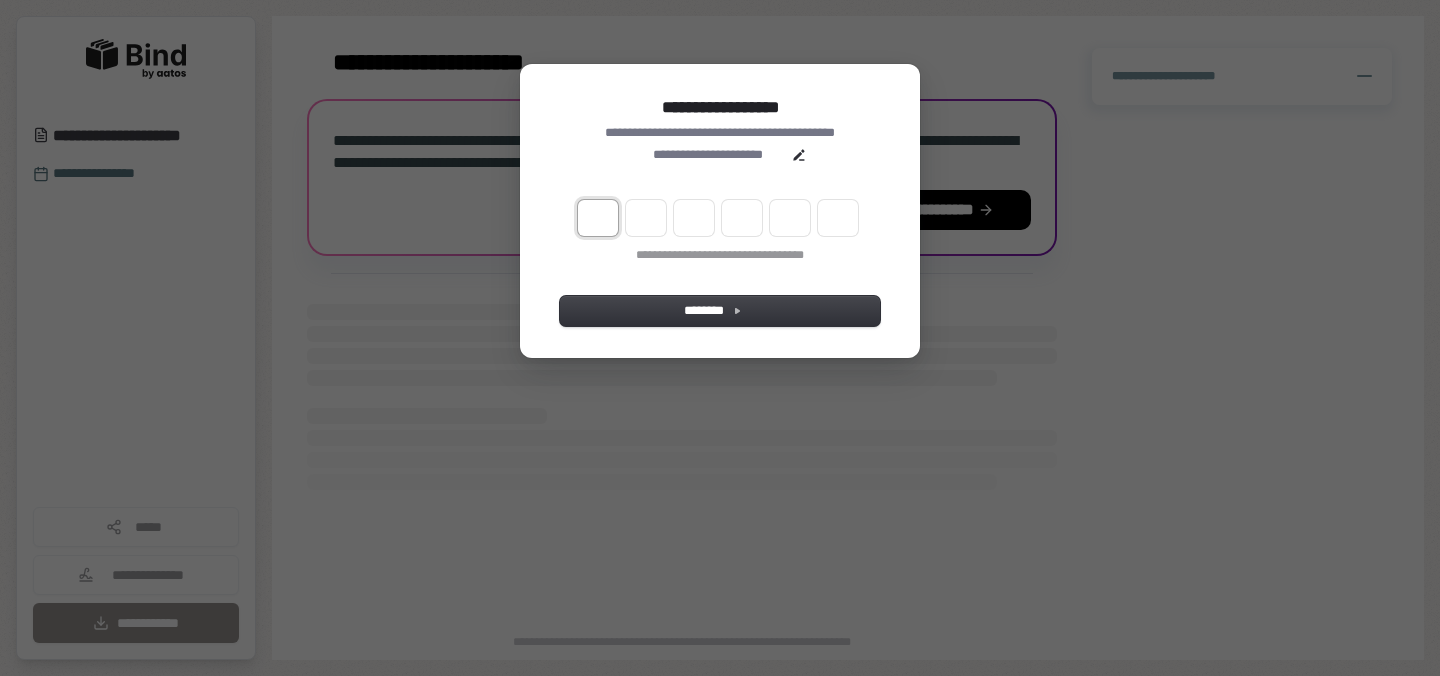 type on "*" 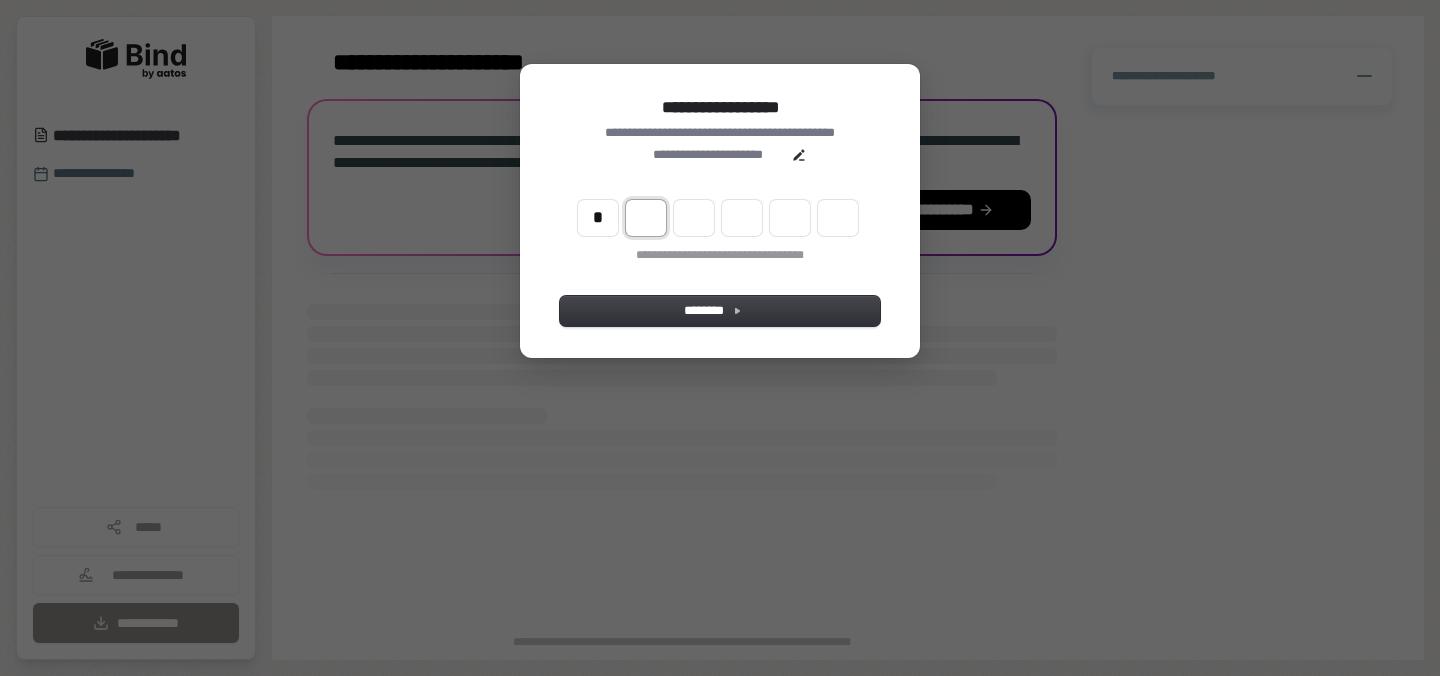 type on "*" 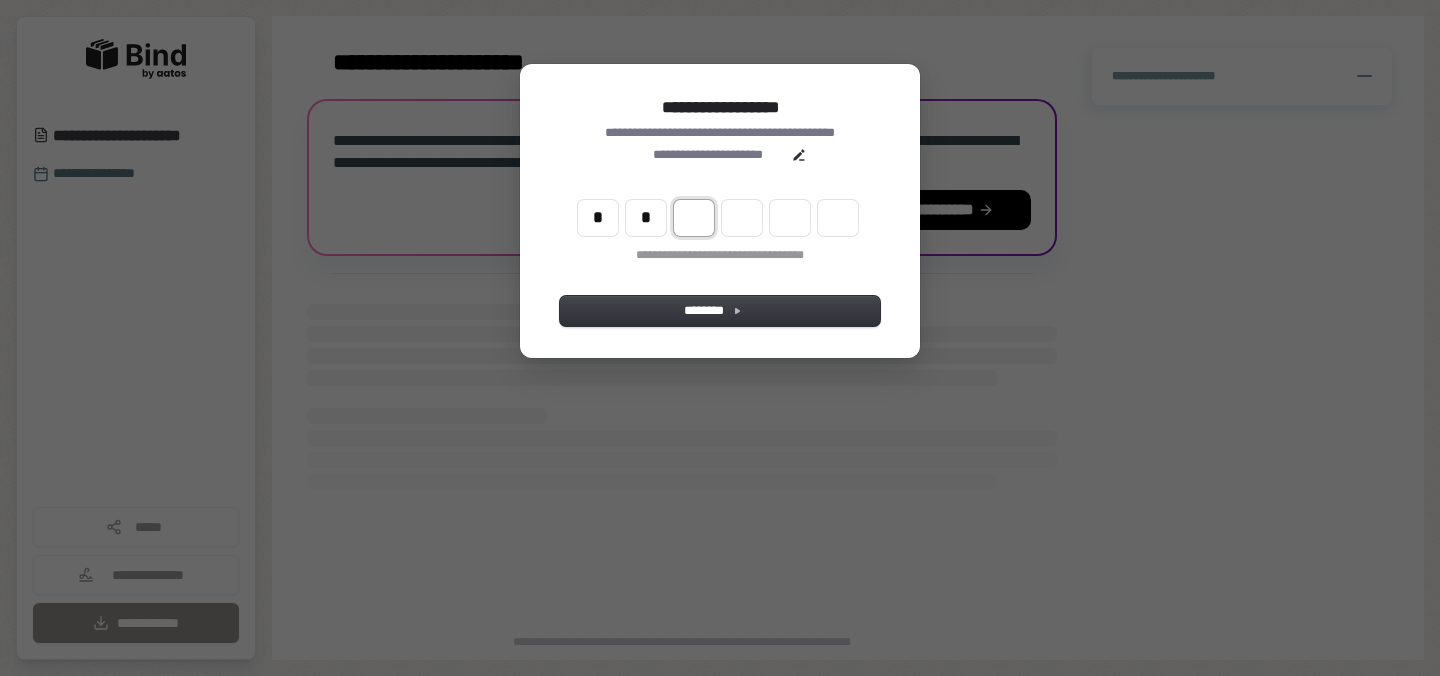 type on "**" 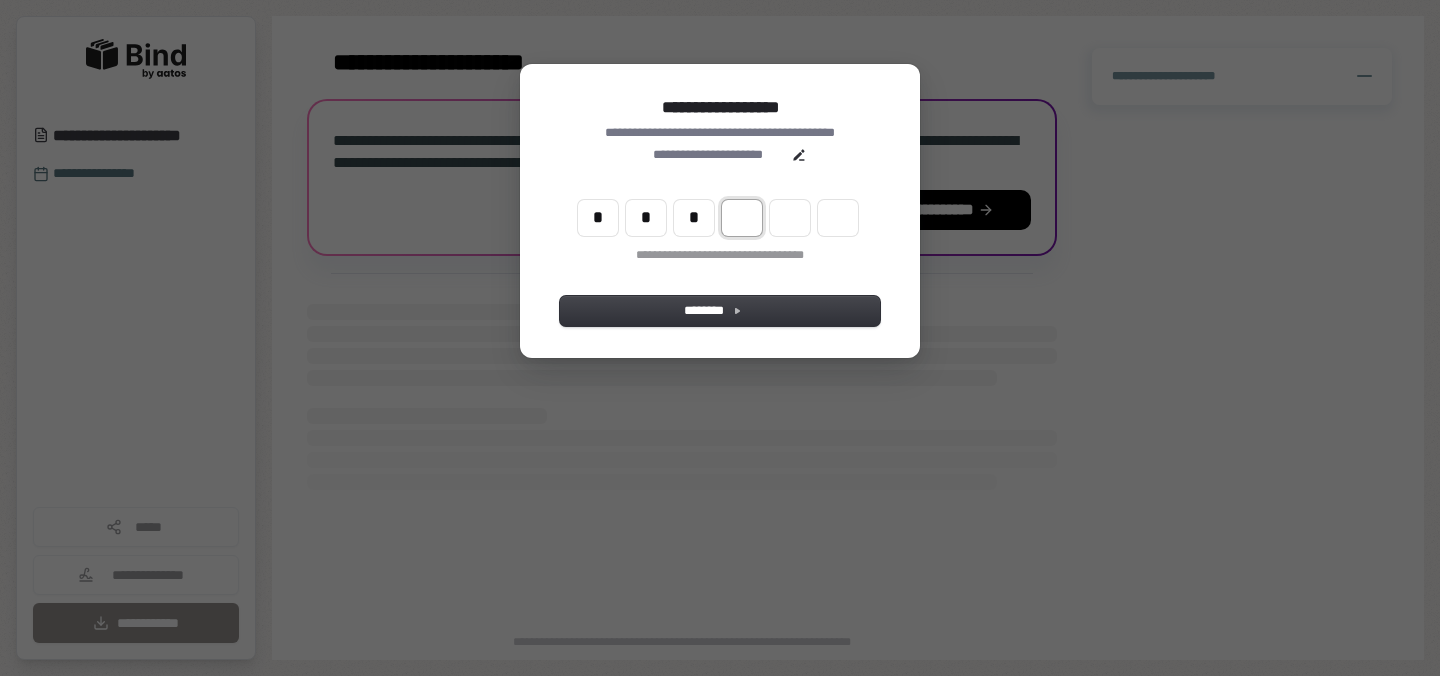 type on "***" 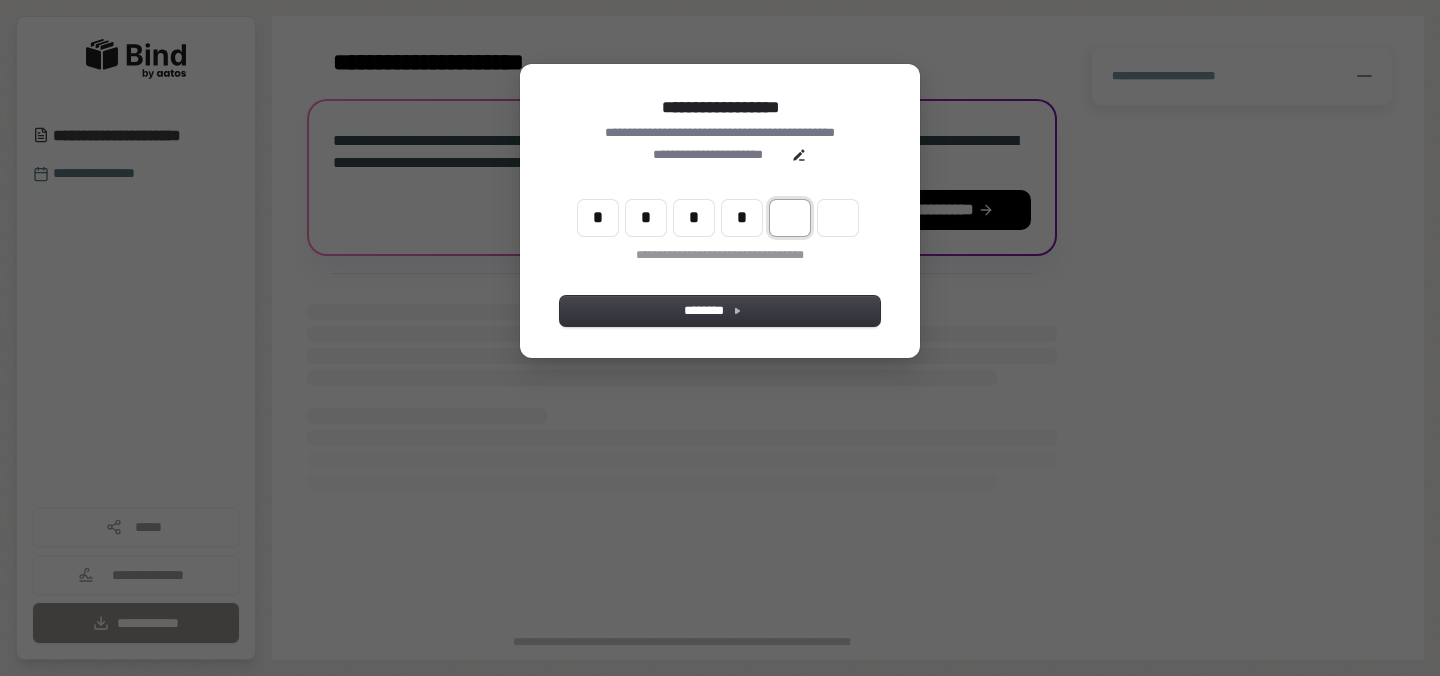 type on "****" 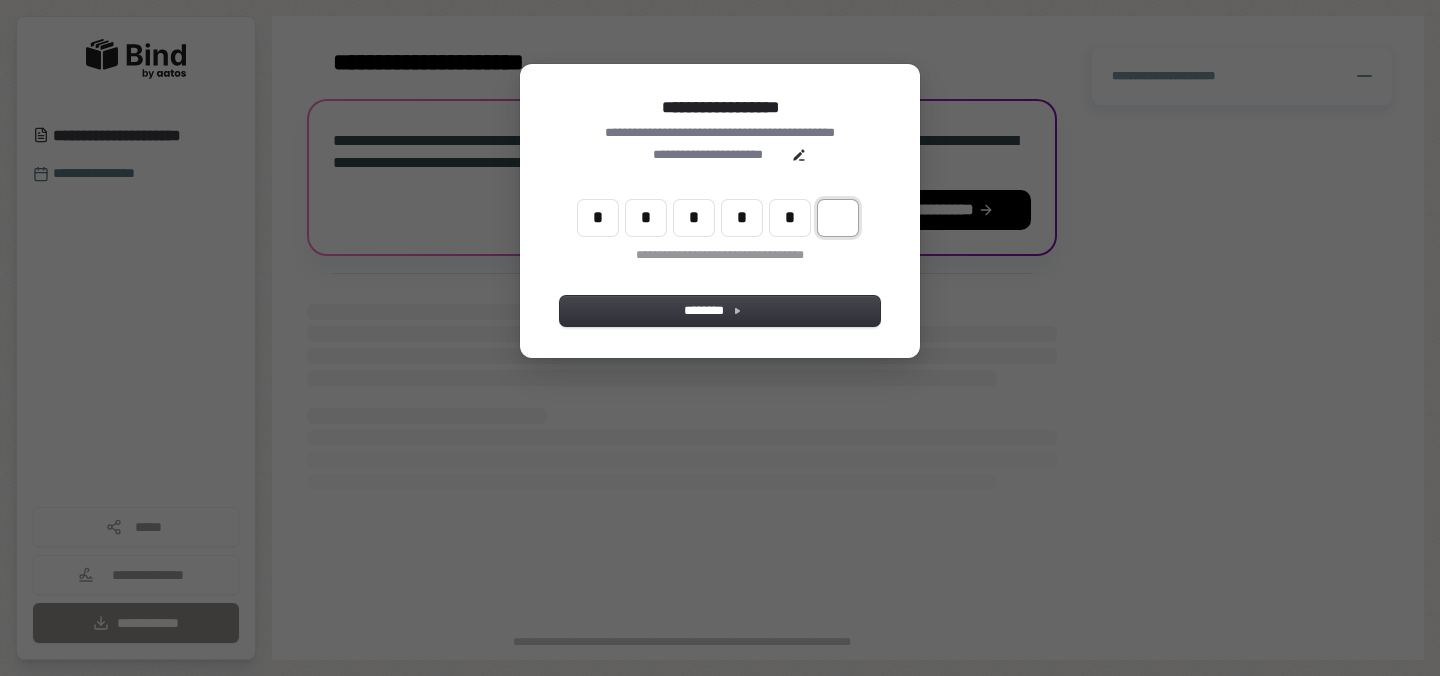 type on "******" 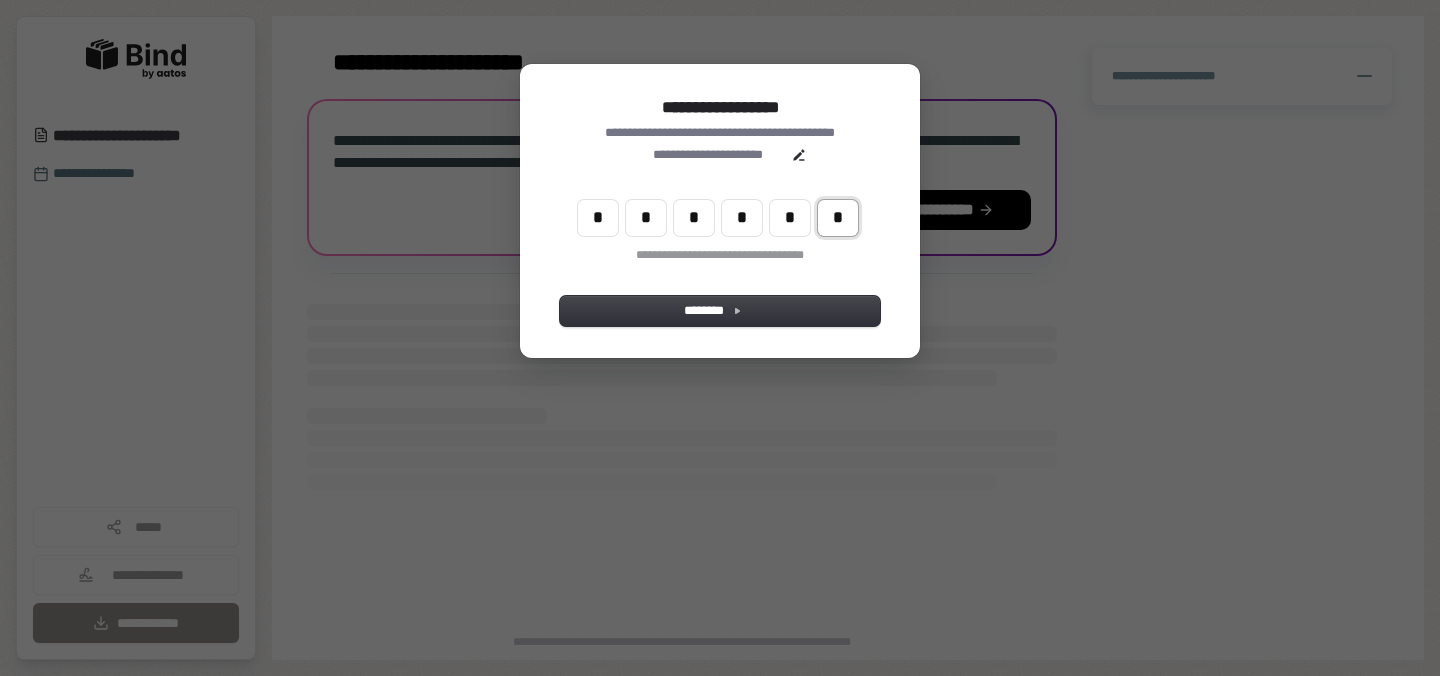 type on "*" 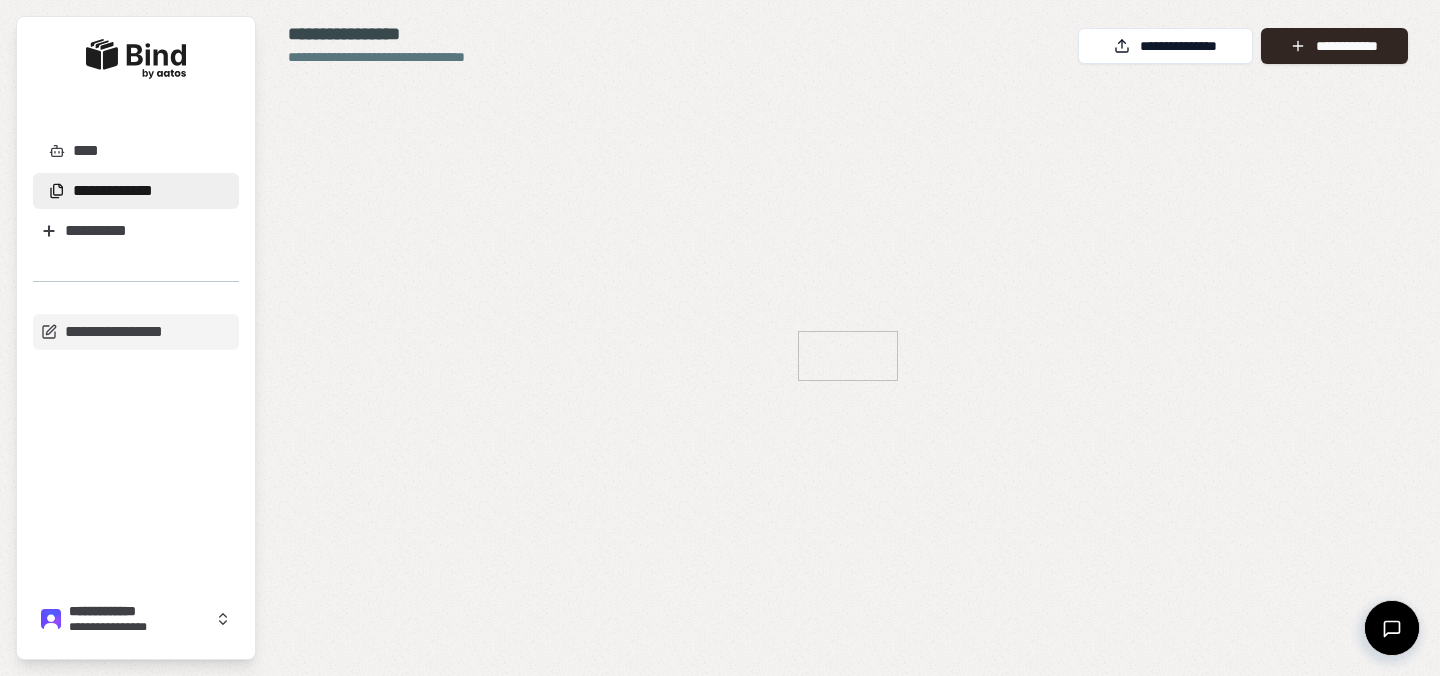 scroll, scrollTop: 0, scrollLeft: 0, axis: both 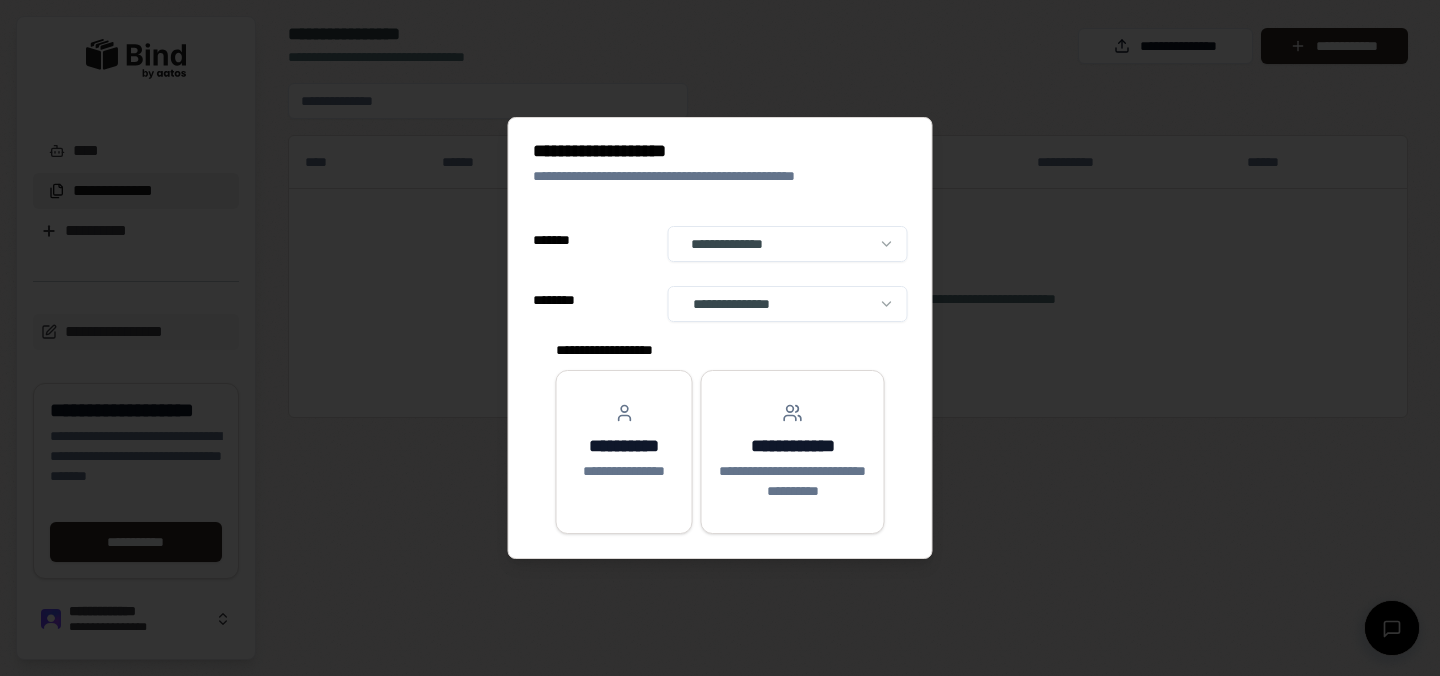 select on "**" 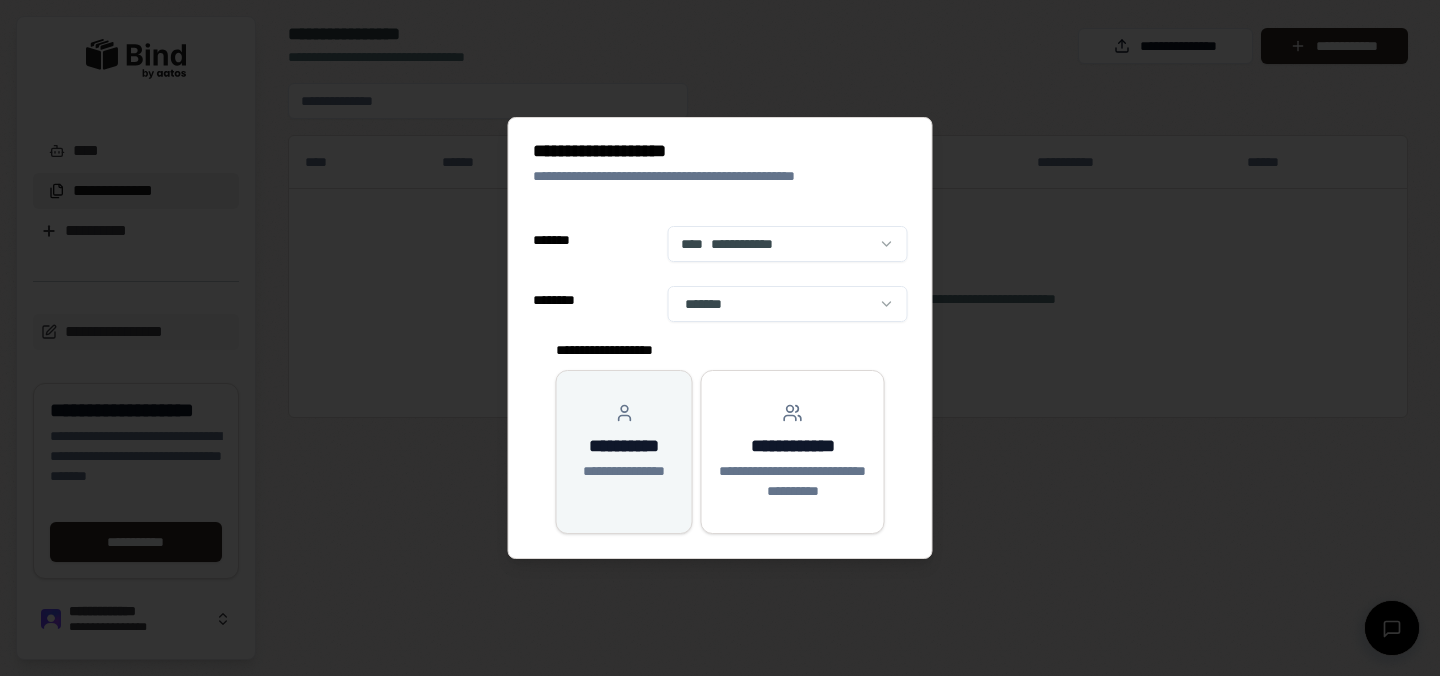 click on "**********" at bounding box center [624, 442] 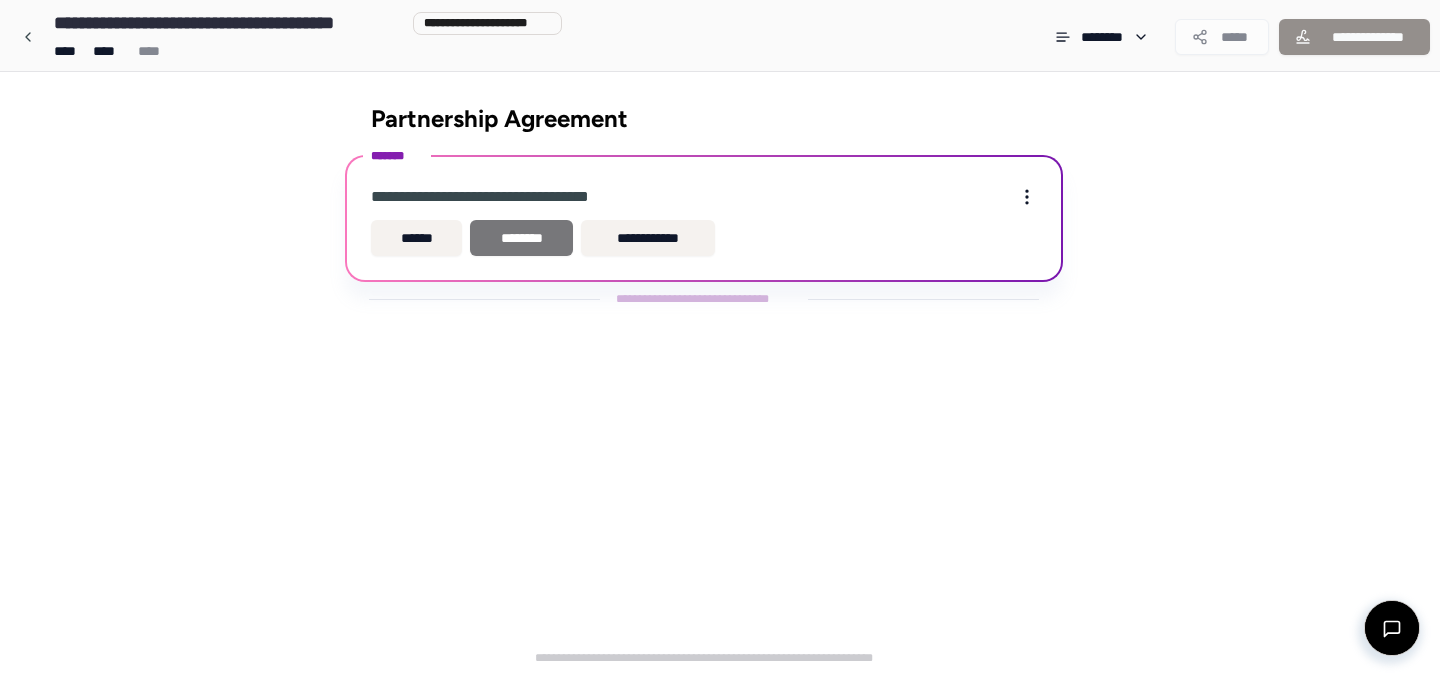 click on "********" at bounding box center (521, 238) 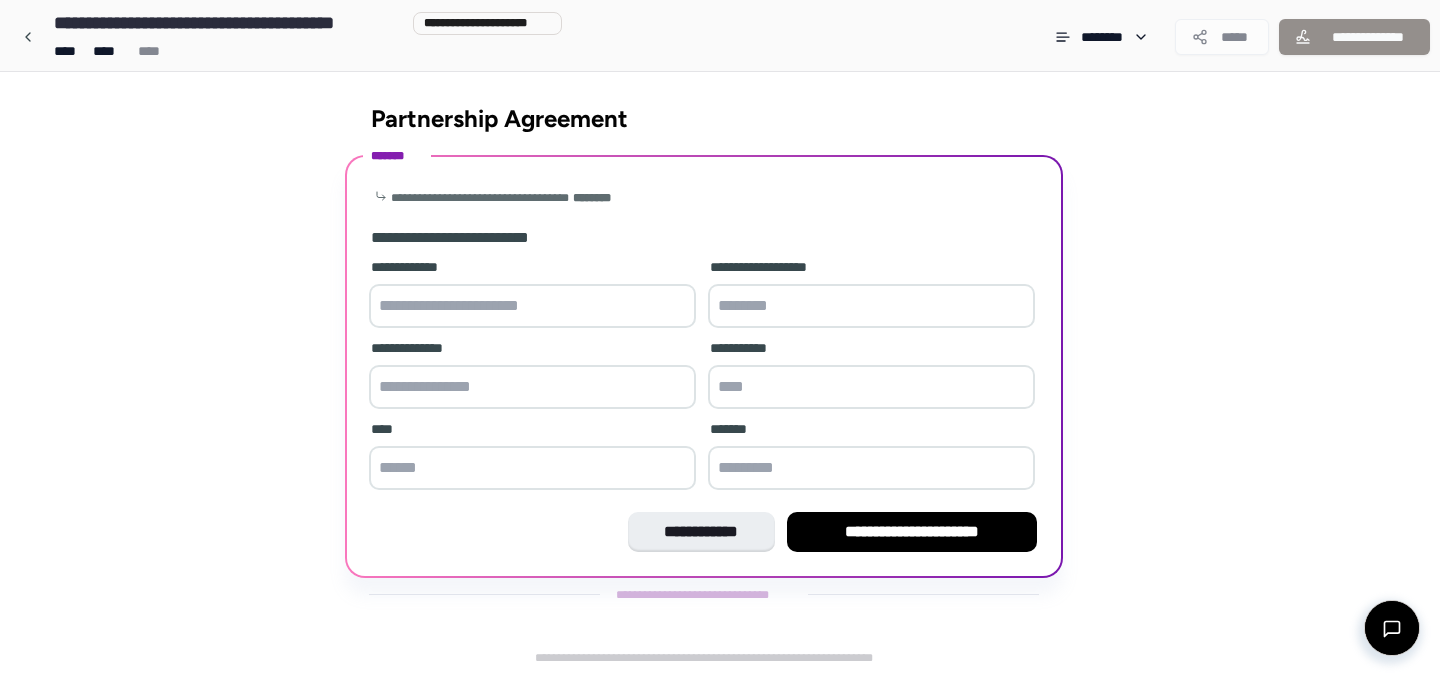 click at bounding box center [532, 306] 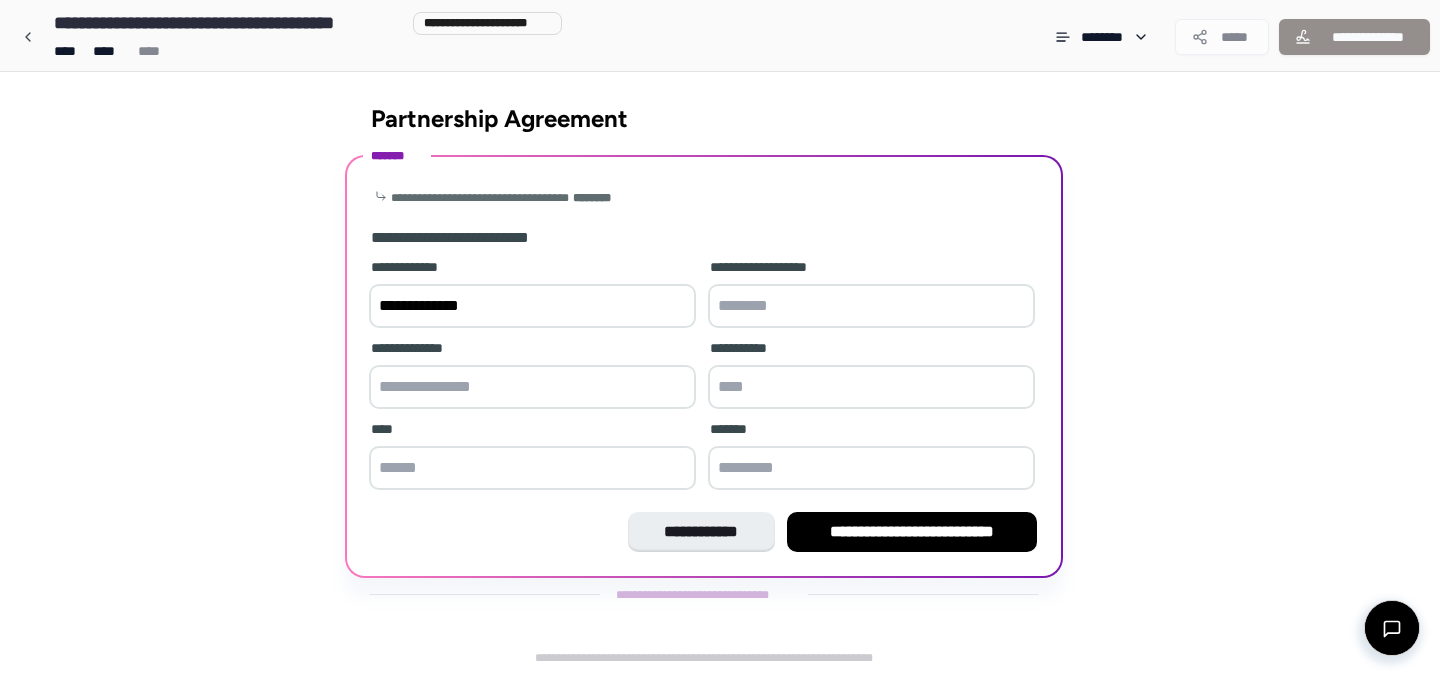 type on "**********" 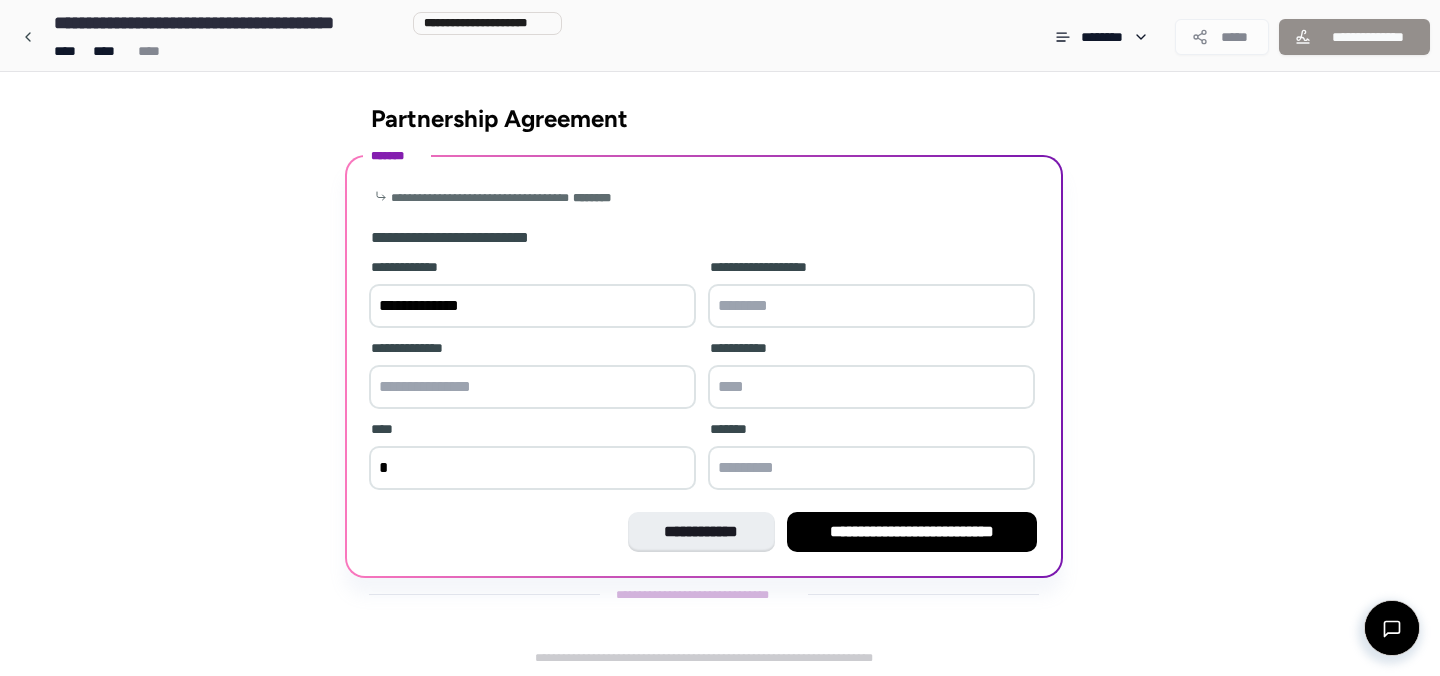 type 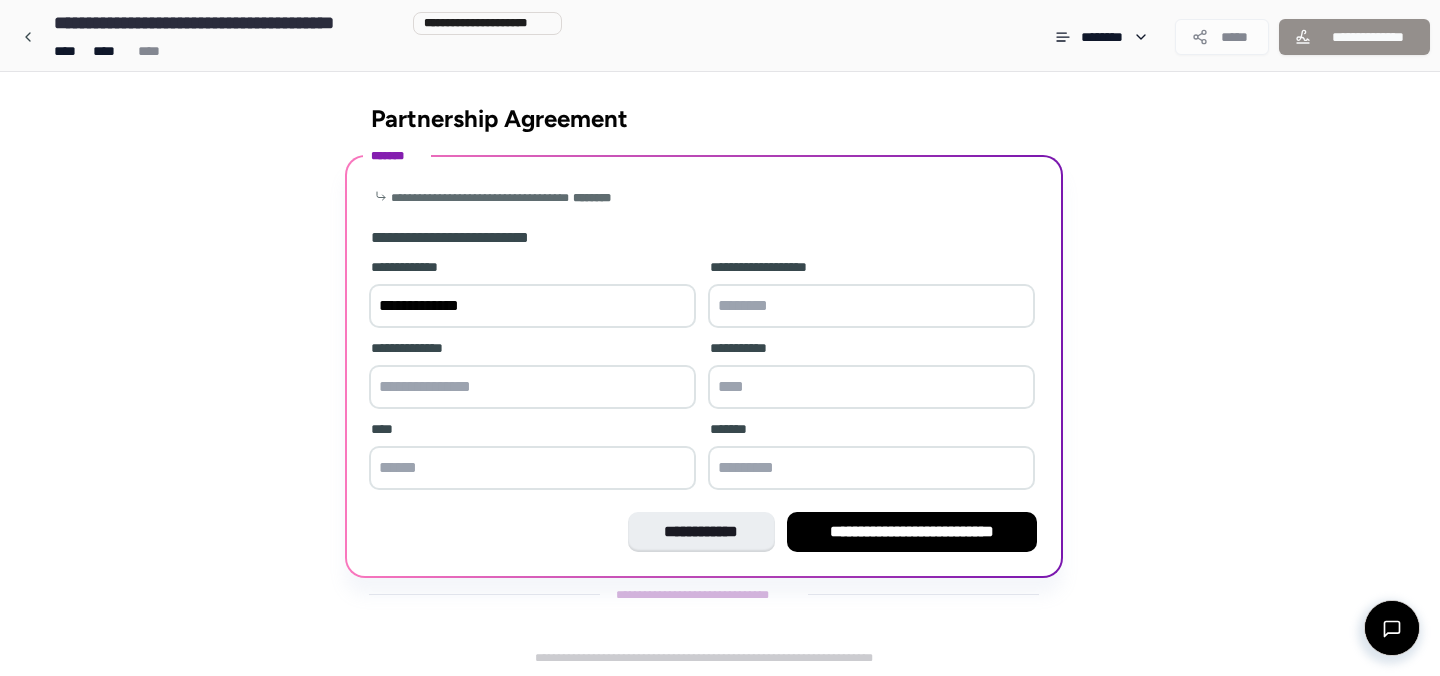 click at bounding box center (871, 306) 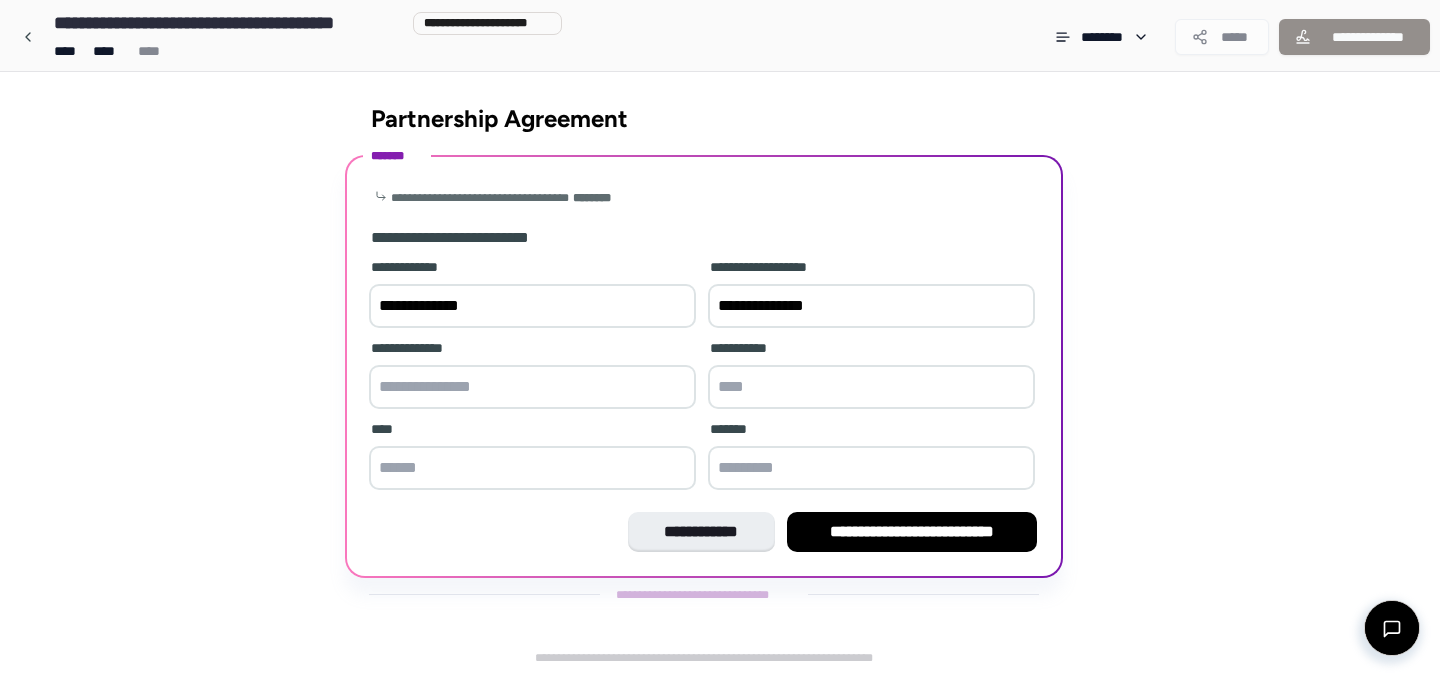 type on "**********" 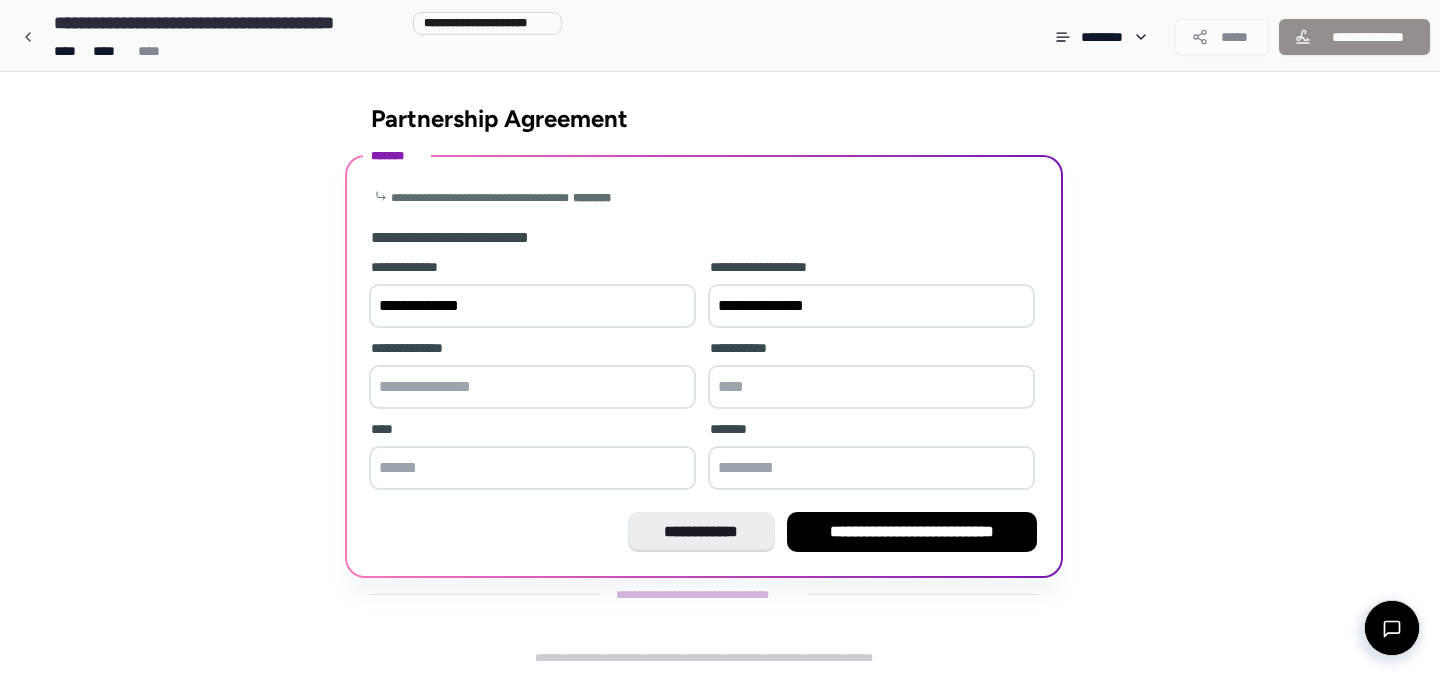 click at bounding box center (871, 468) 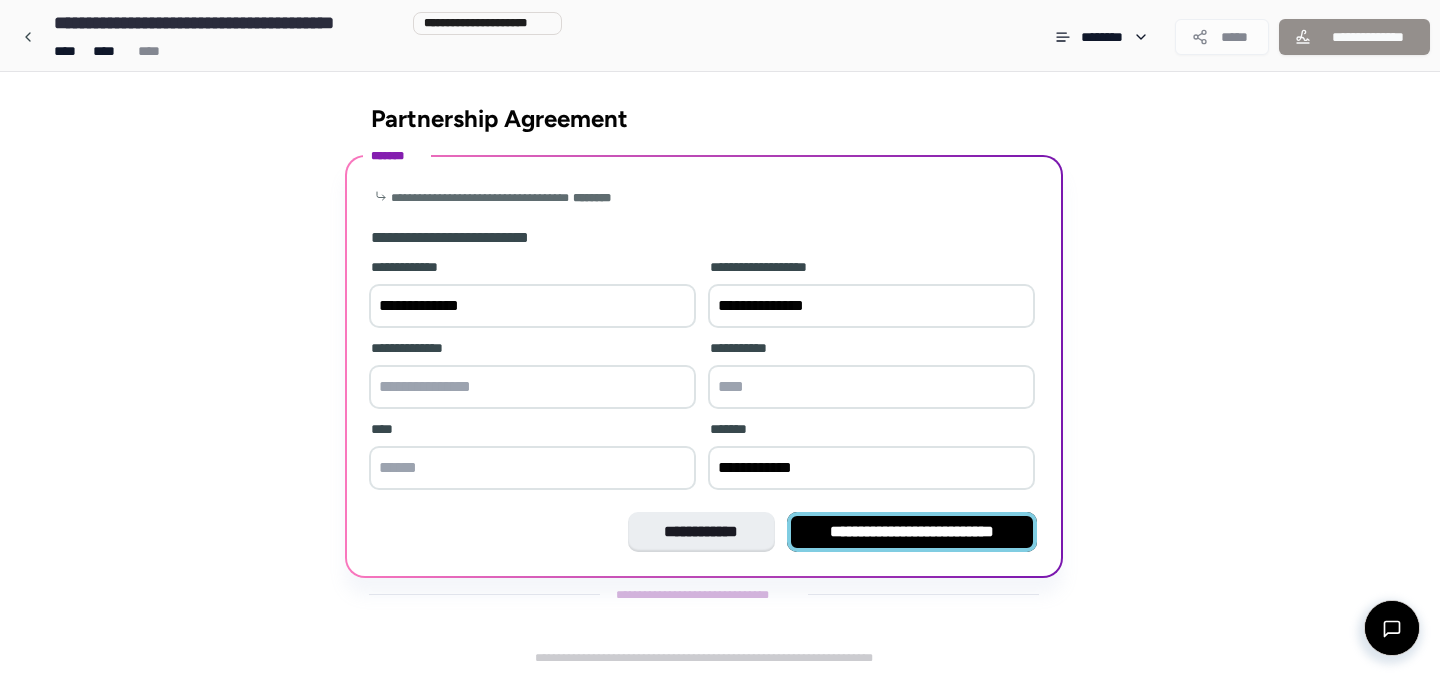 type on "**********" 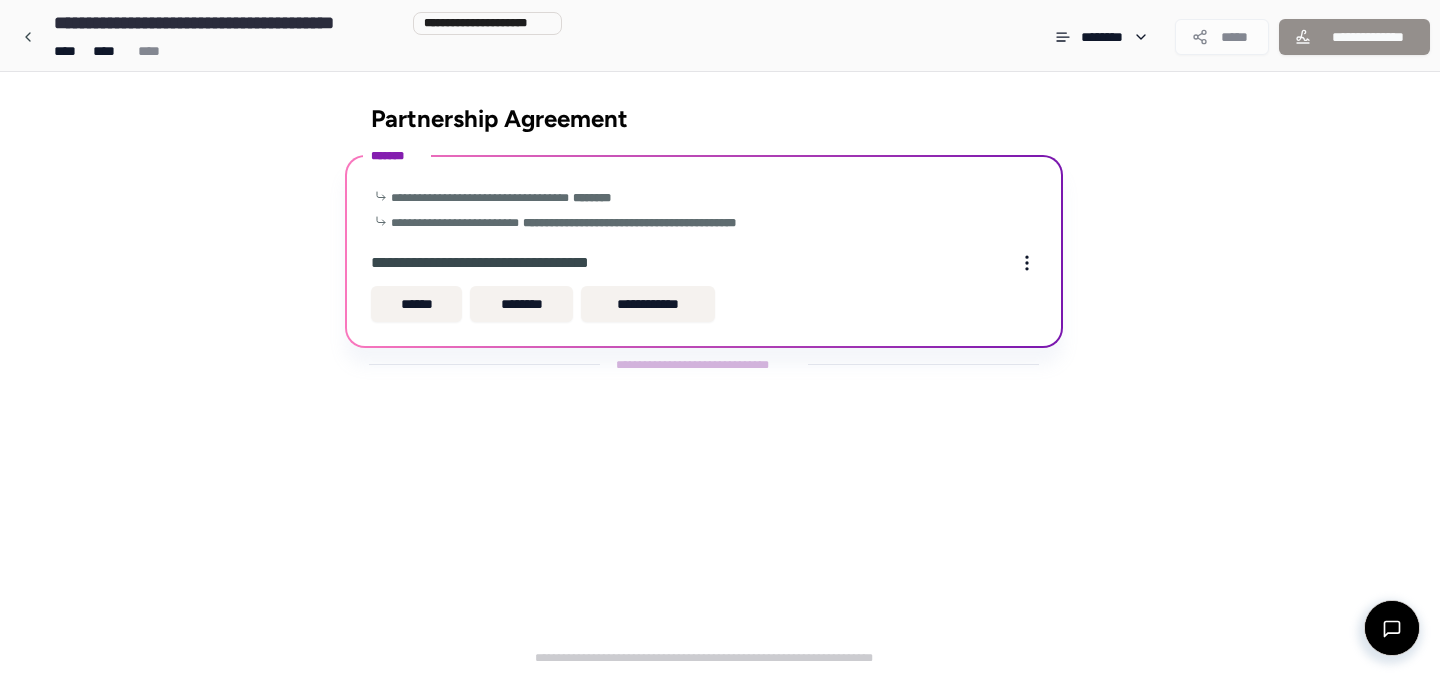 click on "**********" at bounding box center (704, 287) 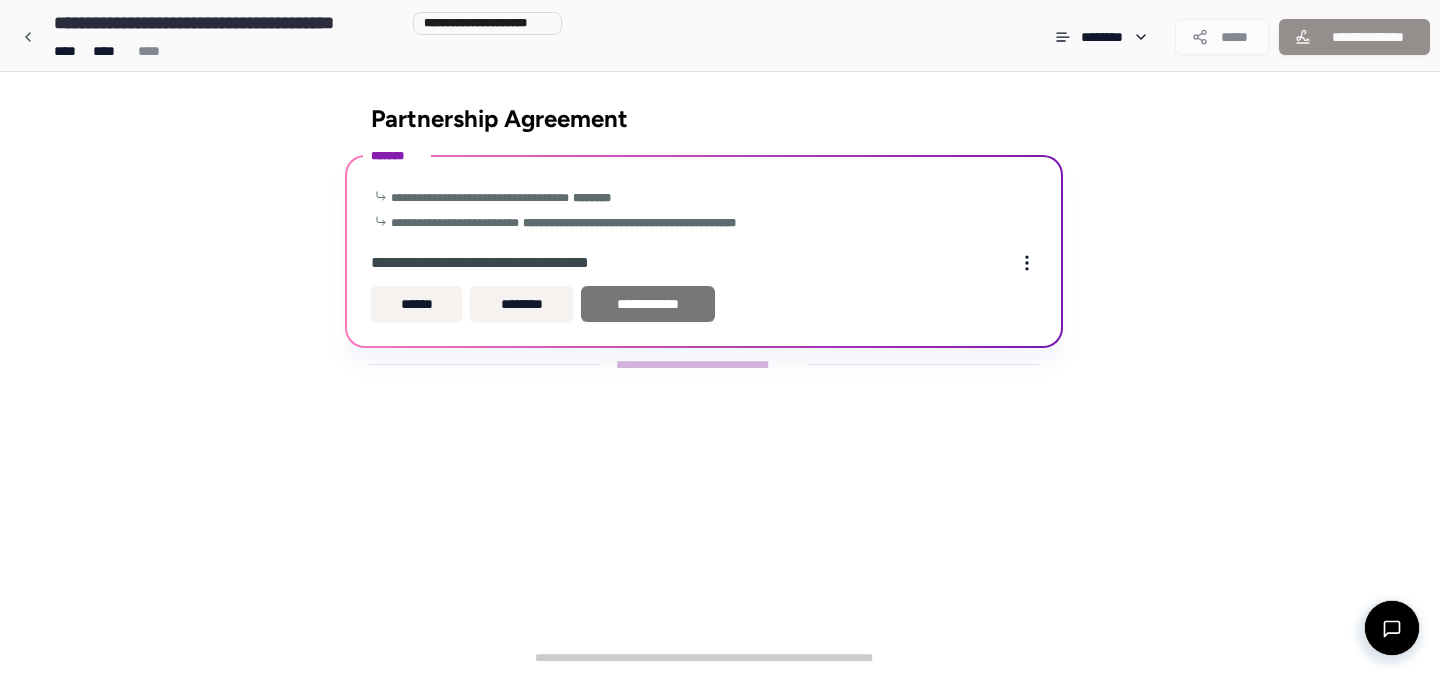 click on "**********" at bounding box center (648, 304) 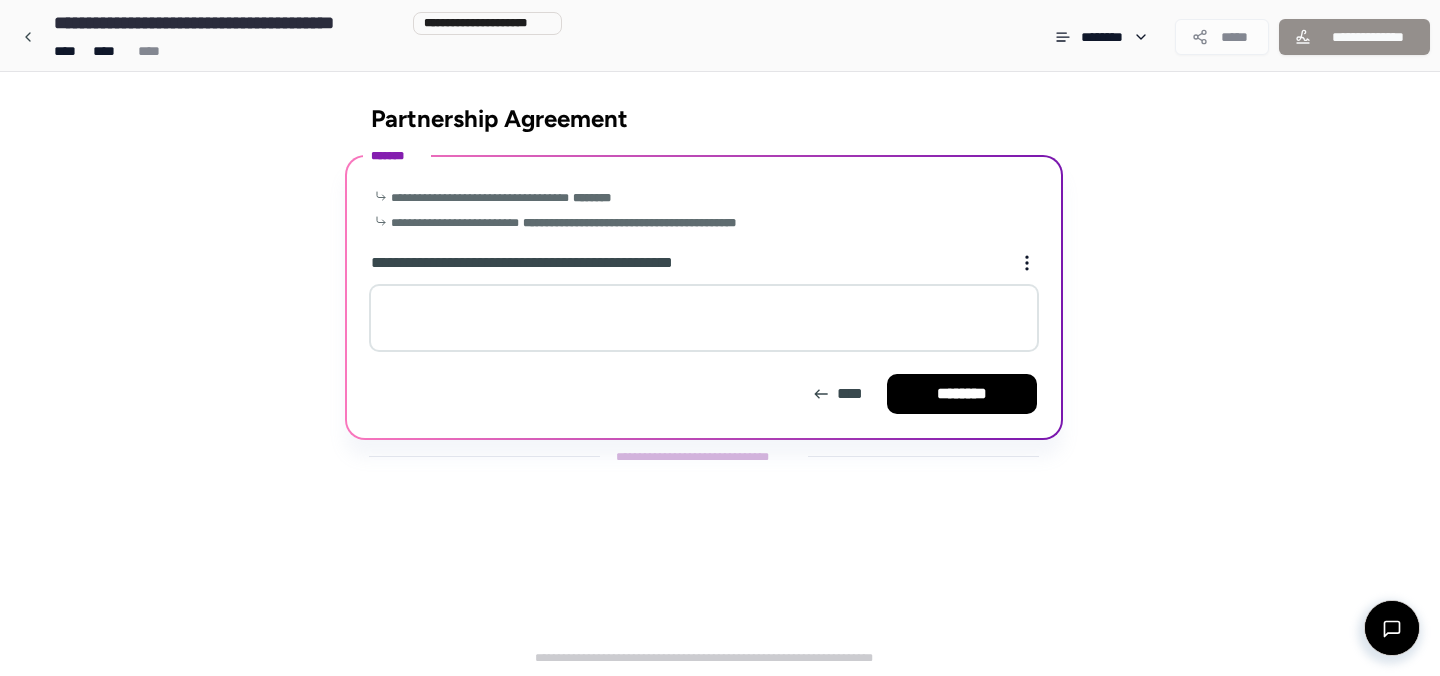 click at bounding box center (704, 318) 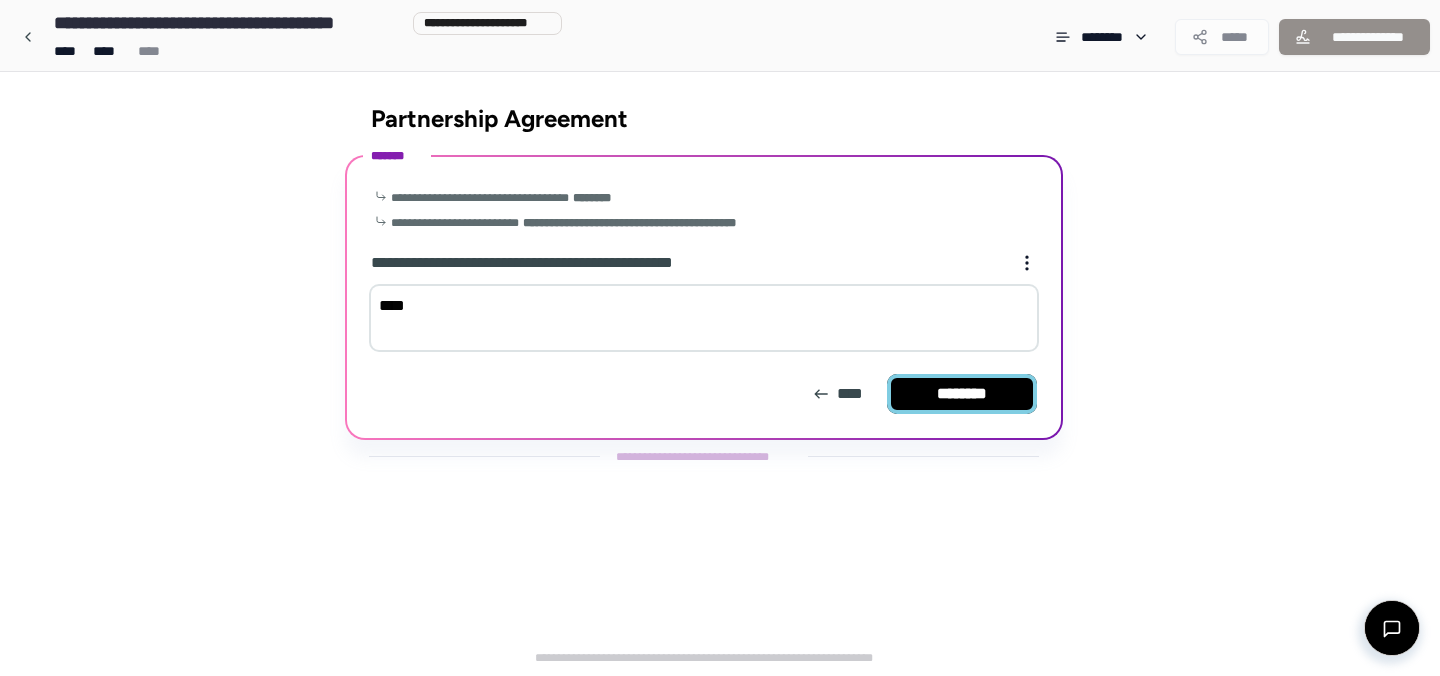 type on "****" 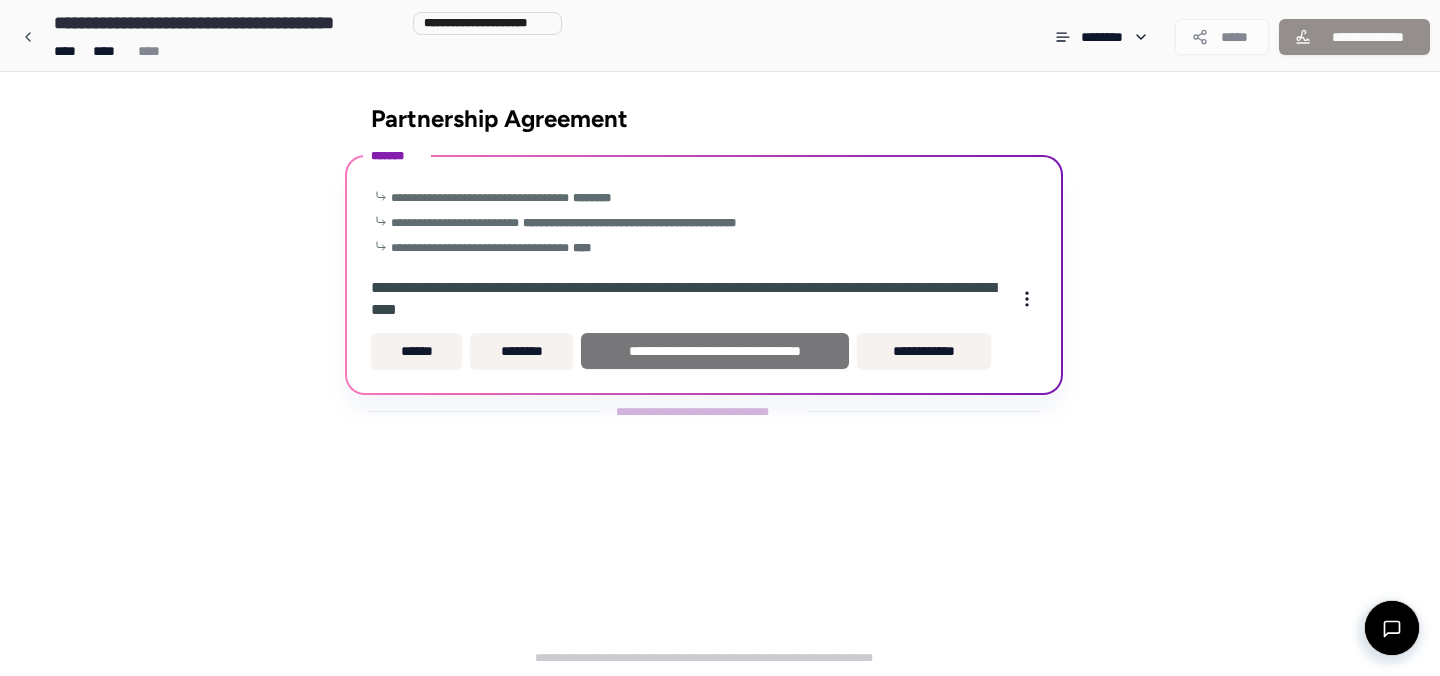 click on "**********" at bounding box center (715, 351) 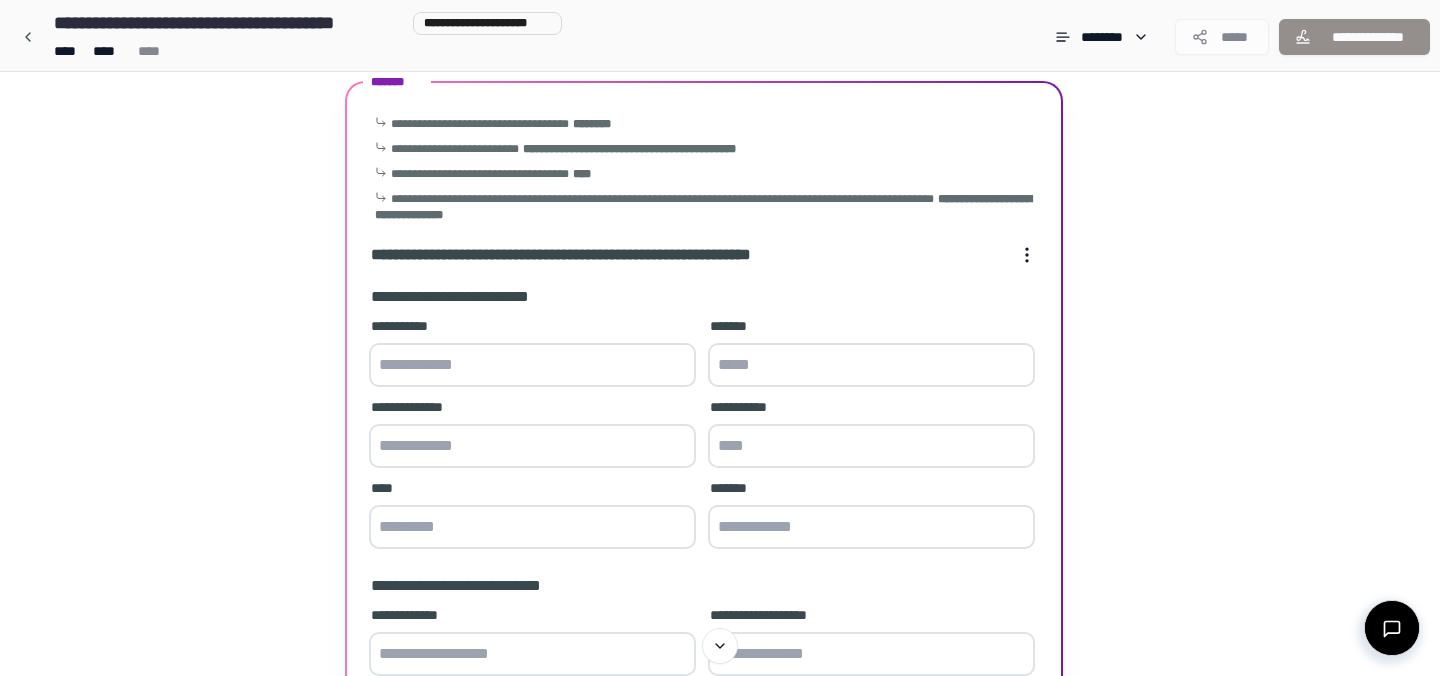 scroll, scrollTop: 0, scrollLeft: 0, axis: both 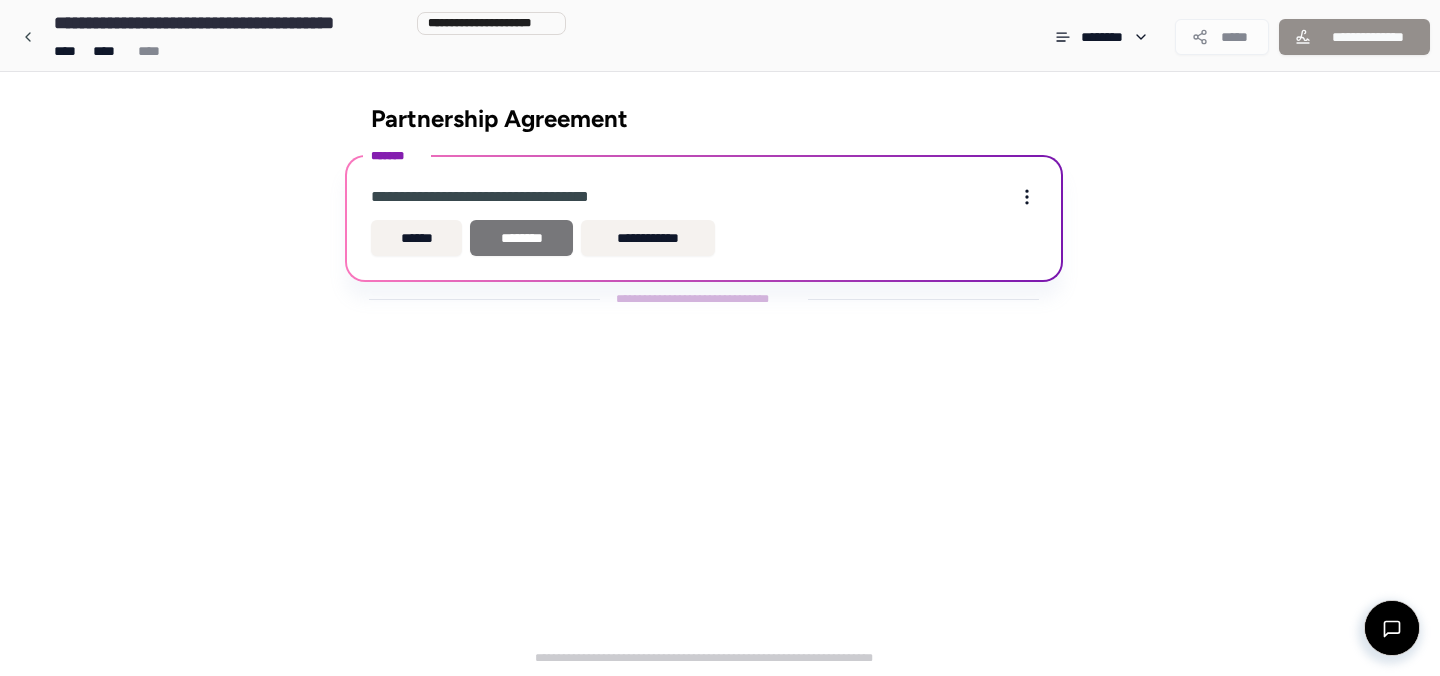 click on "********" at bounding box center (521, 238) 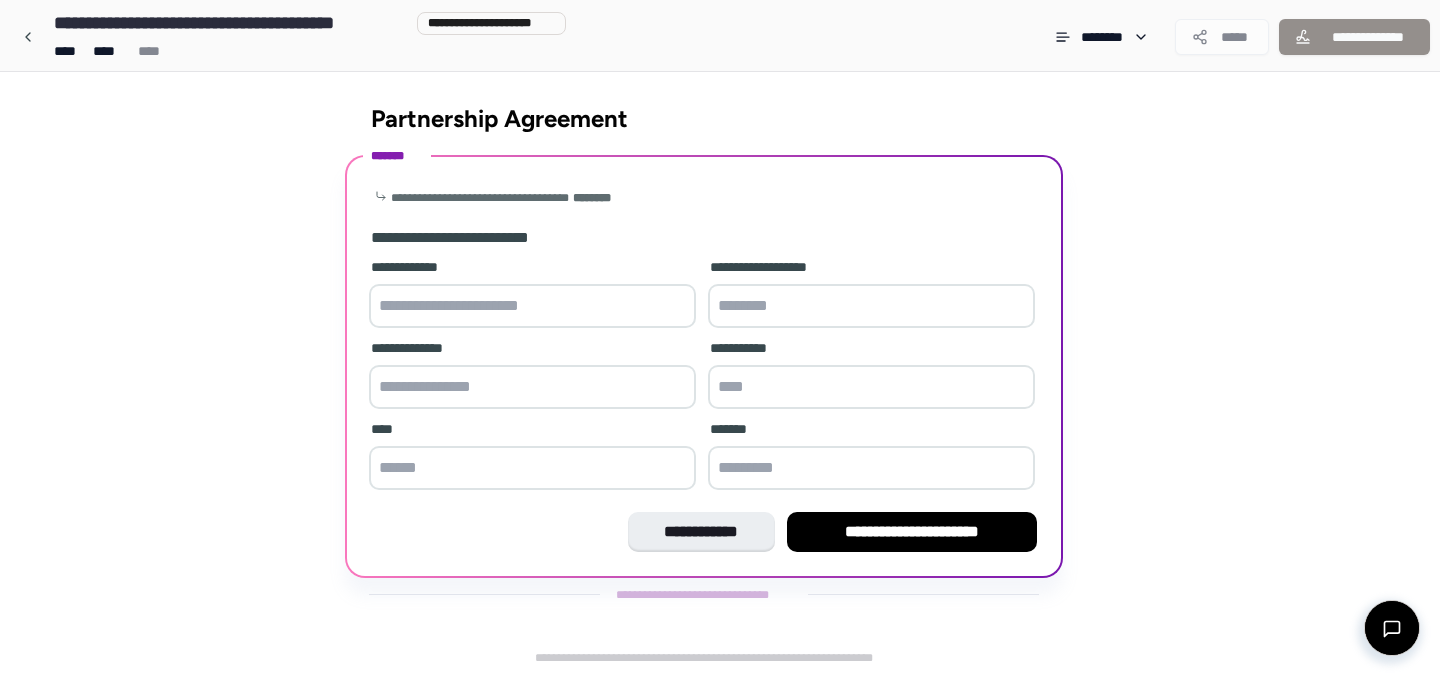 click at bounding box center [532, 306] 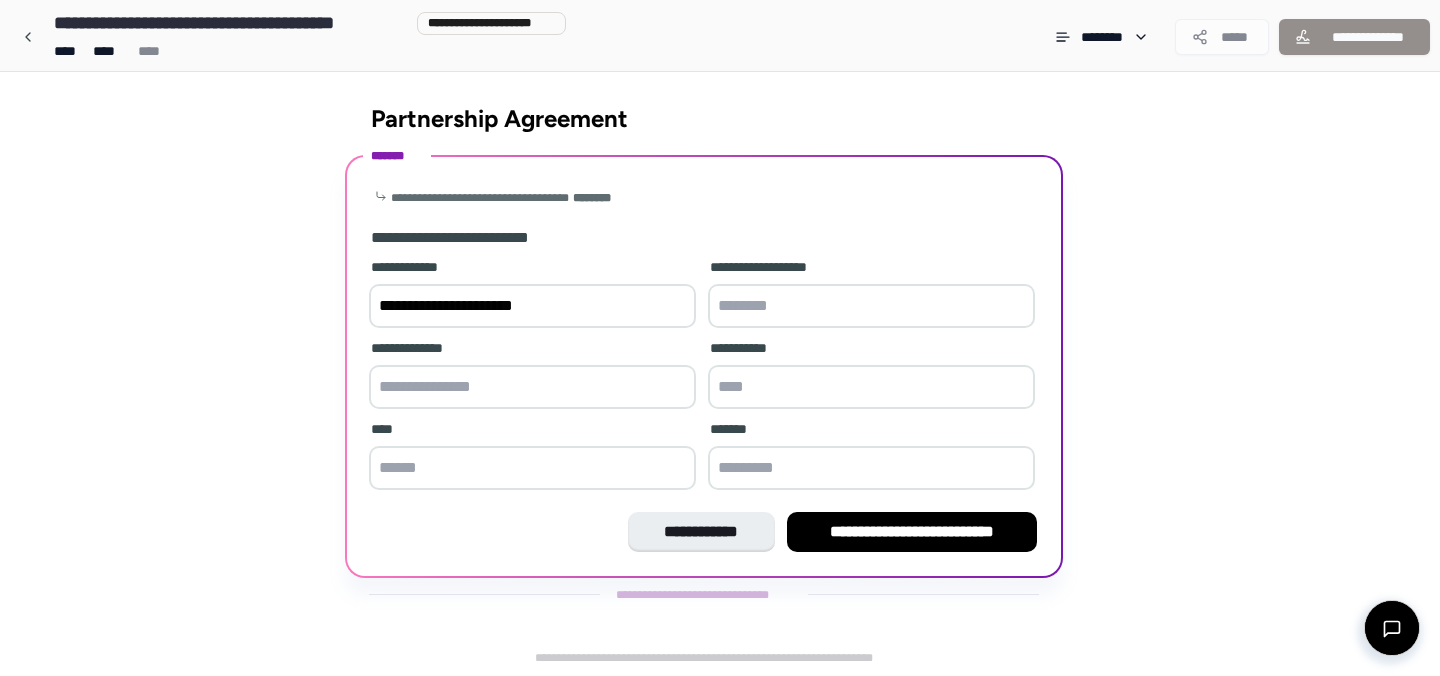 type on "**********" 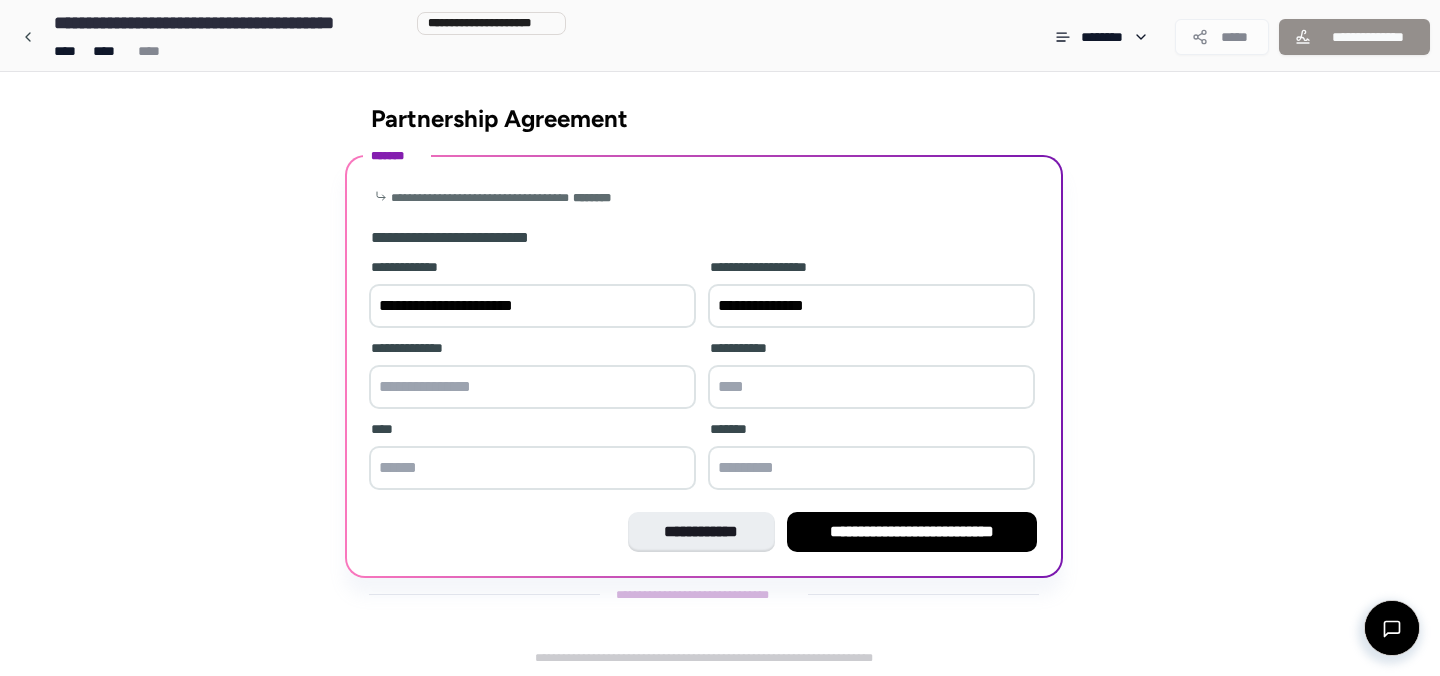 type on "**********" 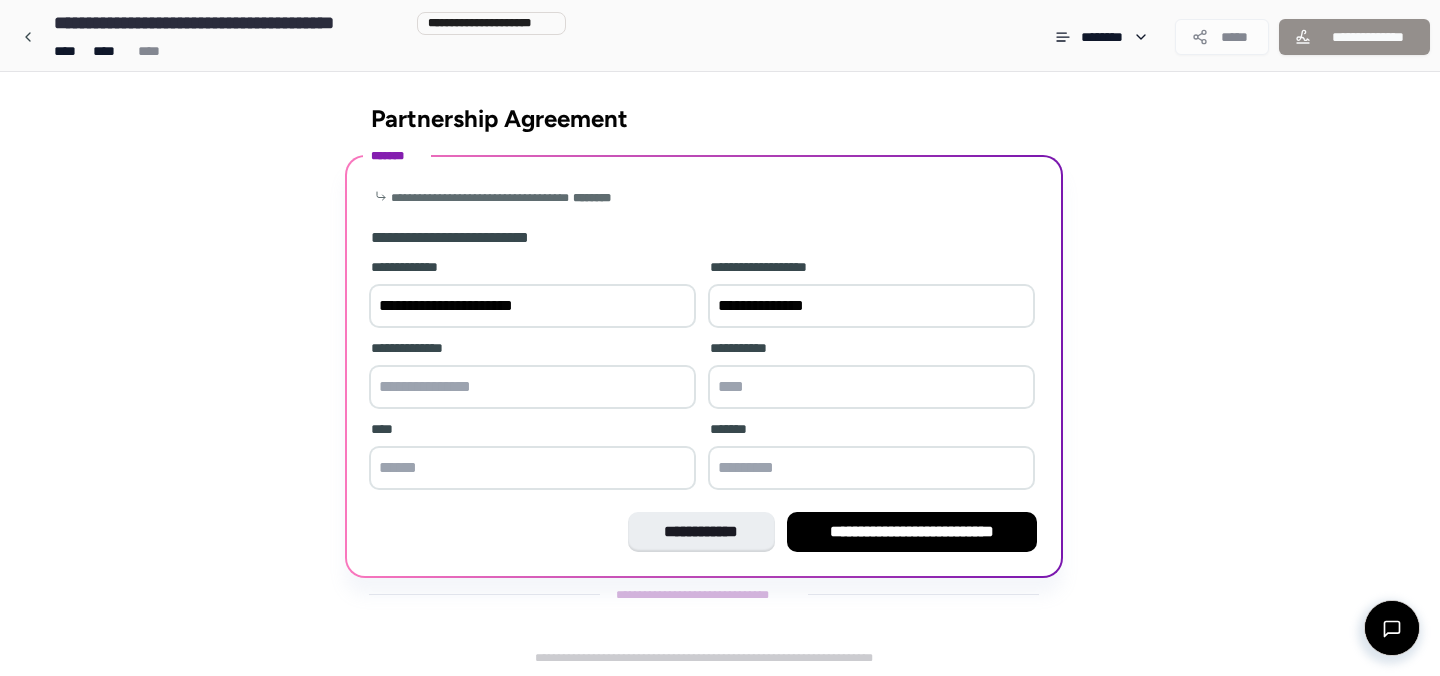 click at bounding box center [871, 468] 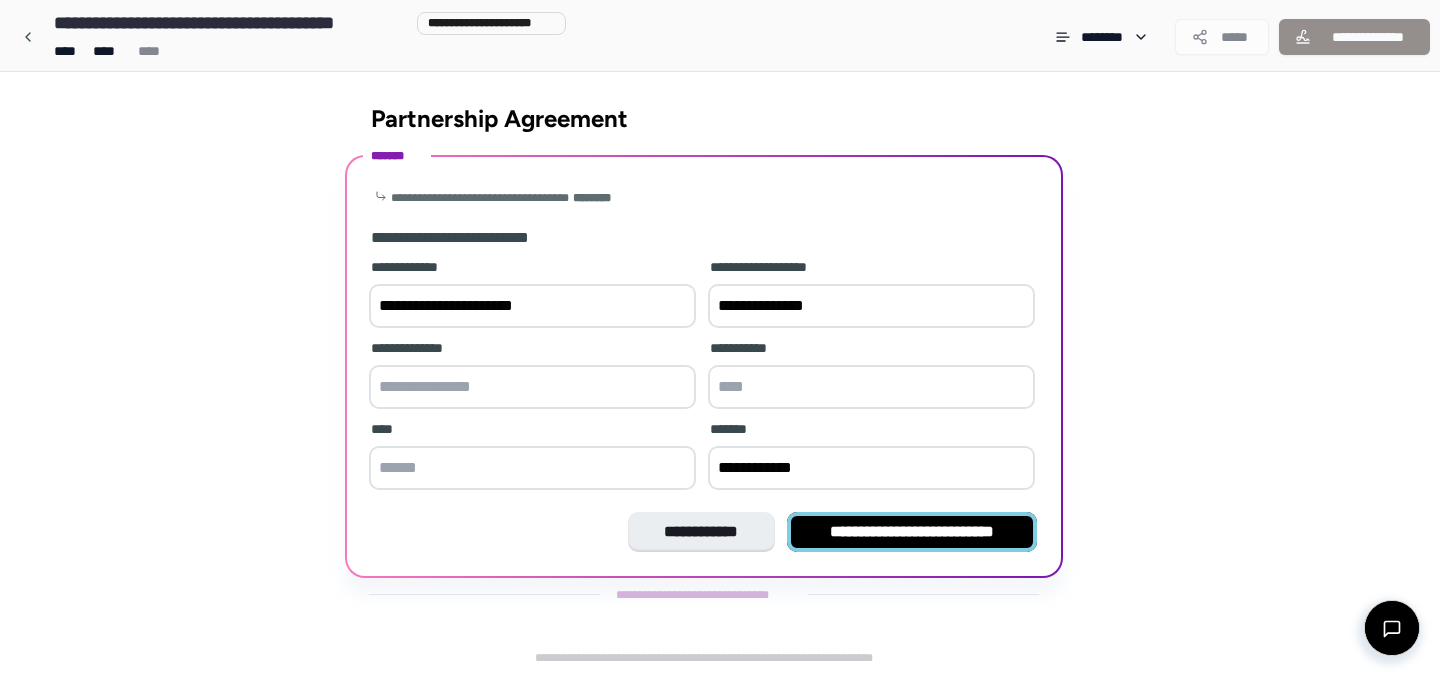 type on "**********" 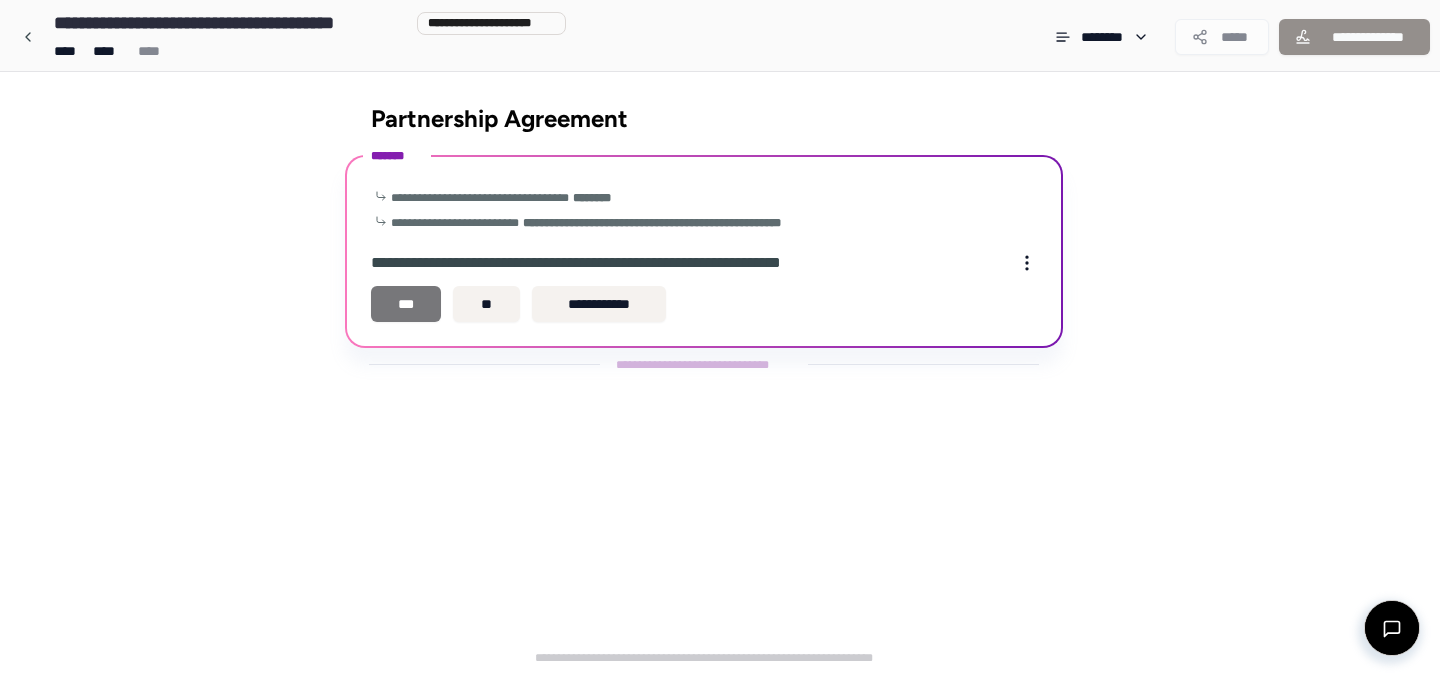 click on "***" at bounding box center [406, 304] 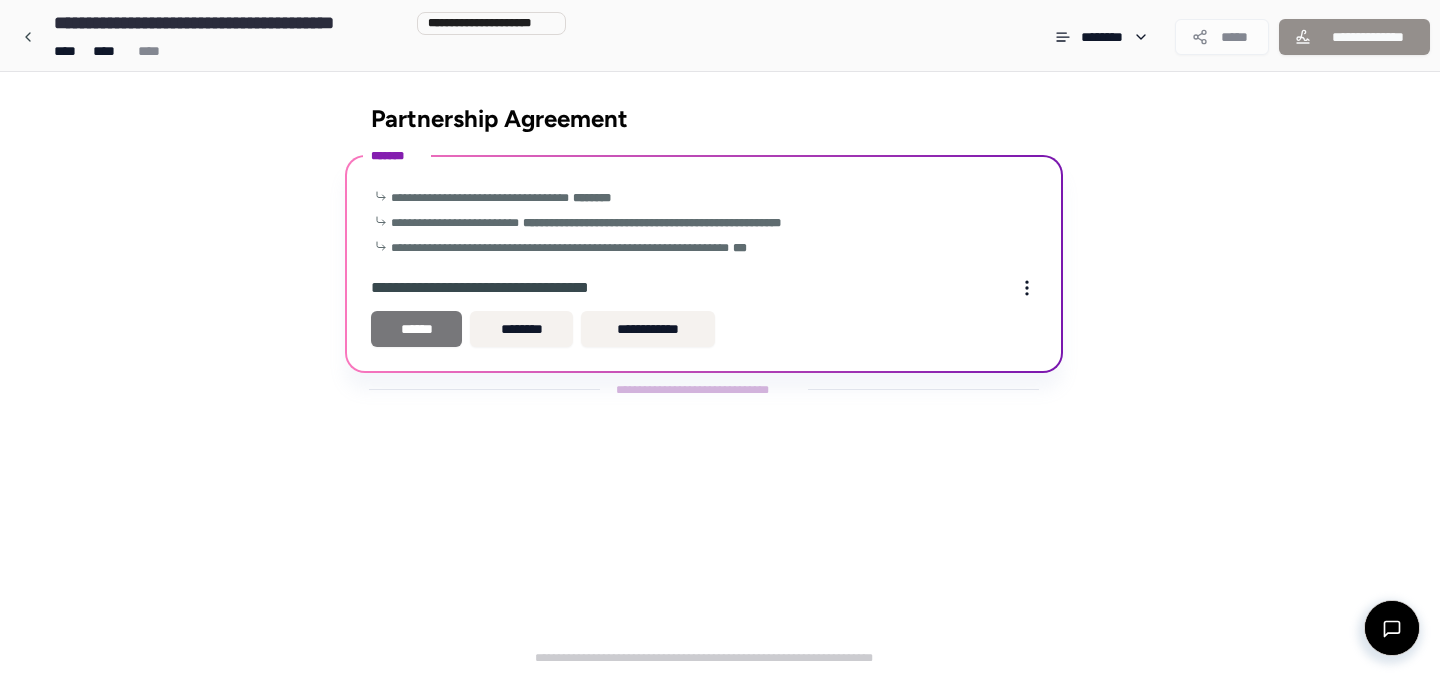 click on "******" at bounding box center [416, 329] 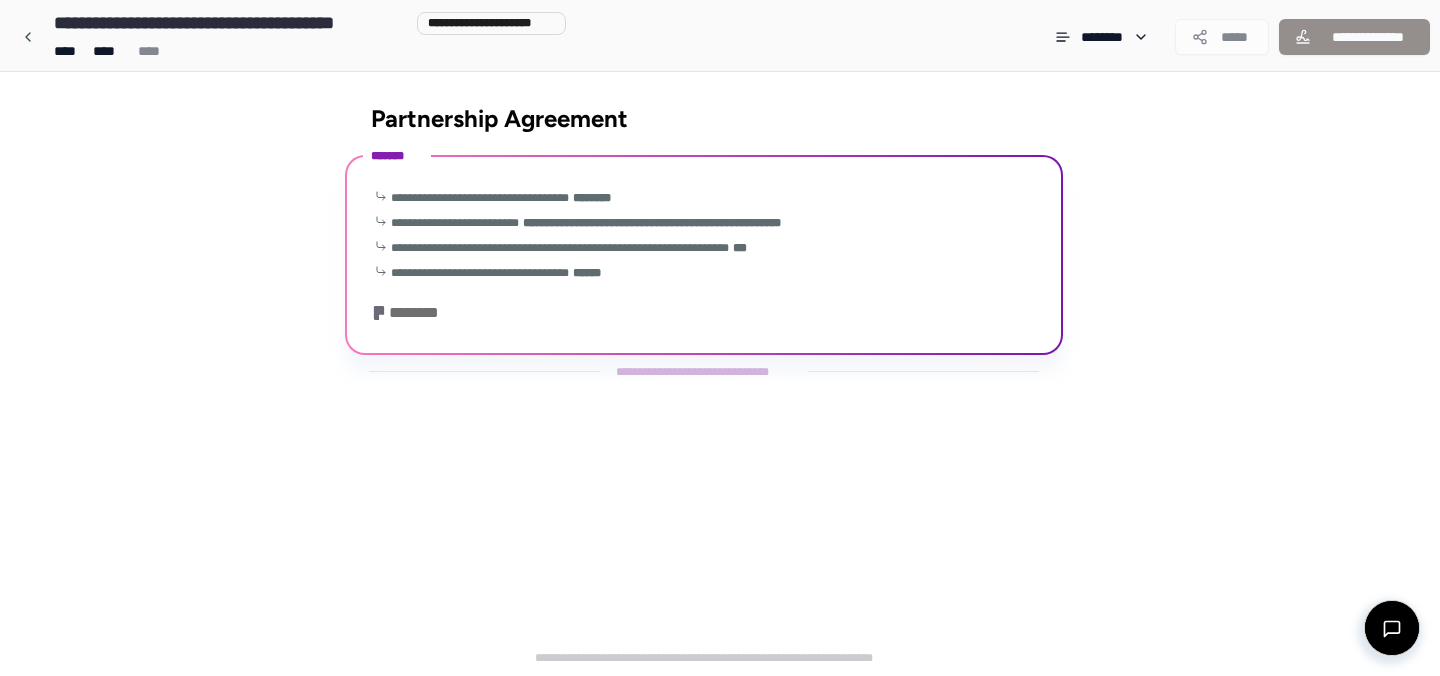 scroll, scrollTop: 145, scrollLeft: 0, axis: vertical 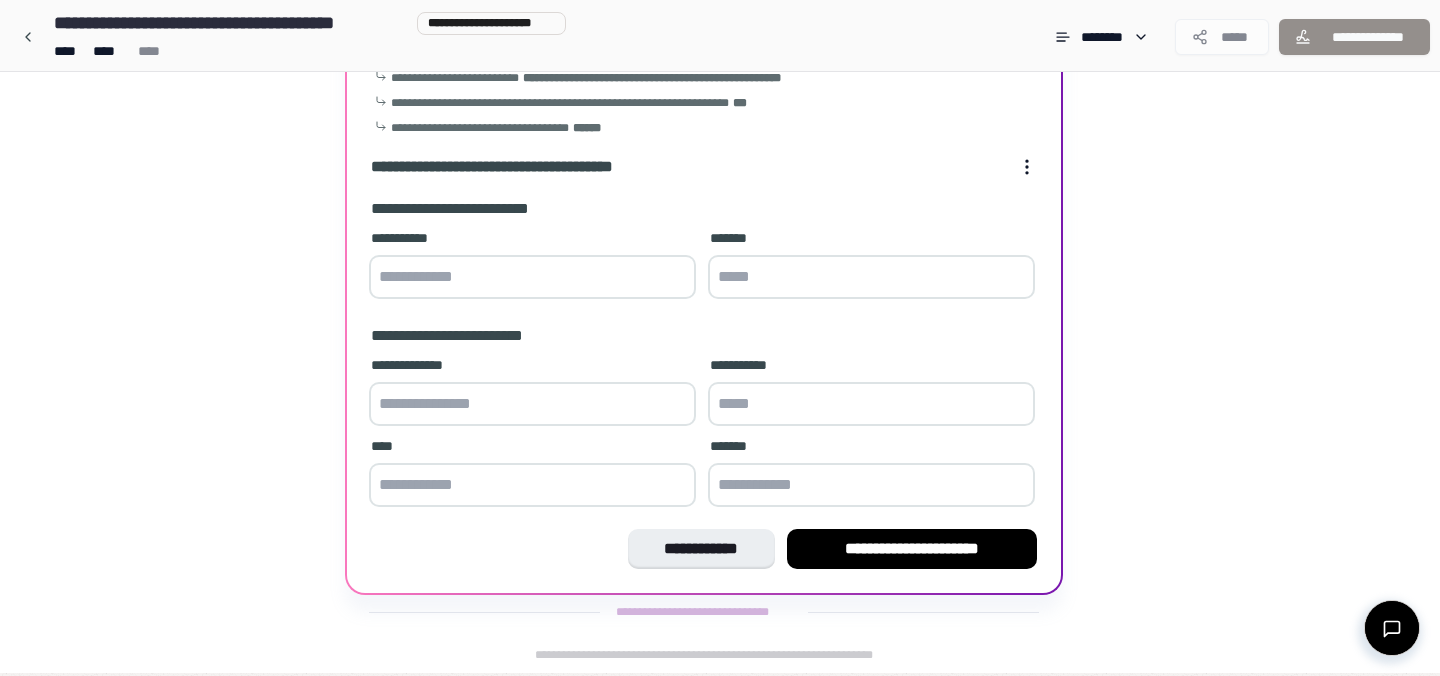click at bounding box center (532, 277) 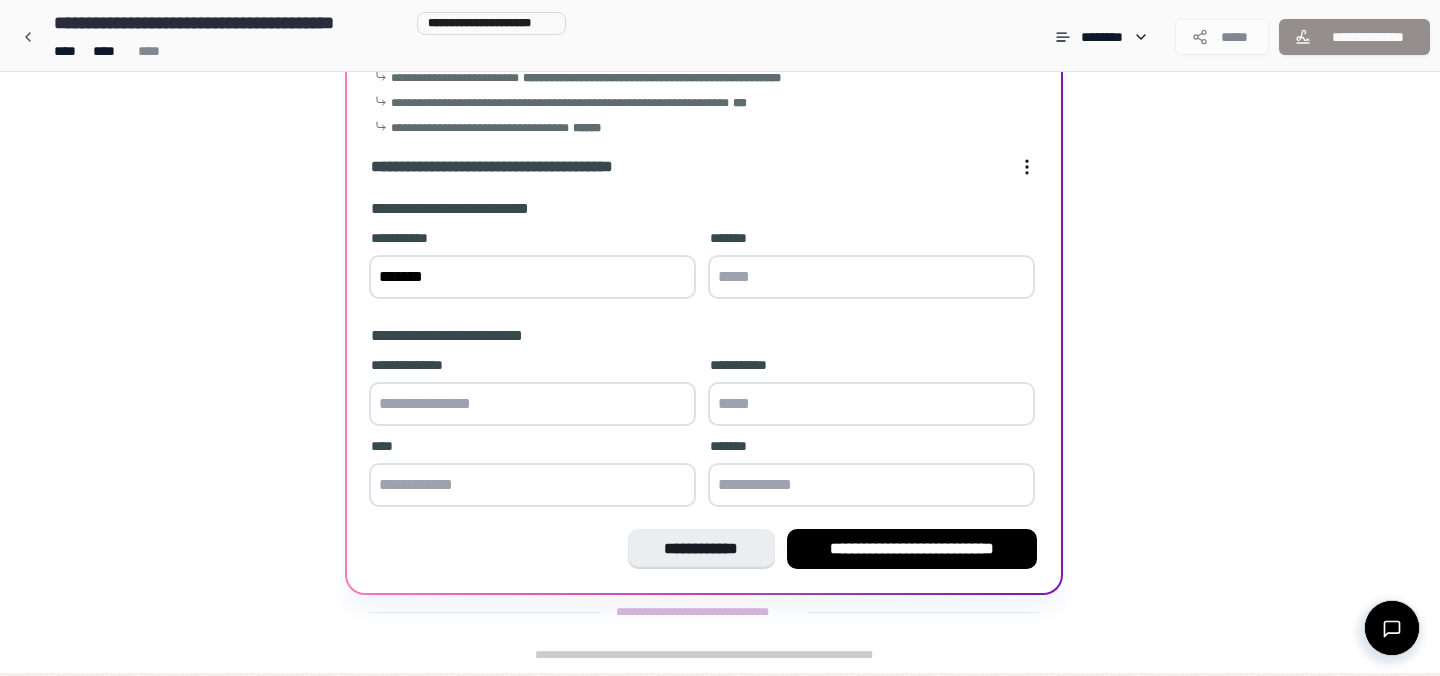click at bounding box center [871, 277] 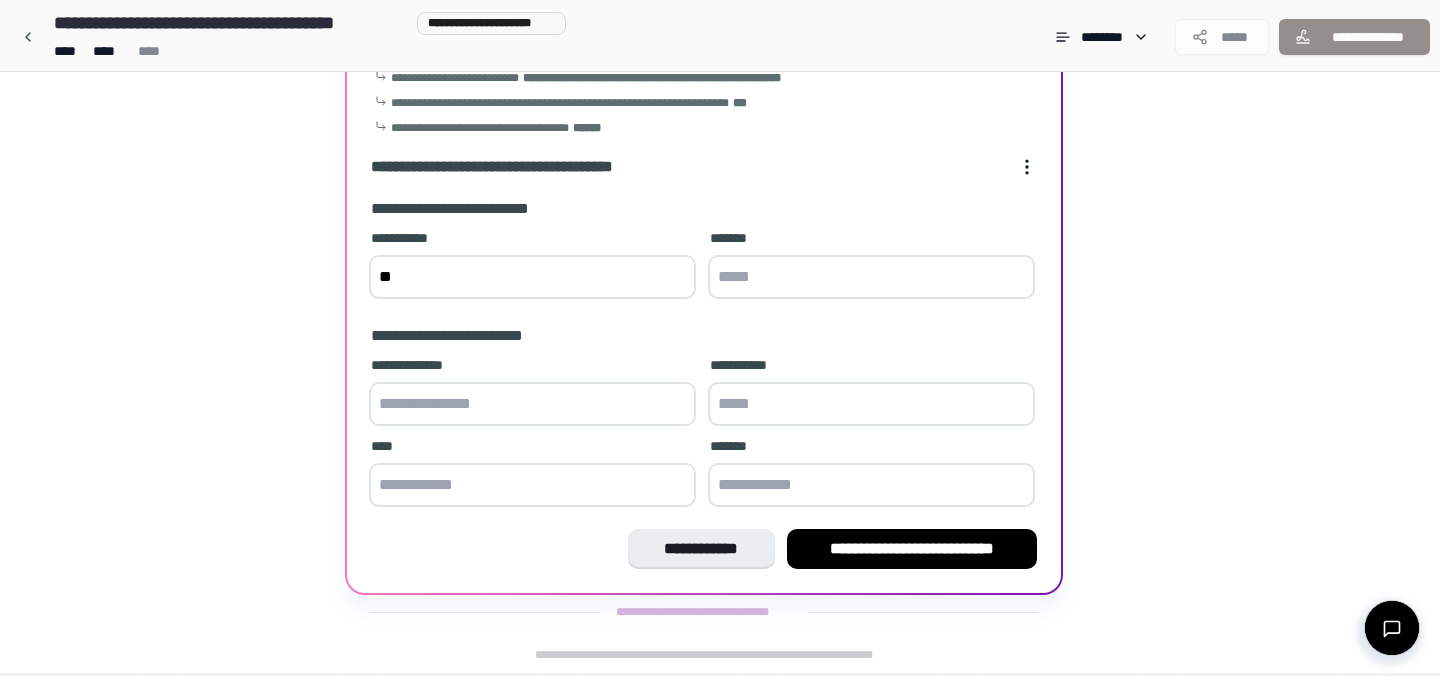 type on "*" 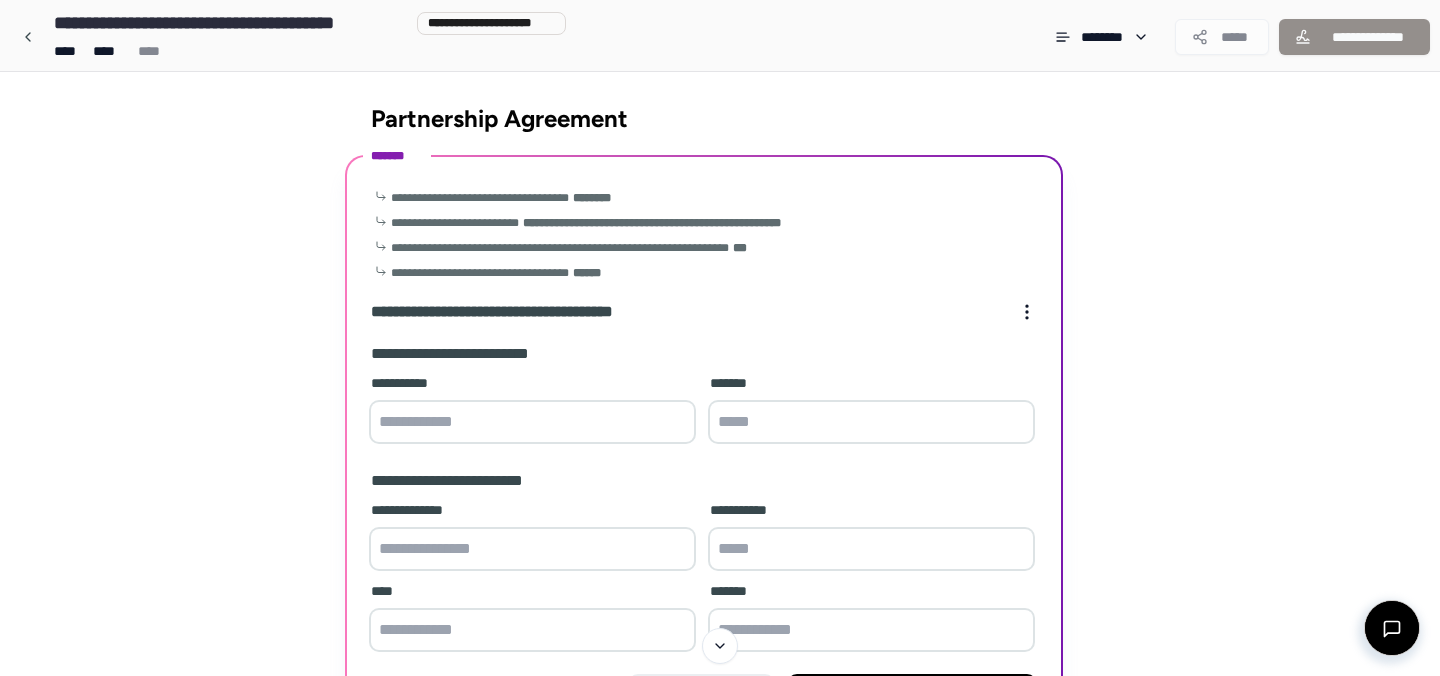 scroll, scrollTop: 145, scrollLeft: 0, axis: vertical 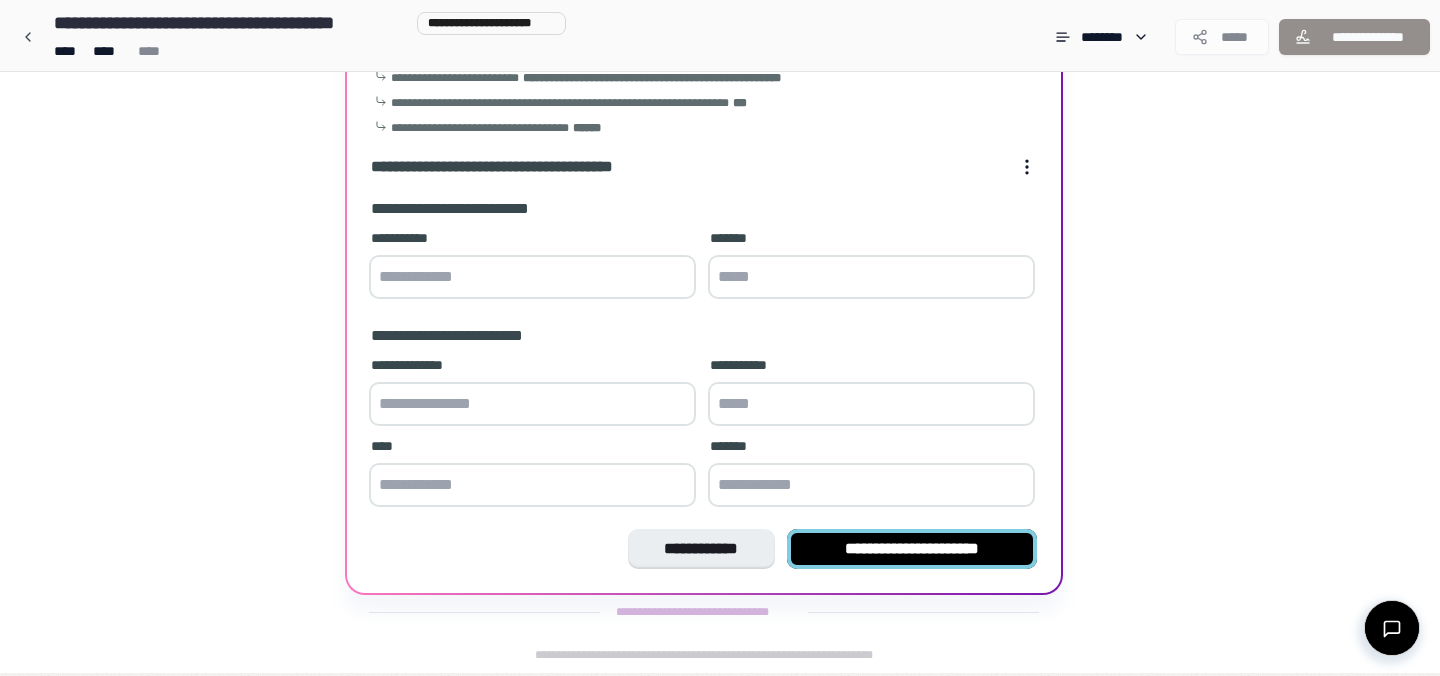 type 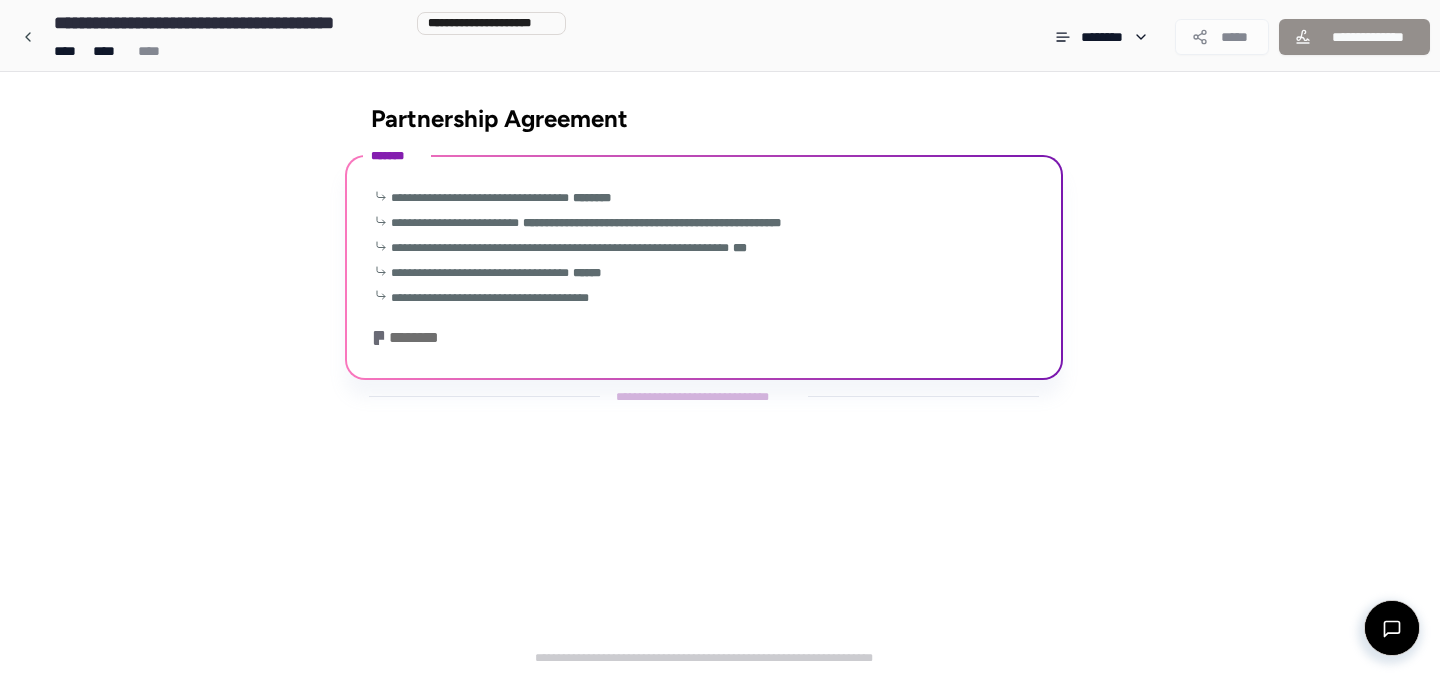scroll, scrollTop: 0, scrollLeft: 0, axis: both 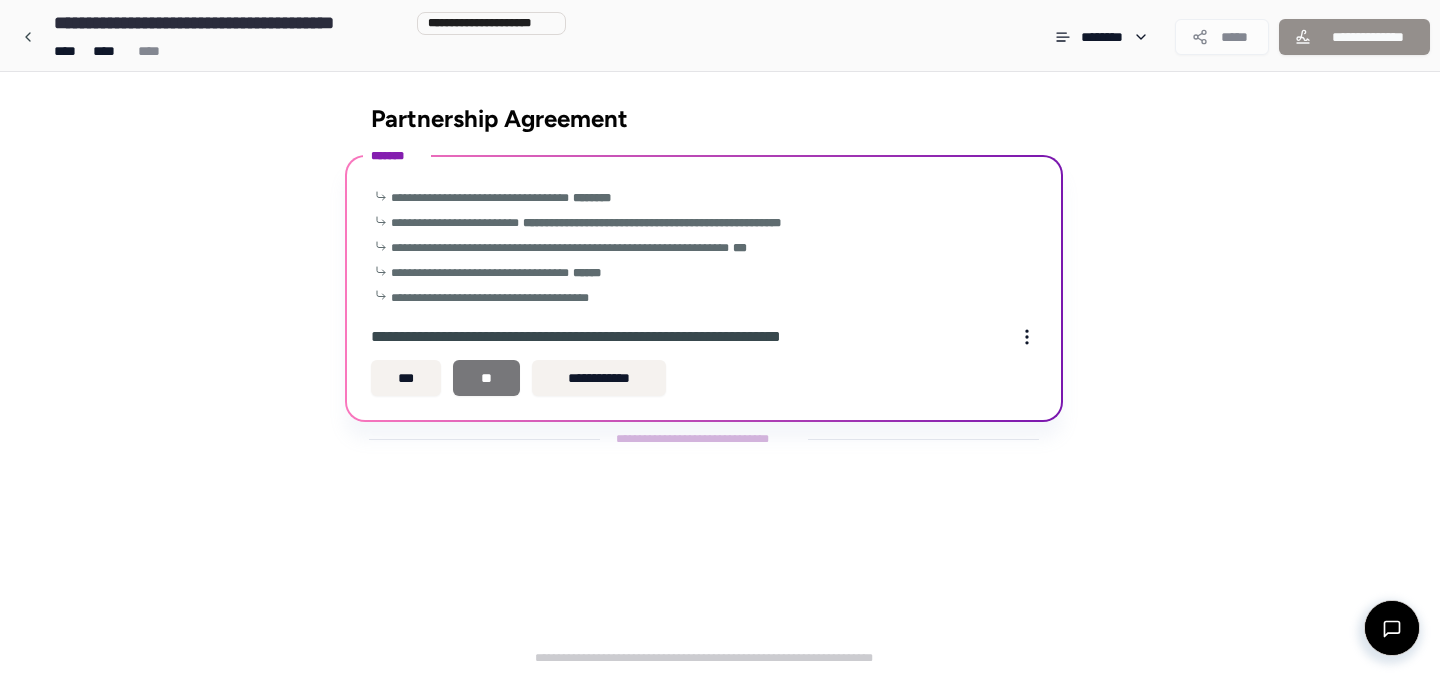 click on "**" at bounding box center (486, 378) 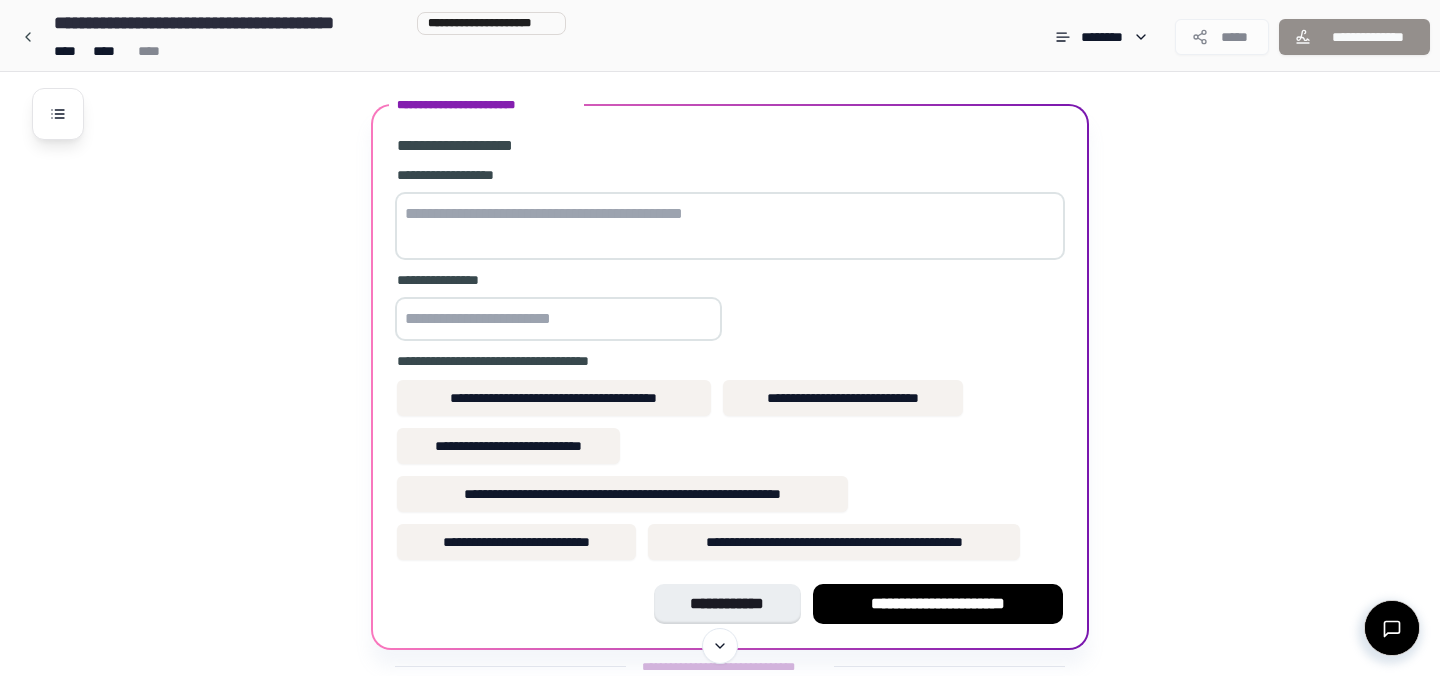 scroll, scrollTop: 269, scrollLeft: 0, axis: vertical 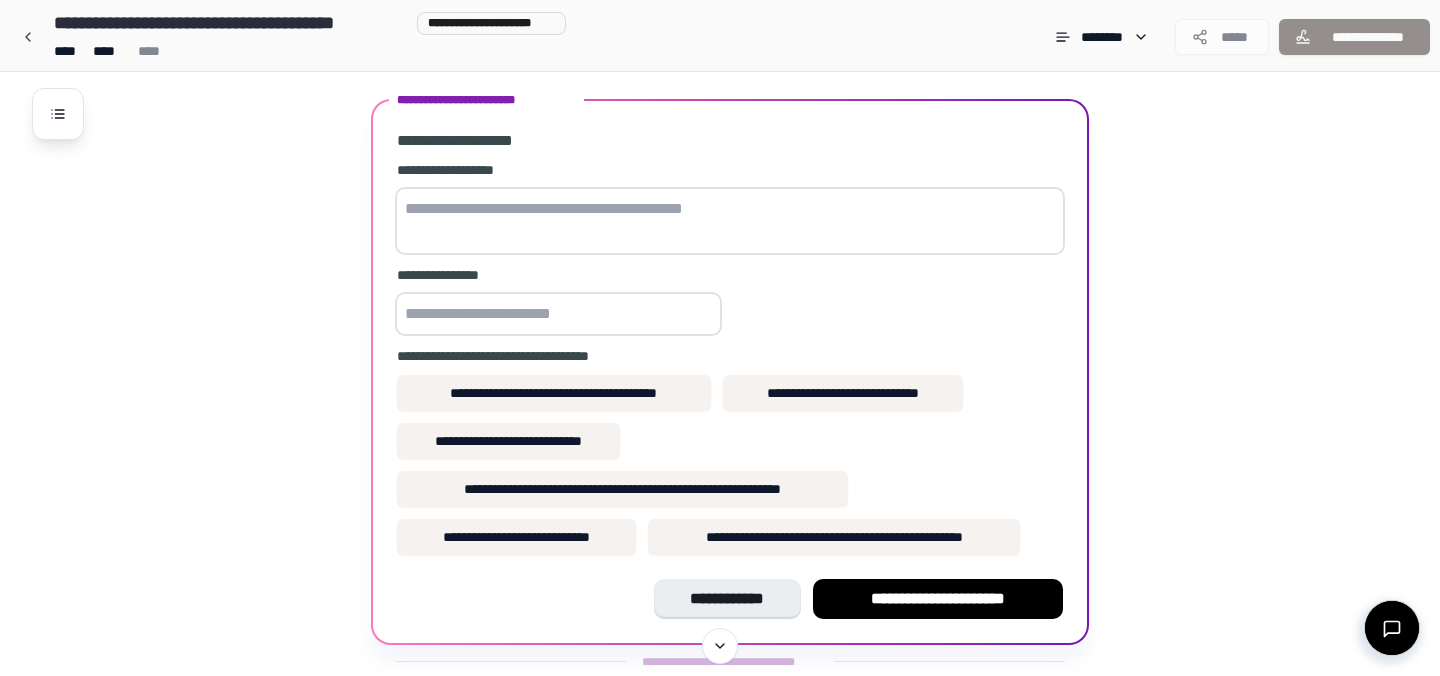 click at bounding box center [730, 221] 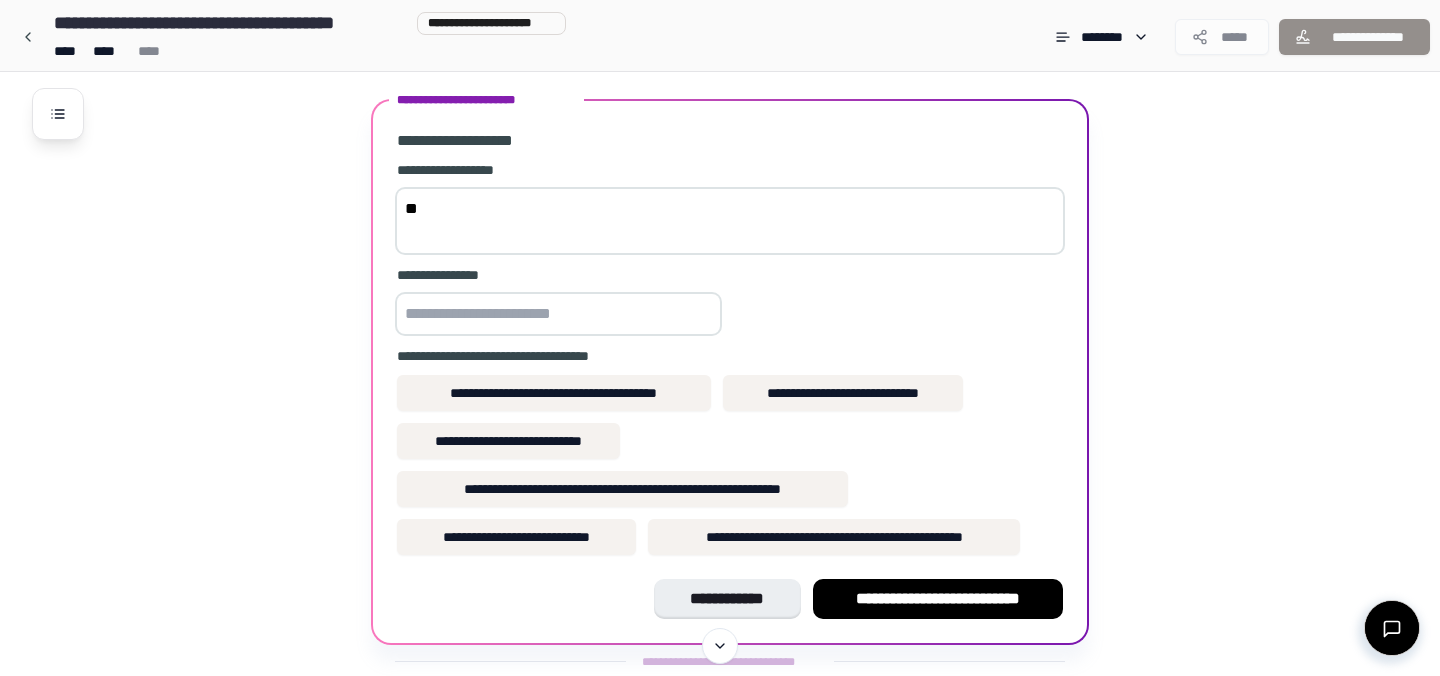 type on "*" 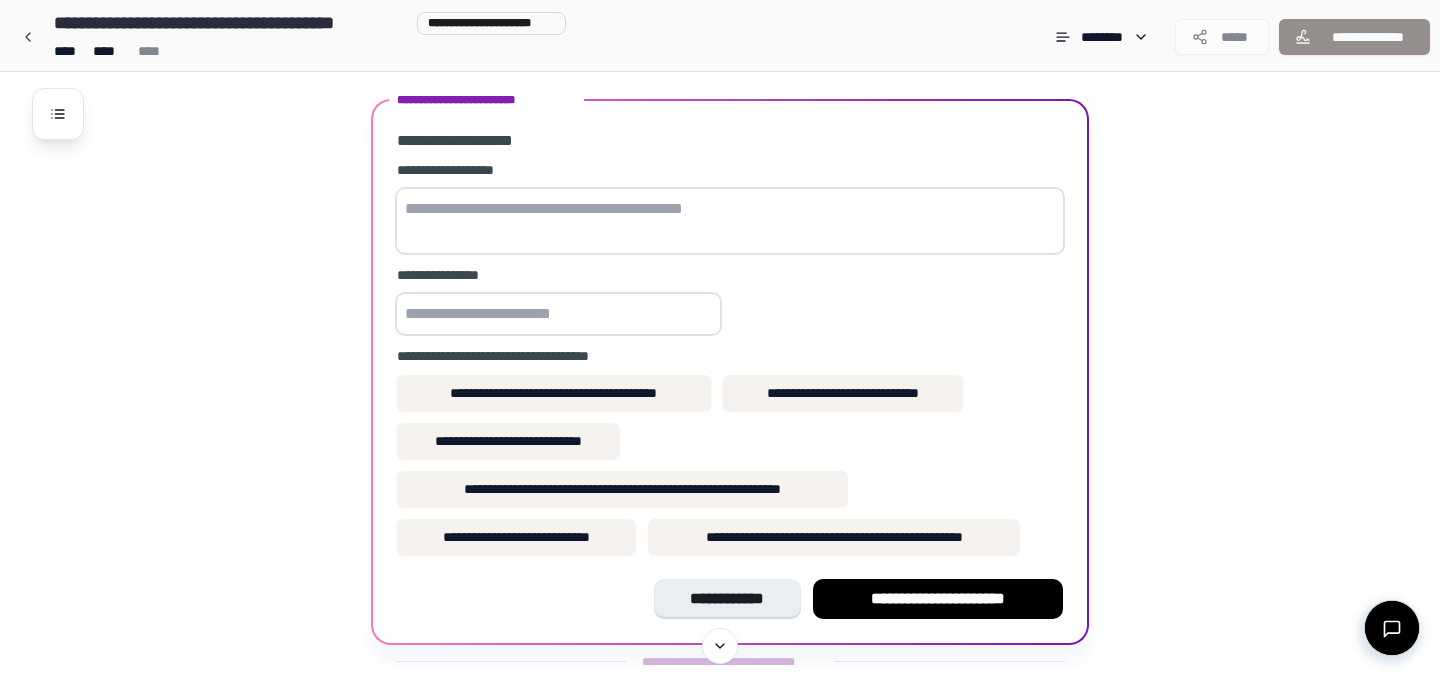 type on "*" 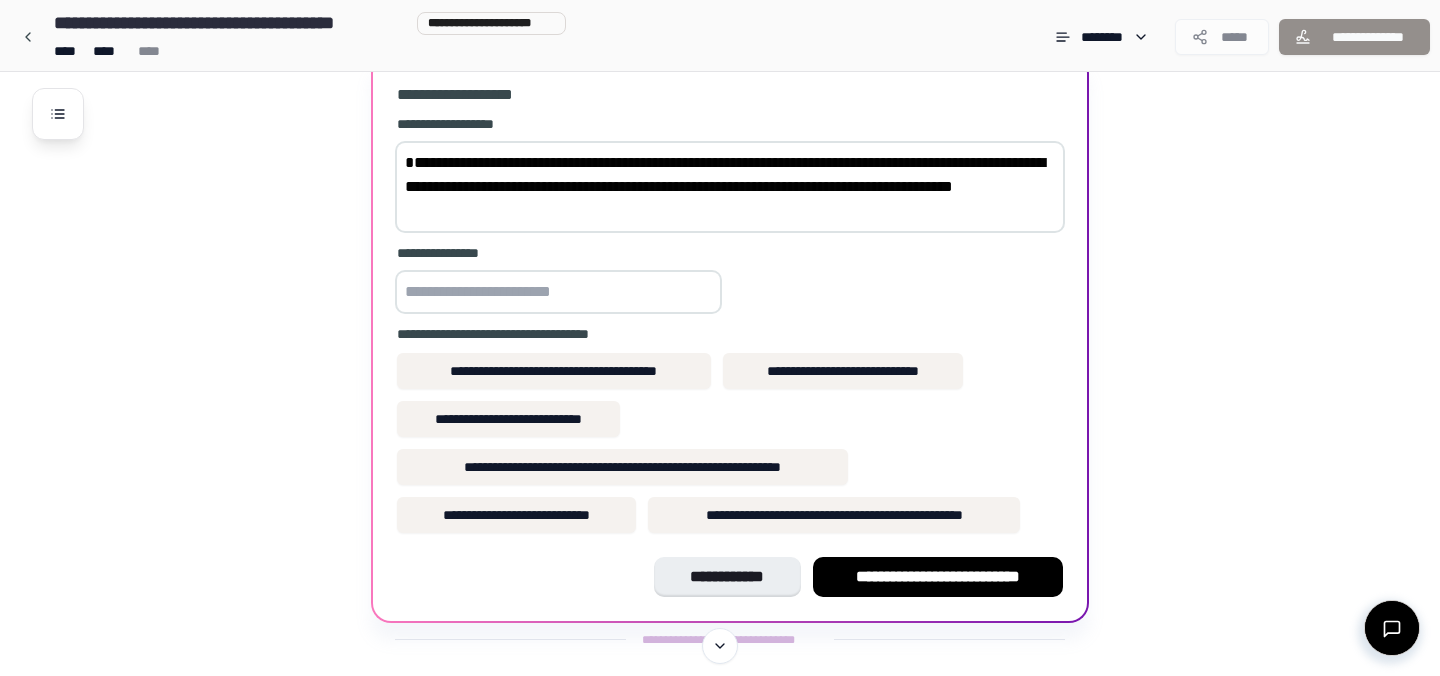 scroll, scrollTop: 320, scrollLeft: 0, axis: vertical 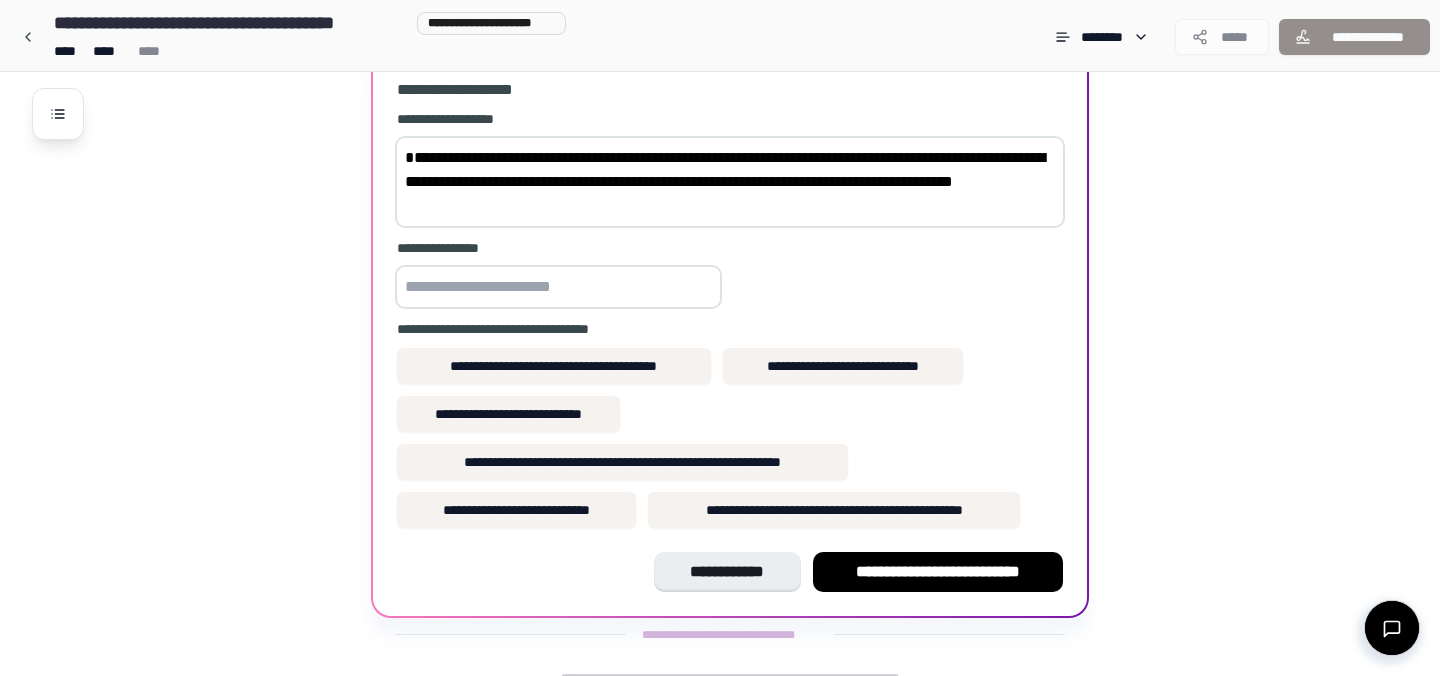 type on "**********" 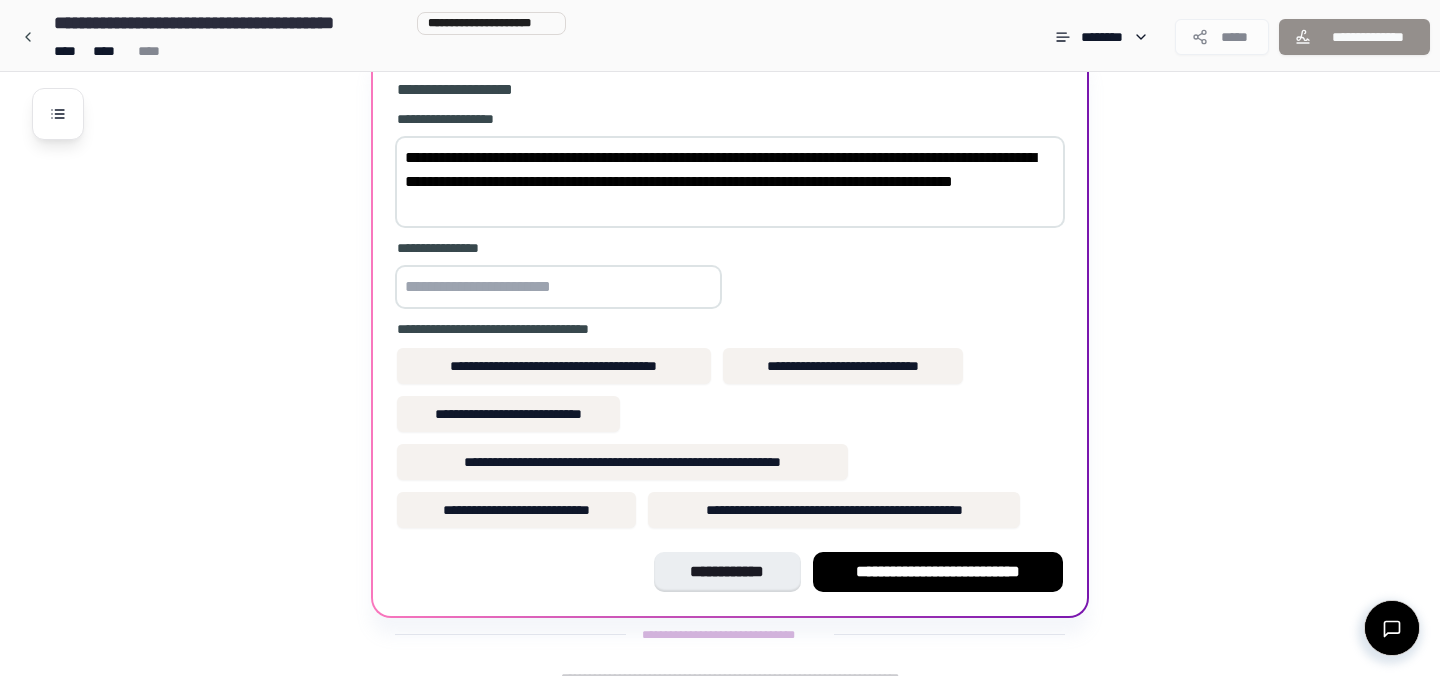 click at bounding box center (558, 287) 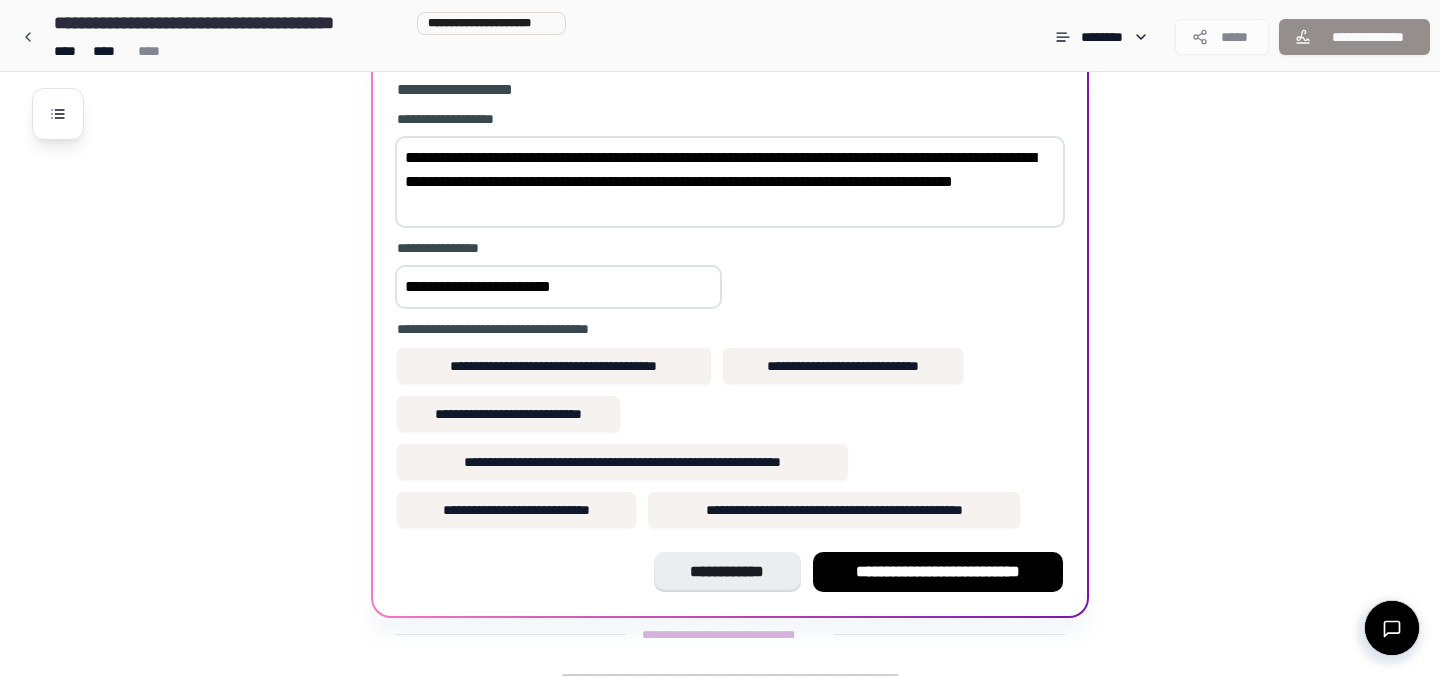 scroll, scrollTop: 340, scrollLeft: 0, axis: vertical 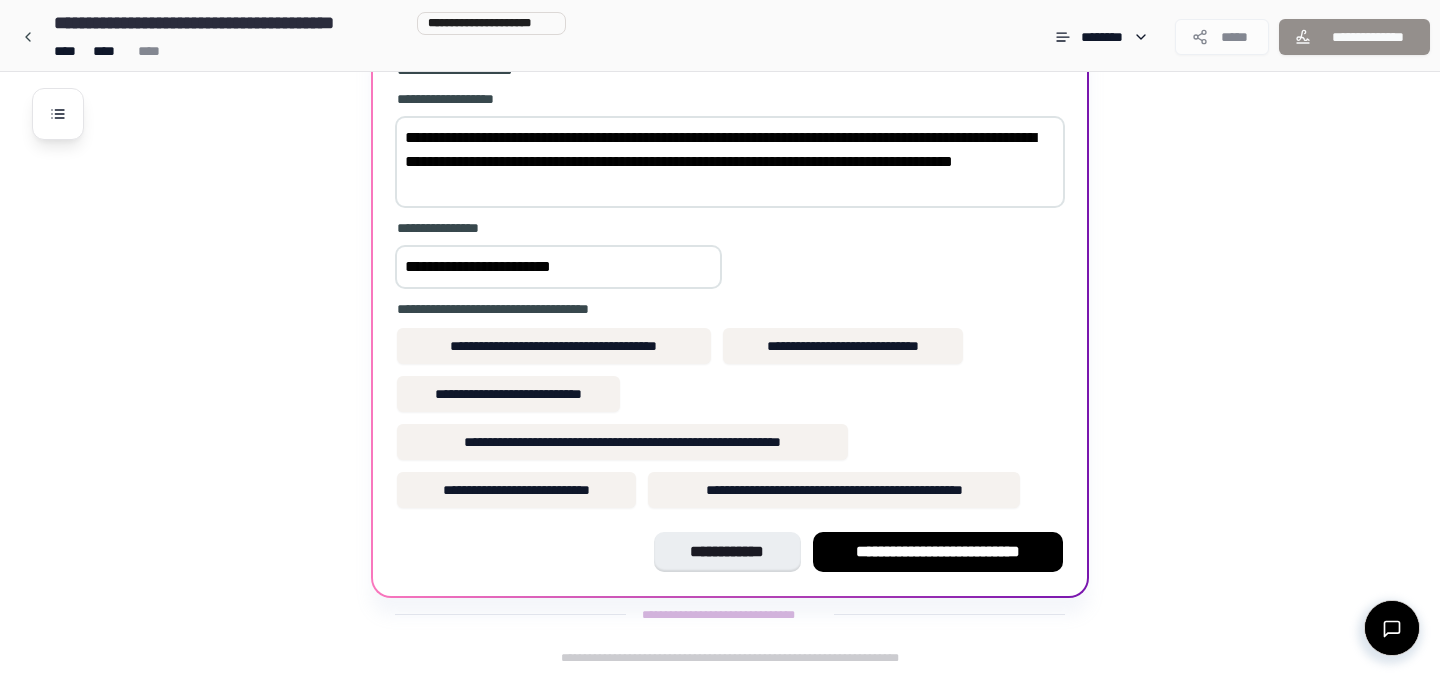 type on "**********" 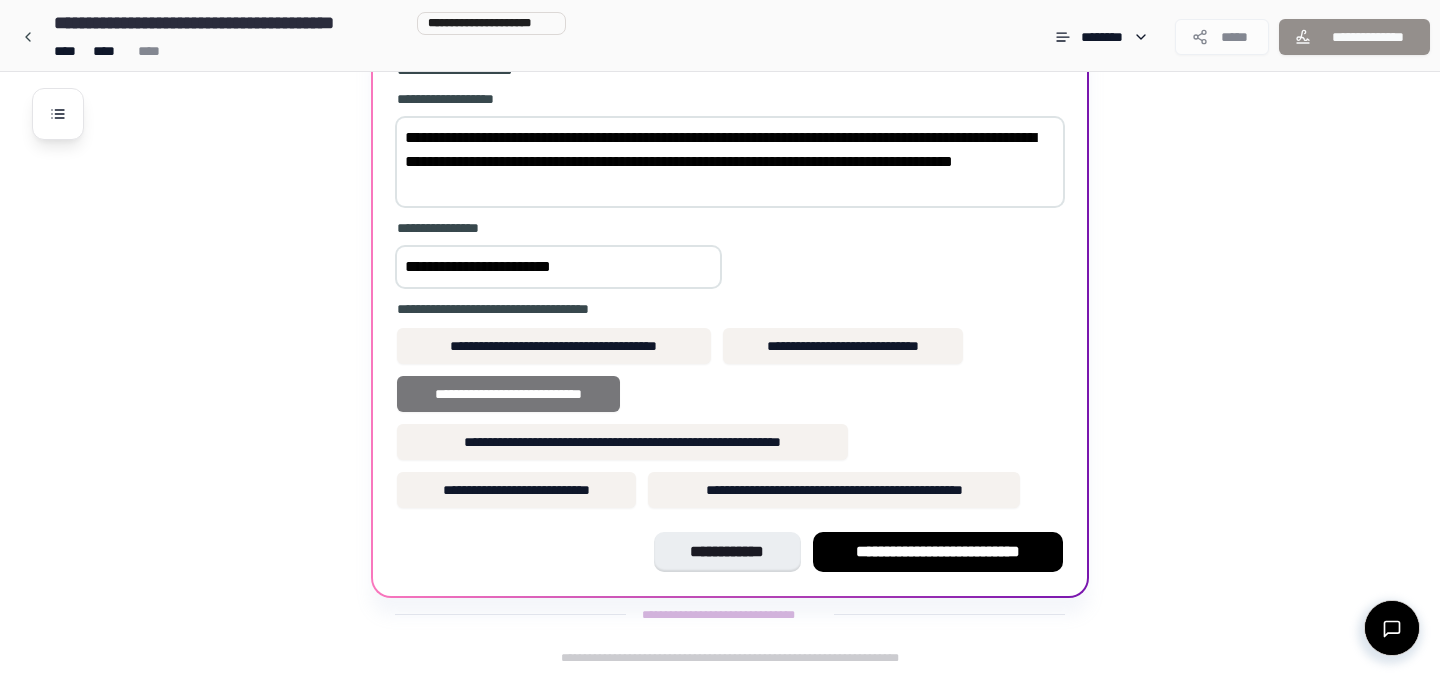 click on "**********" at bounding box center [508, 394] 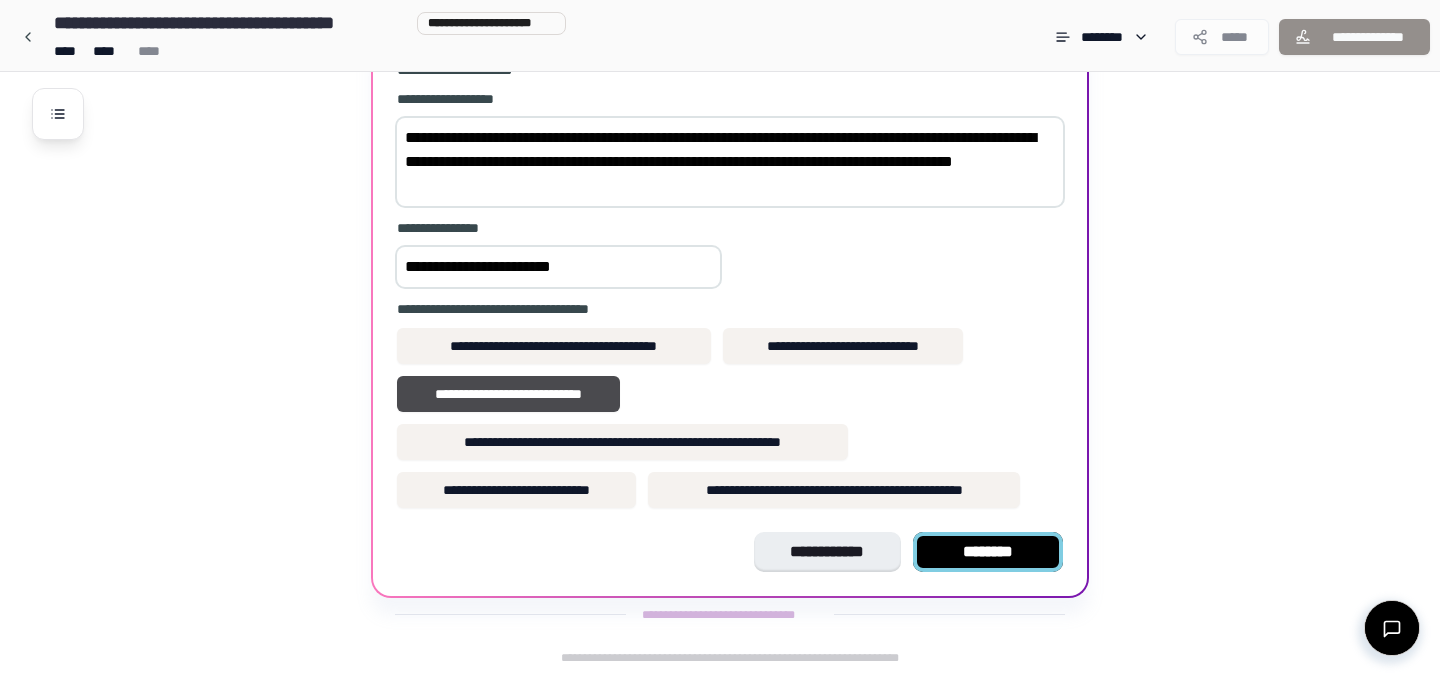 click on "********" at bounding box center [988, 552] 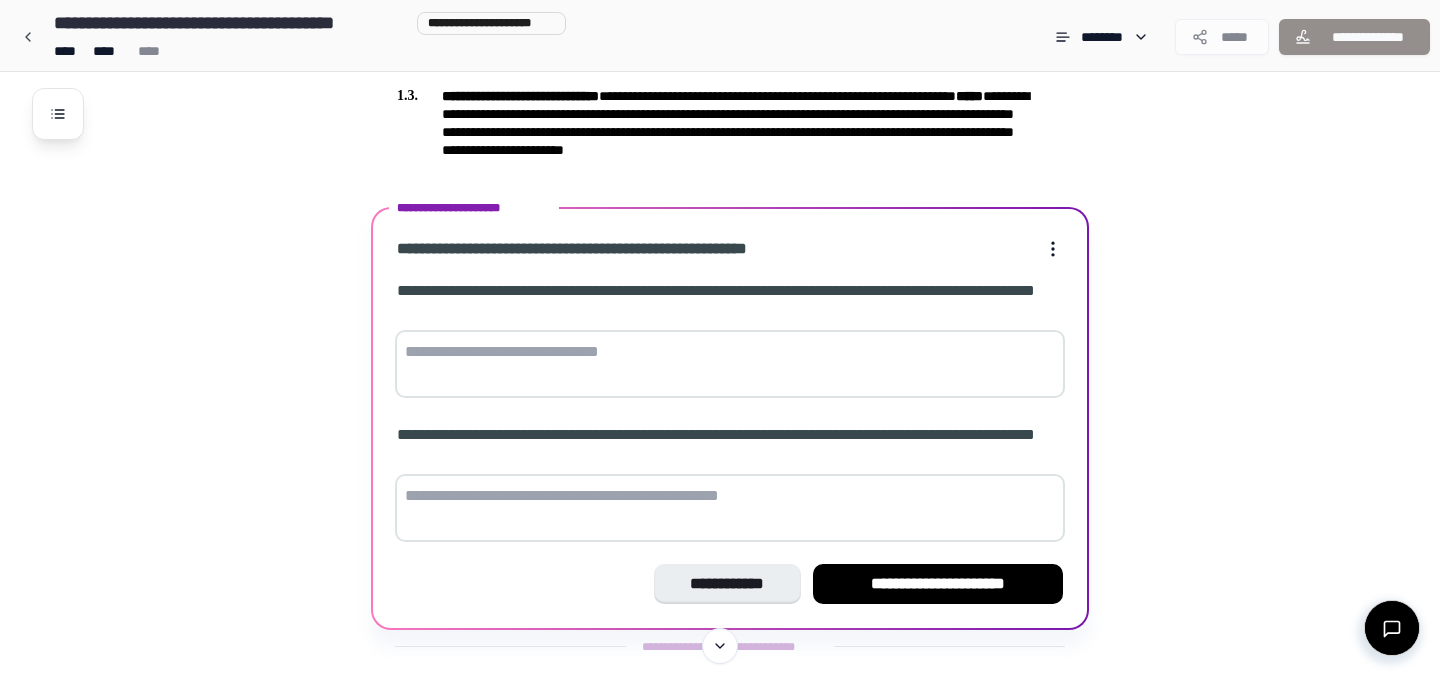 scroll, scrollTop: 447, scrollLeft: 0, axis: vertical 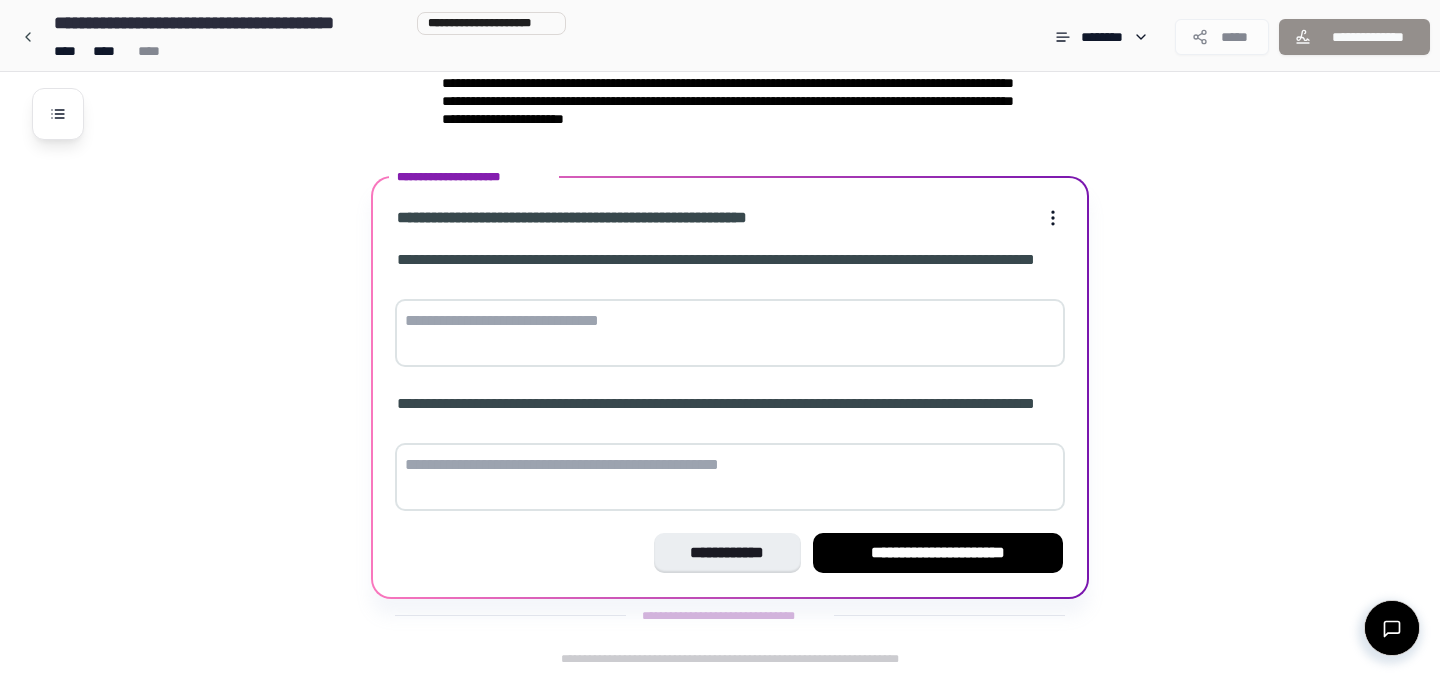 click at bounding box center (730, 333) 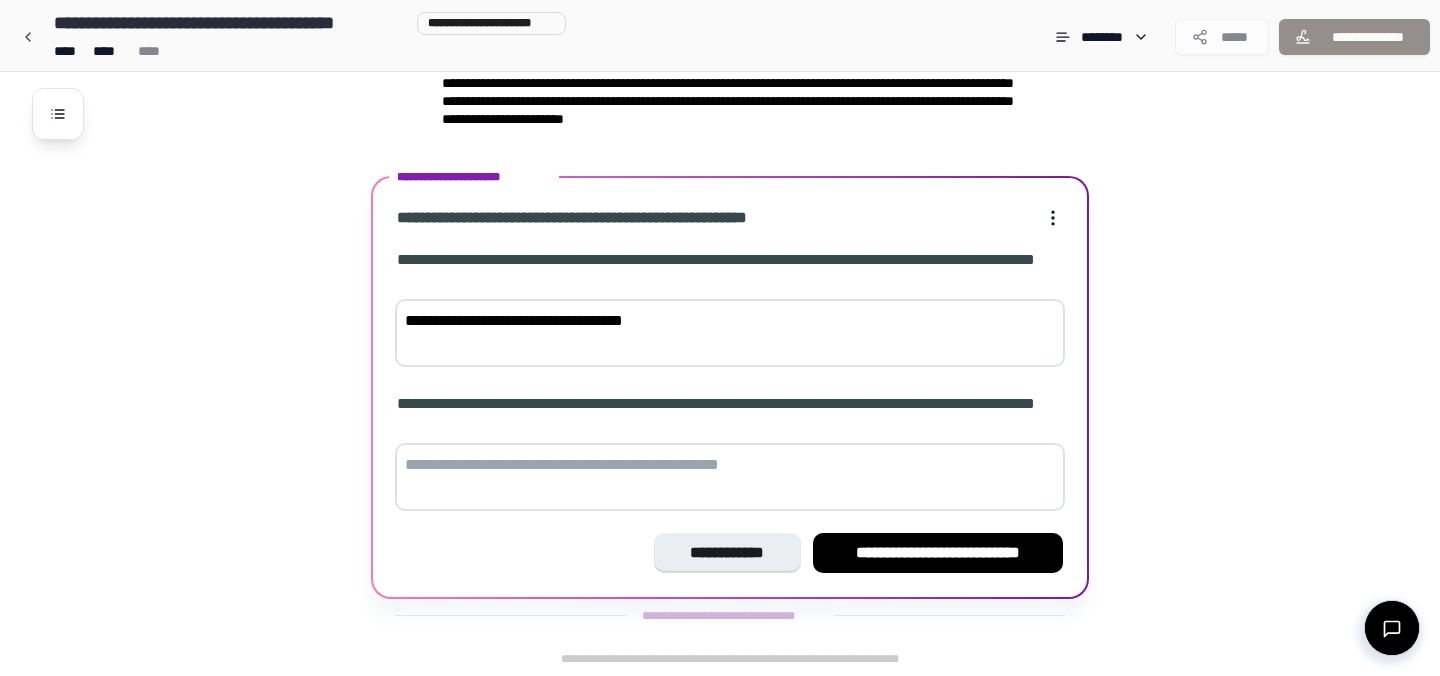 type on "**********" 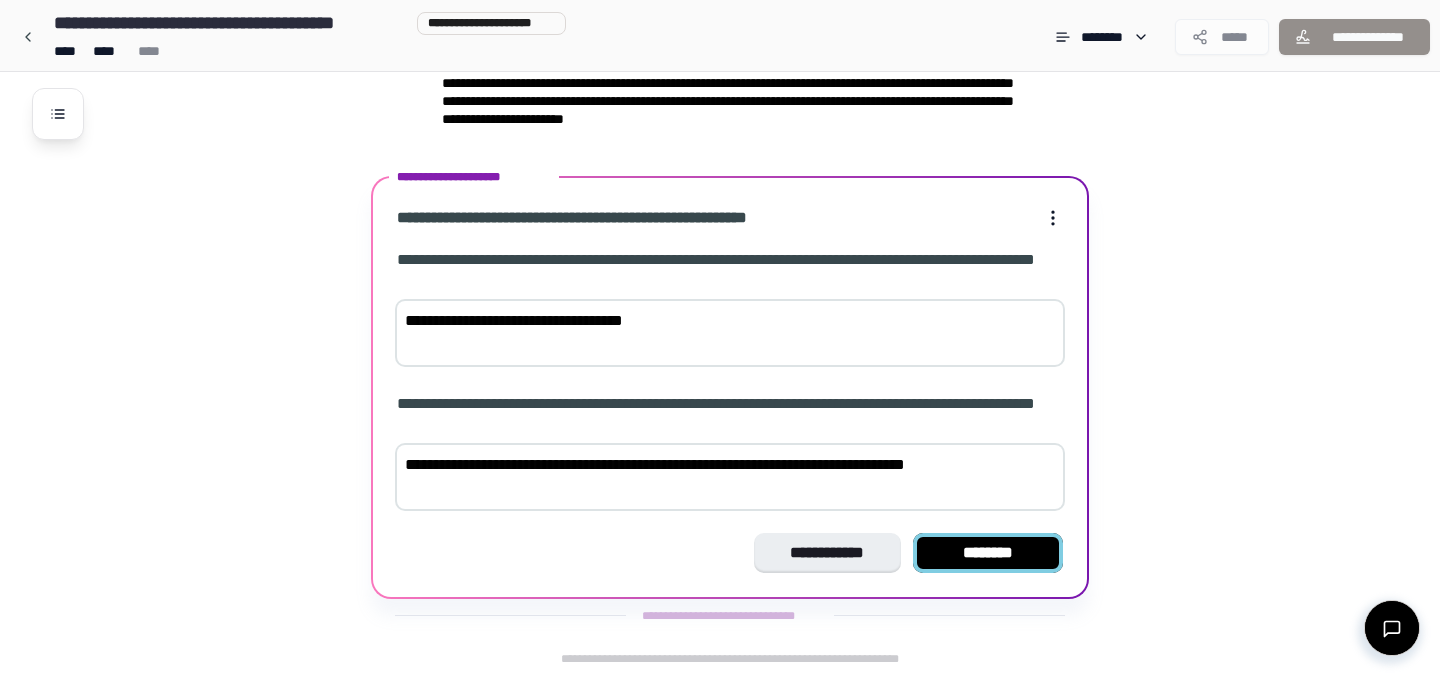 type on "**********" 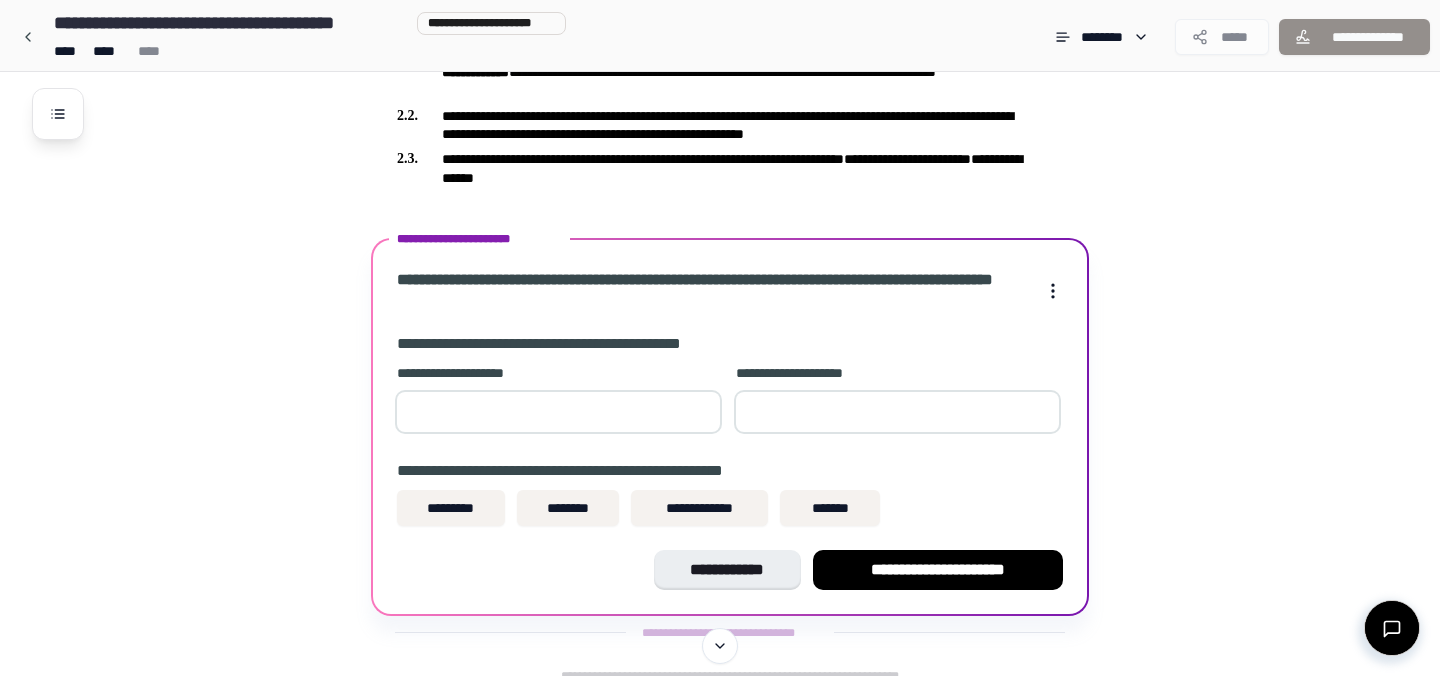 scroll, scrollTop: 641, scrollLeft: 0, axis: vertical 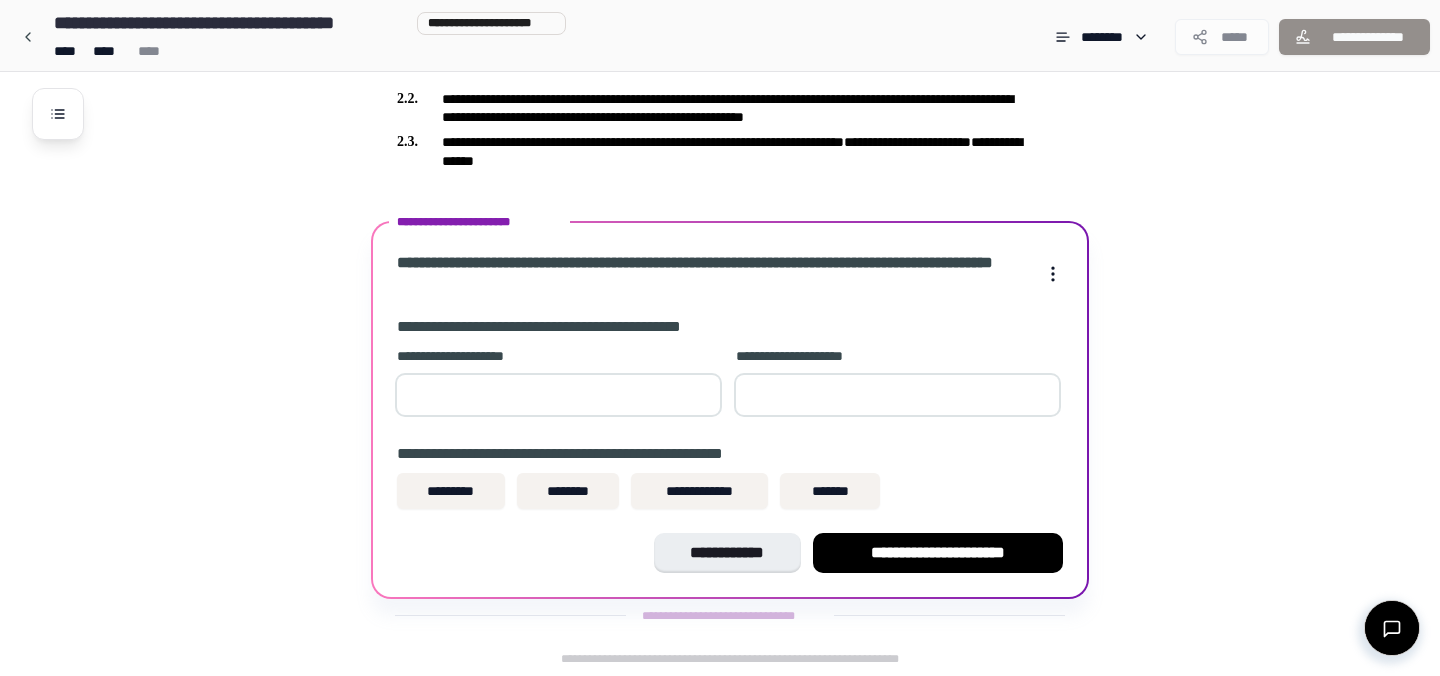 click at bounding box center [558, 395] 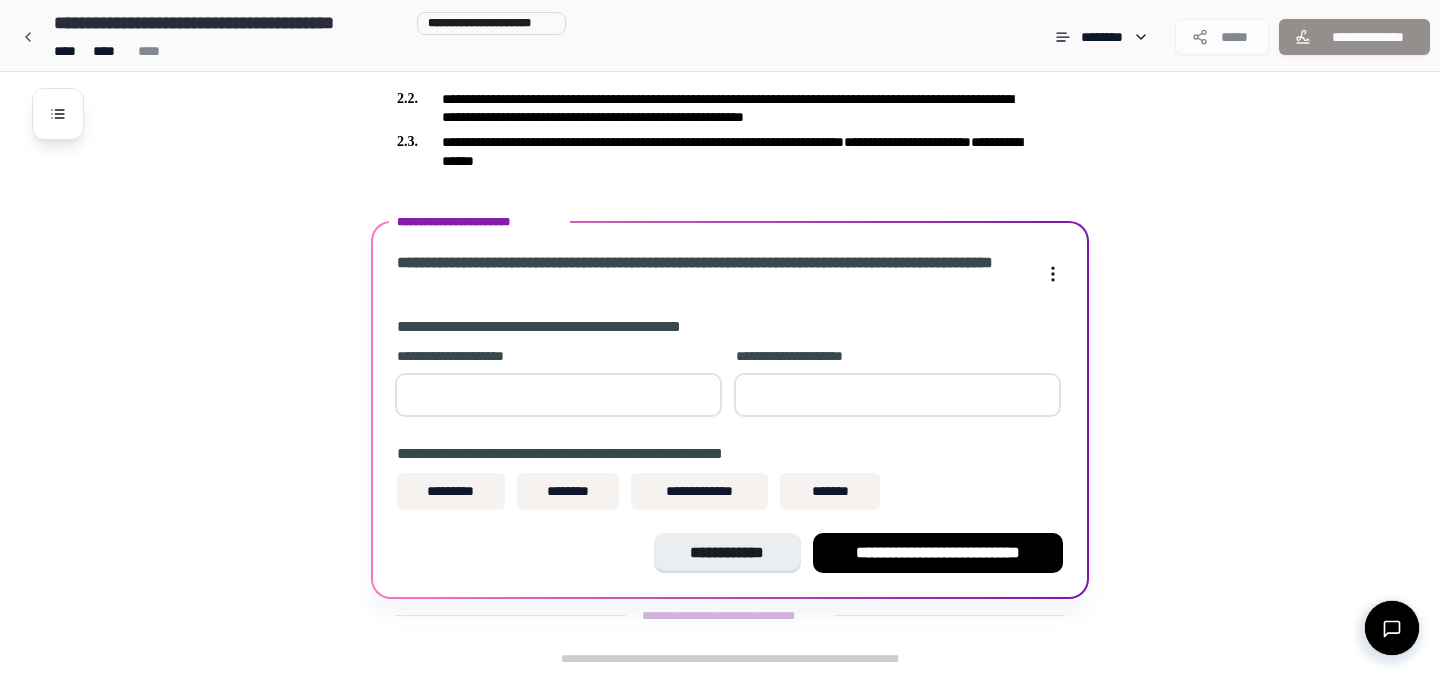 type on "**" 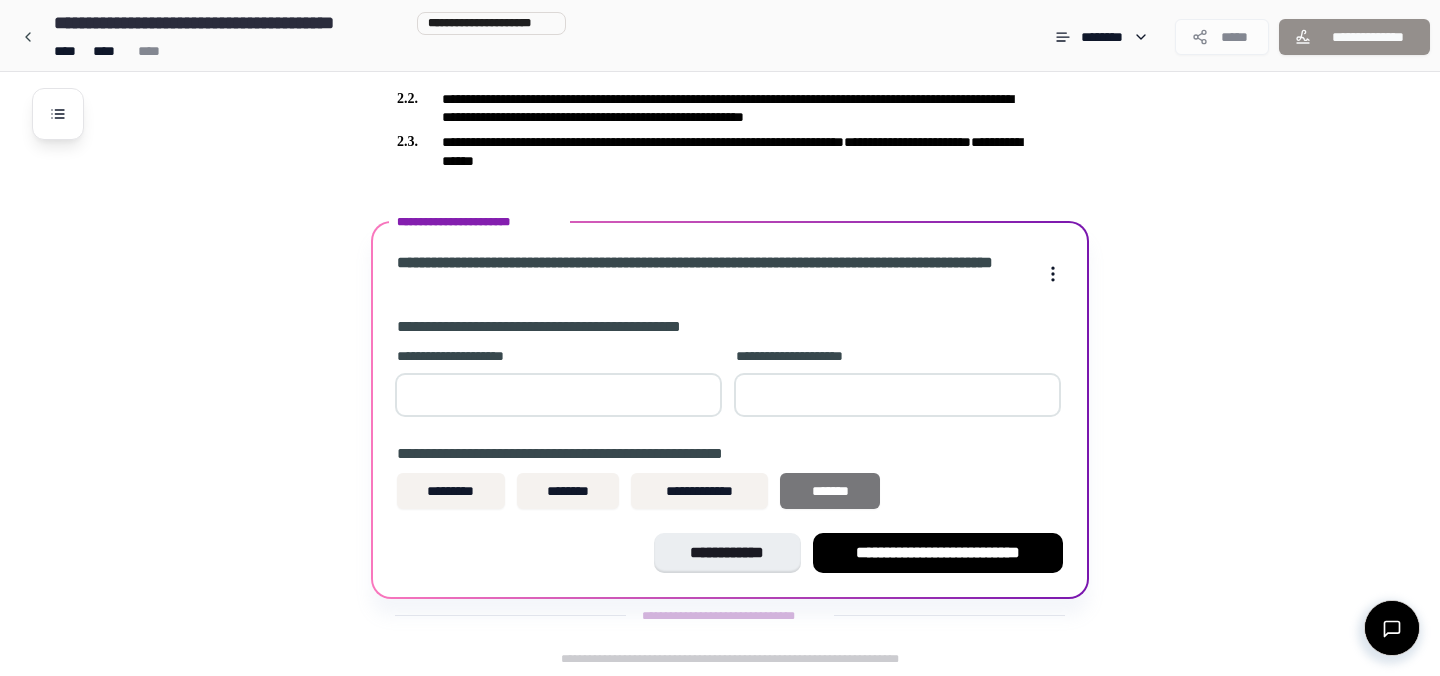click on "*******" at bounding box center (830, 491) 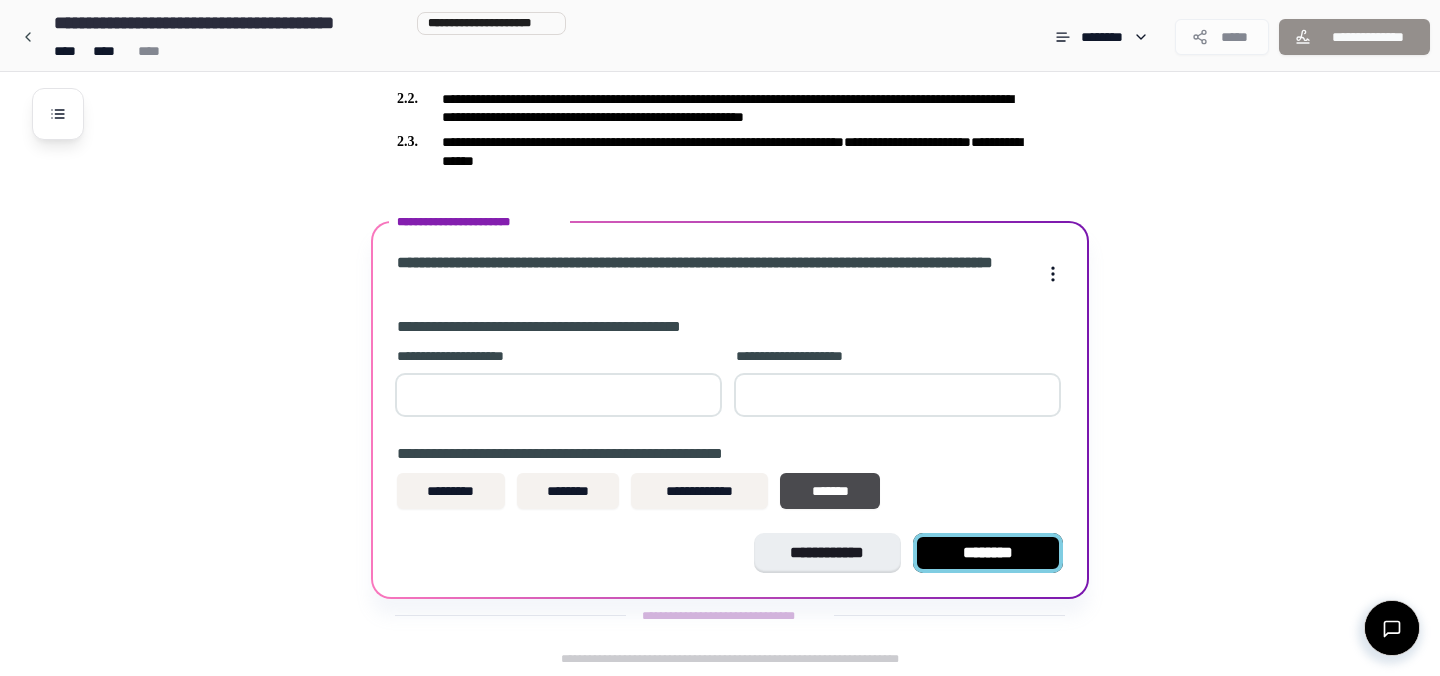 click on "********" at bounding box center (988, 553) 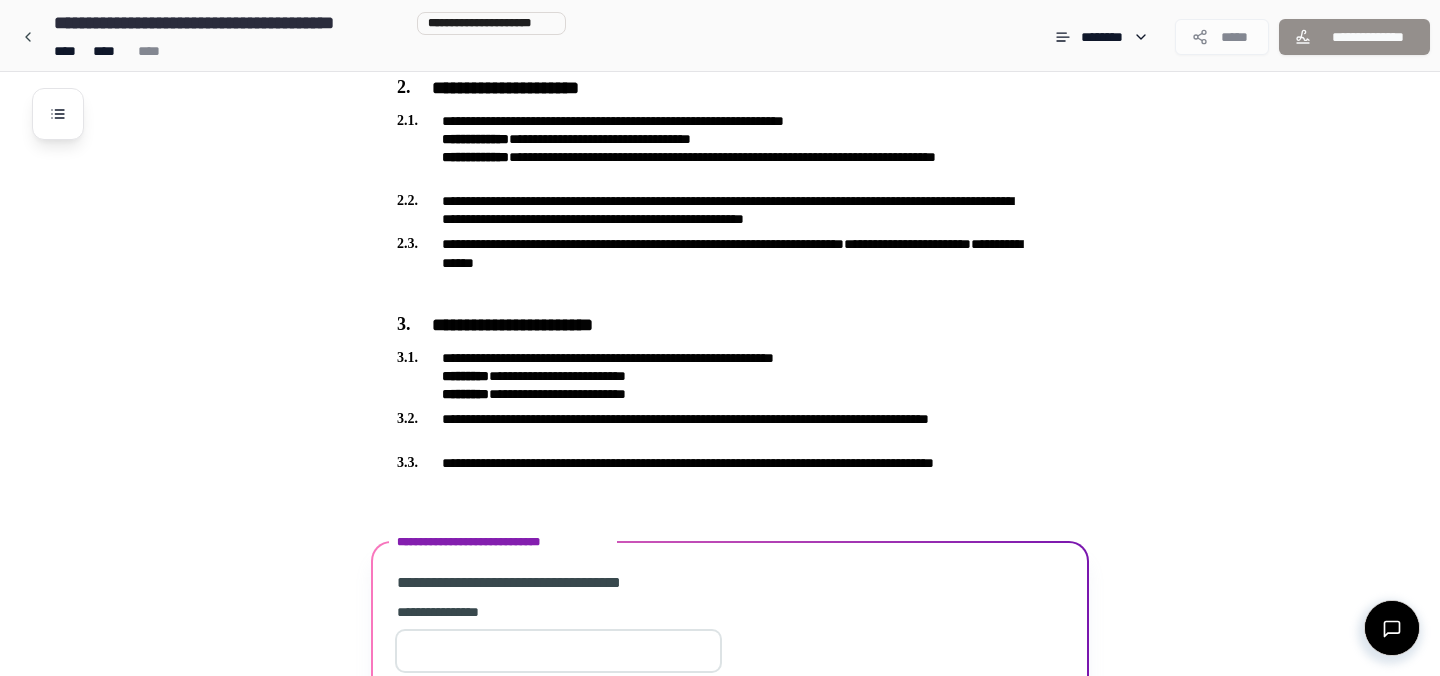 scroll, scrollTop: 779, scrollLeft: 0, axis: vertical 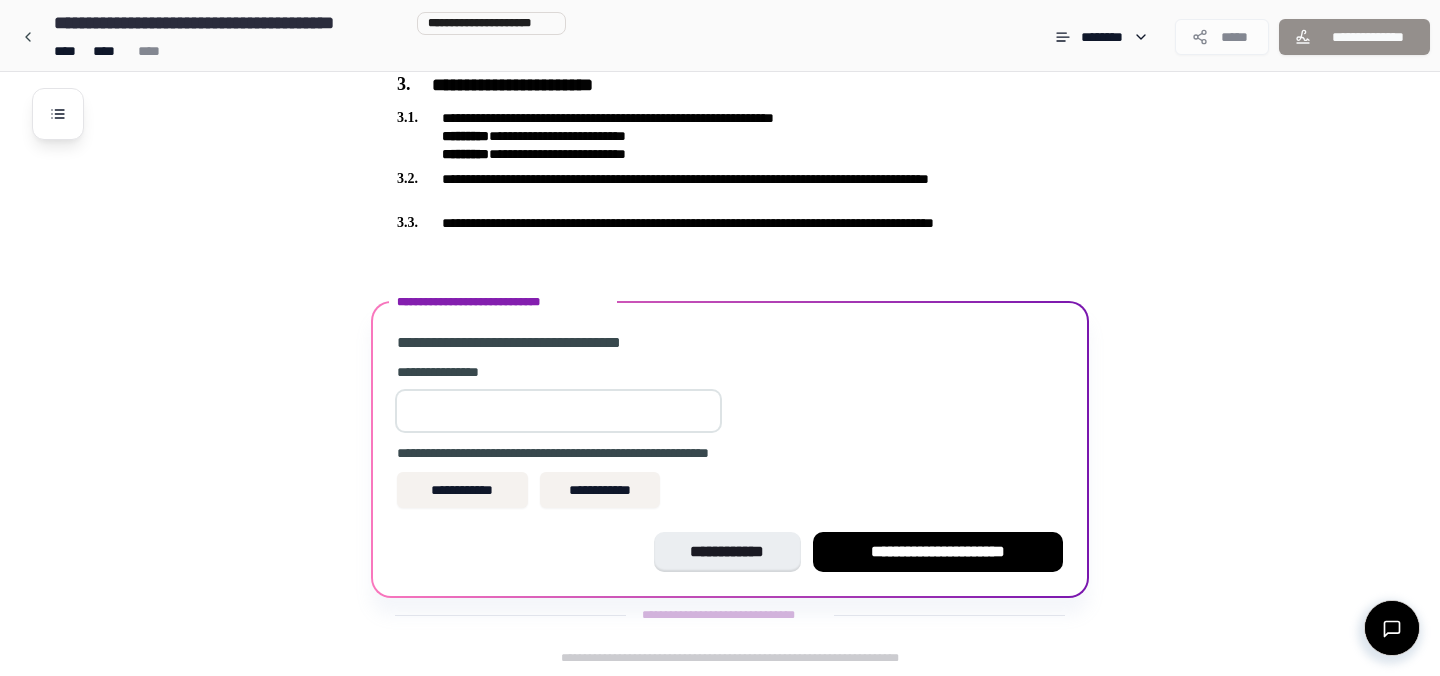 click at bounding box center (558, 411) 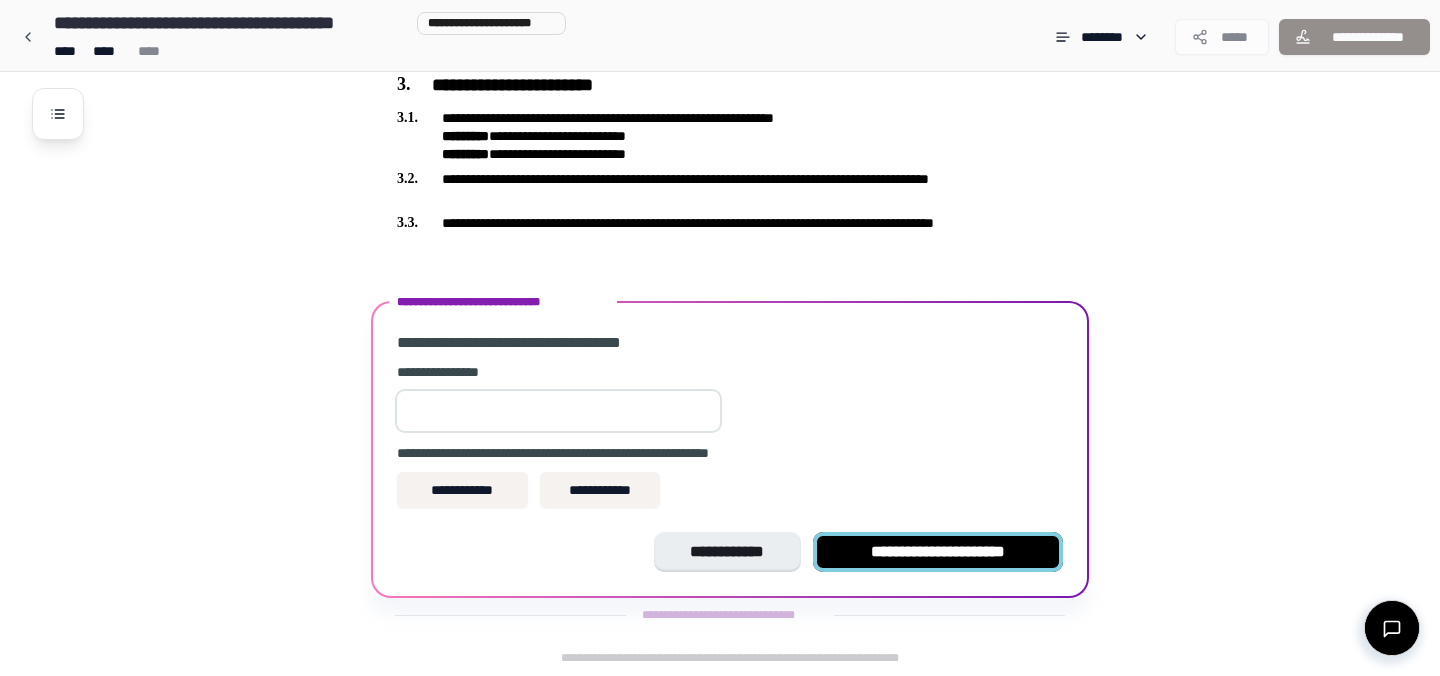 click on "**********" at bounding box center [938, 552] 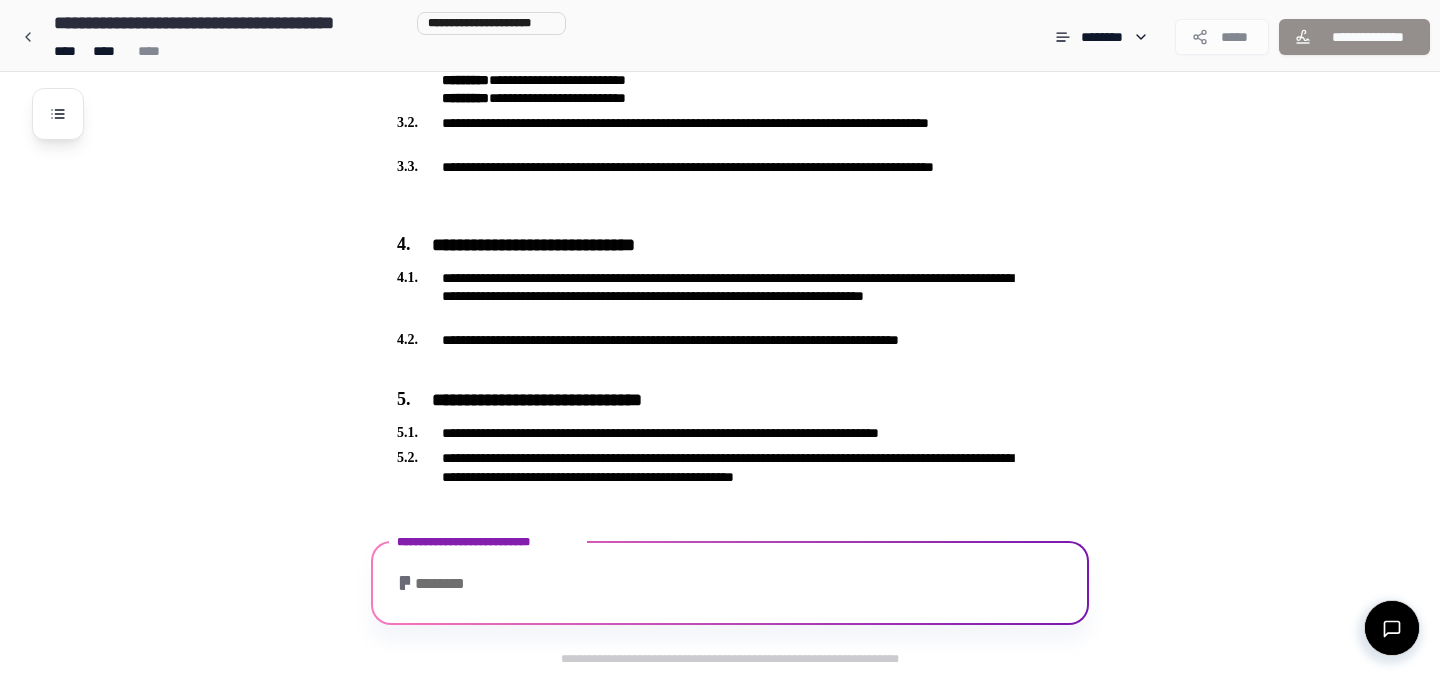 scroll, scrollTop: 953, scrollLeft: 0, axis: vertical 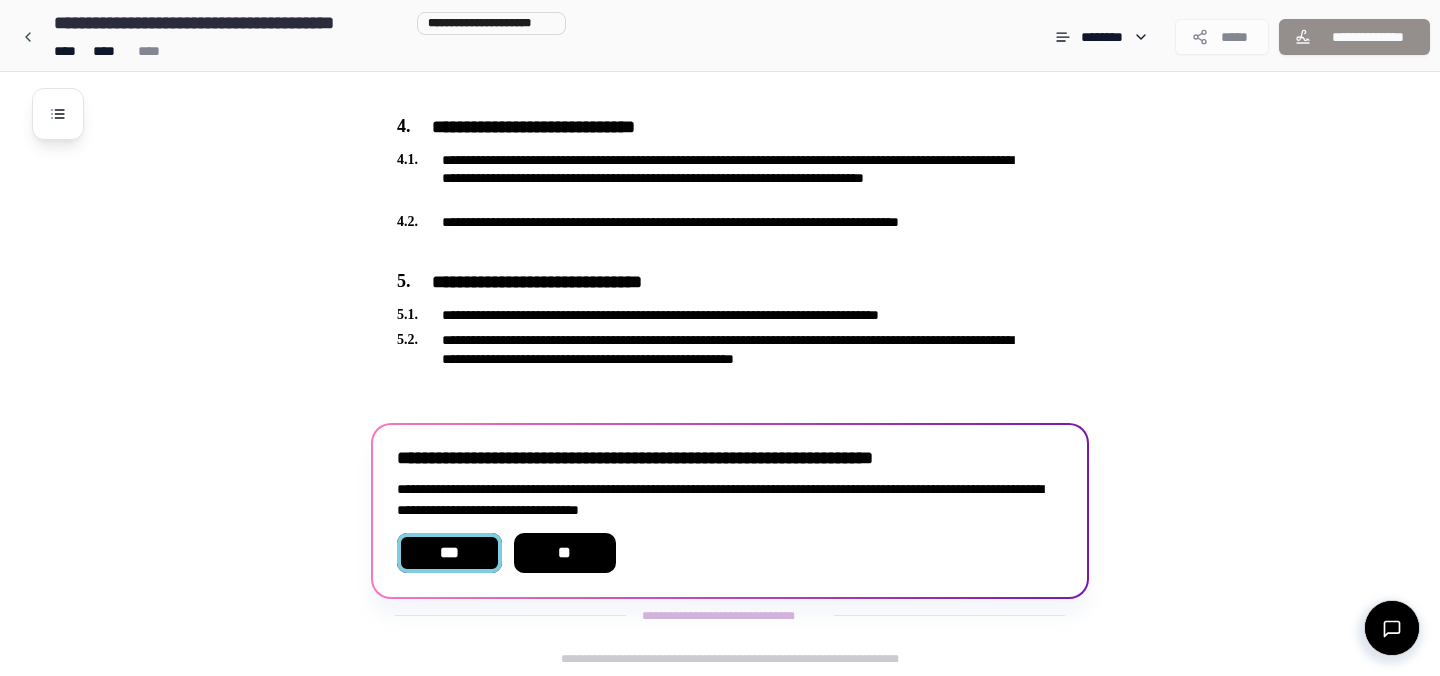 click on "***" at bounding box center (449, 553) 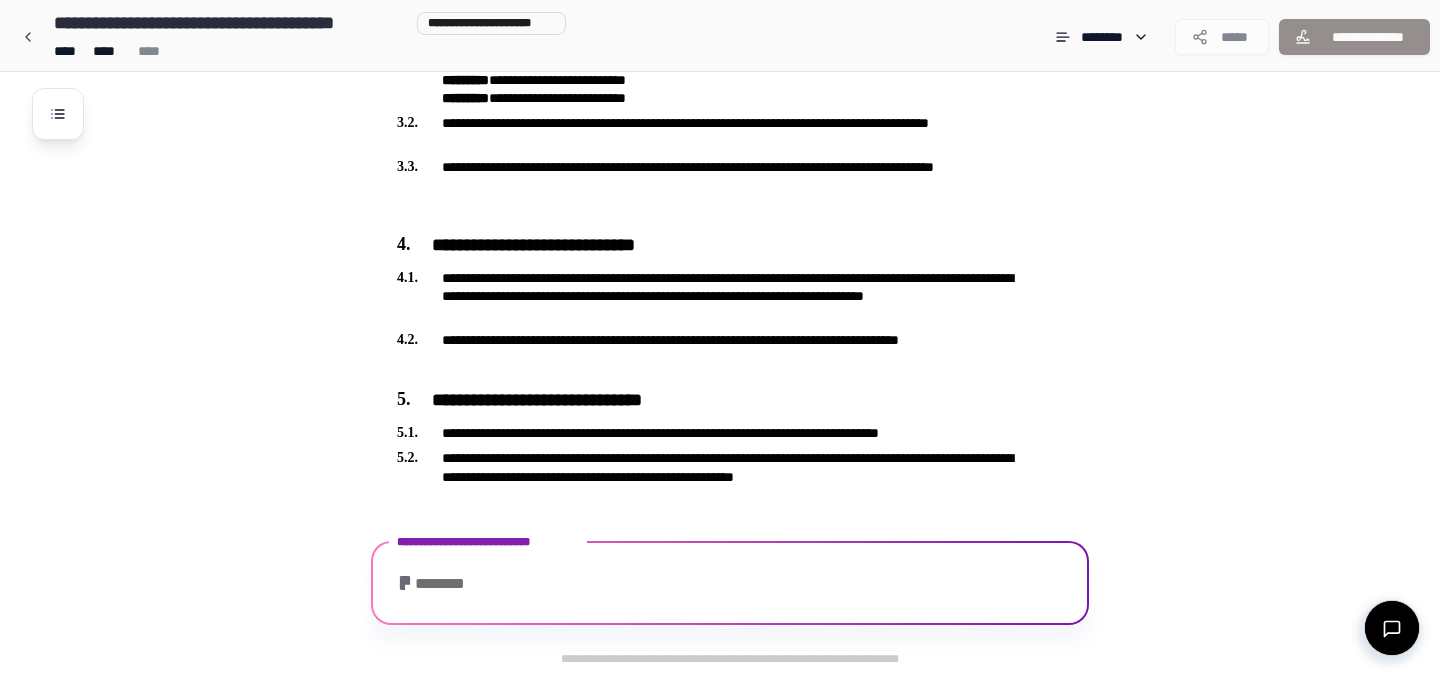 scroll, scrollTop: 1201, scrollLeft: 0, axis: vertical 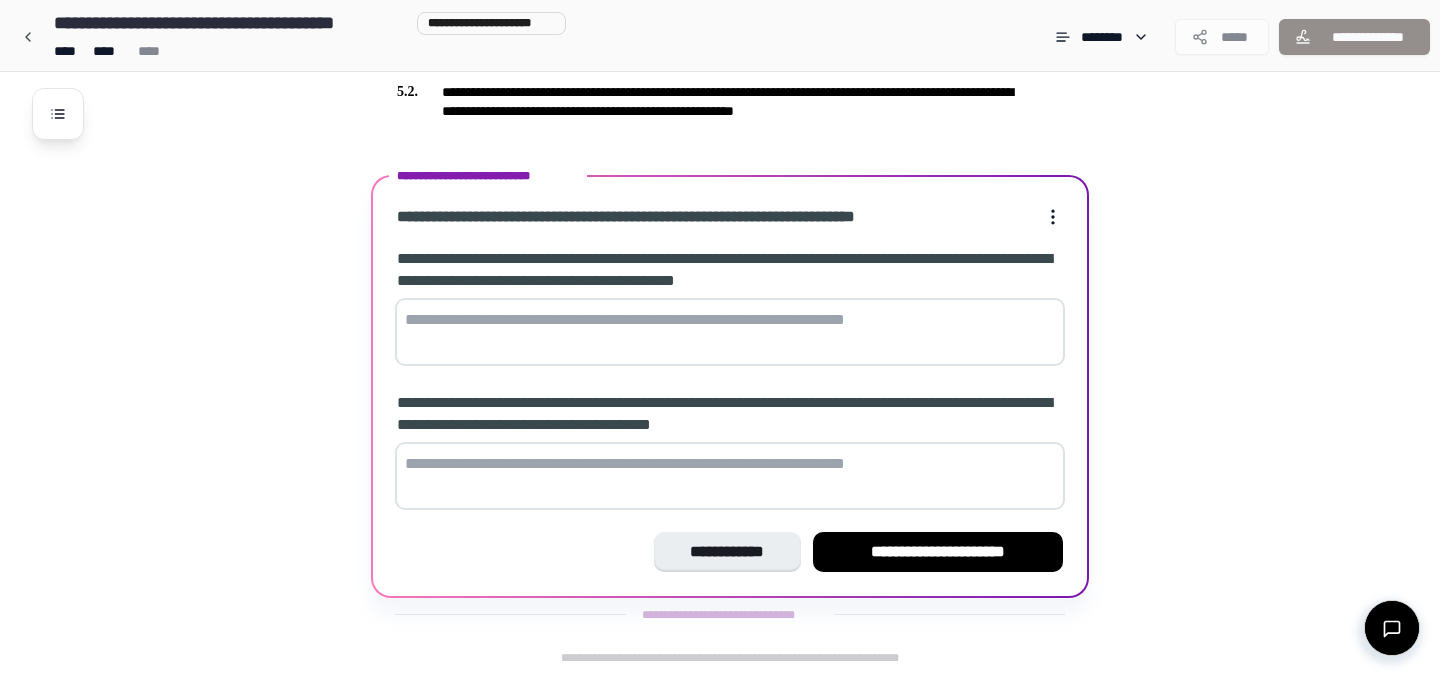 click at bounding box center [730, 332] 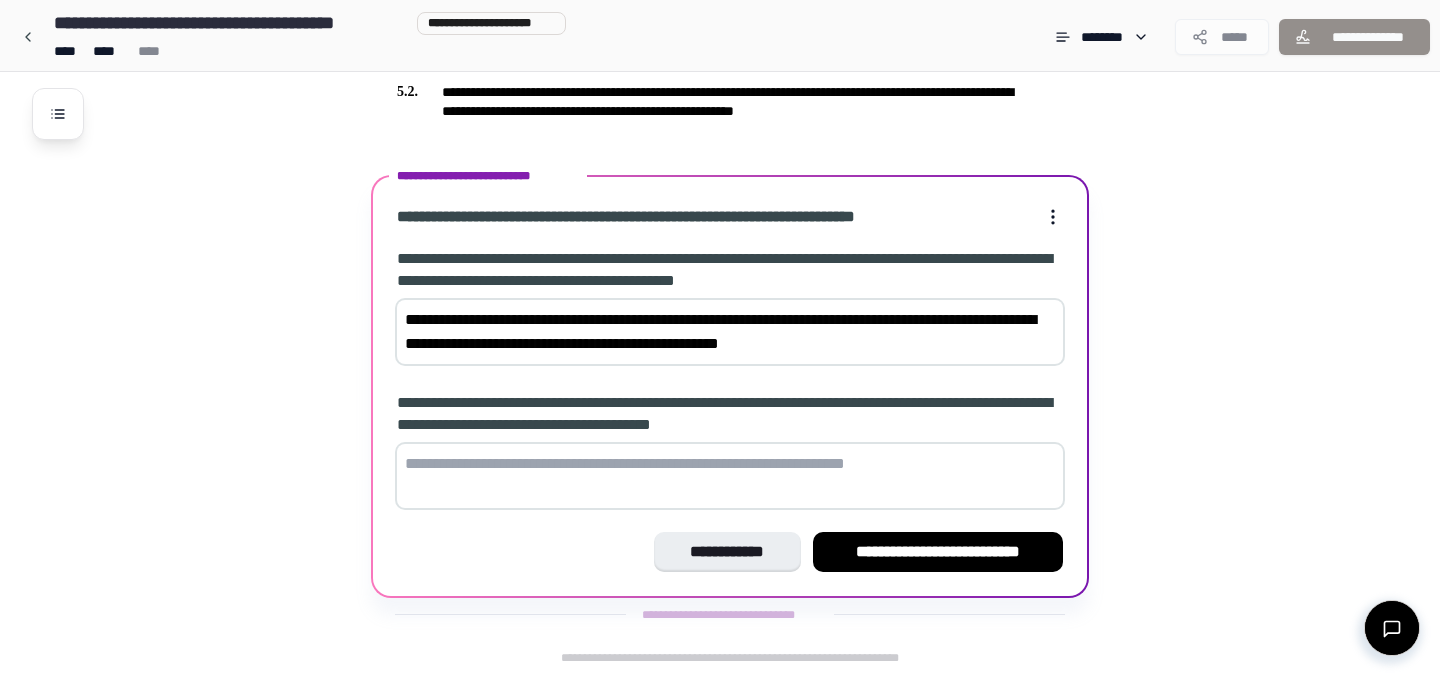 type on "**********" 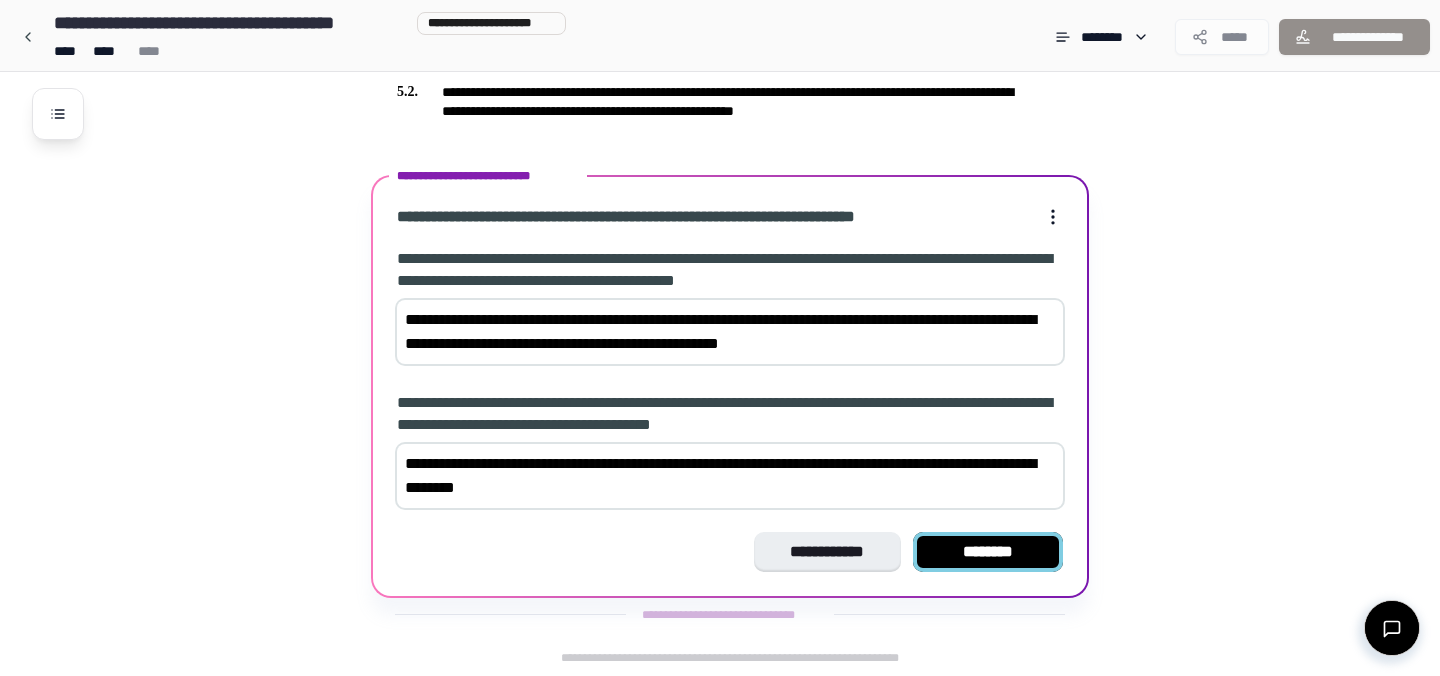 type on "**********" 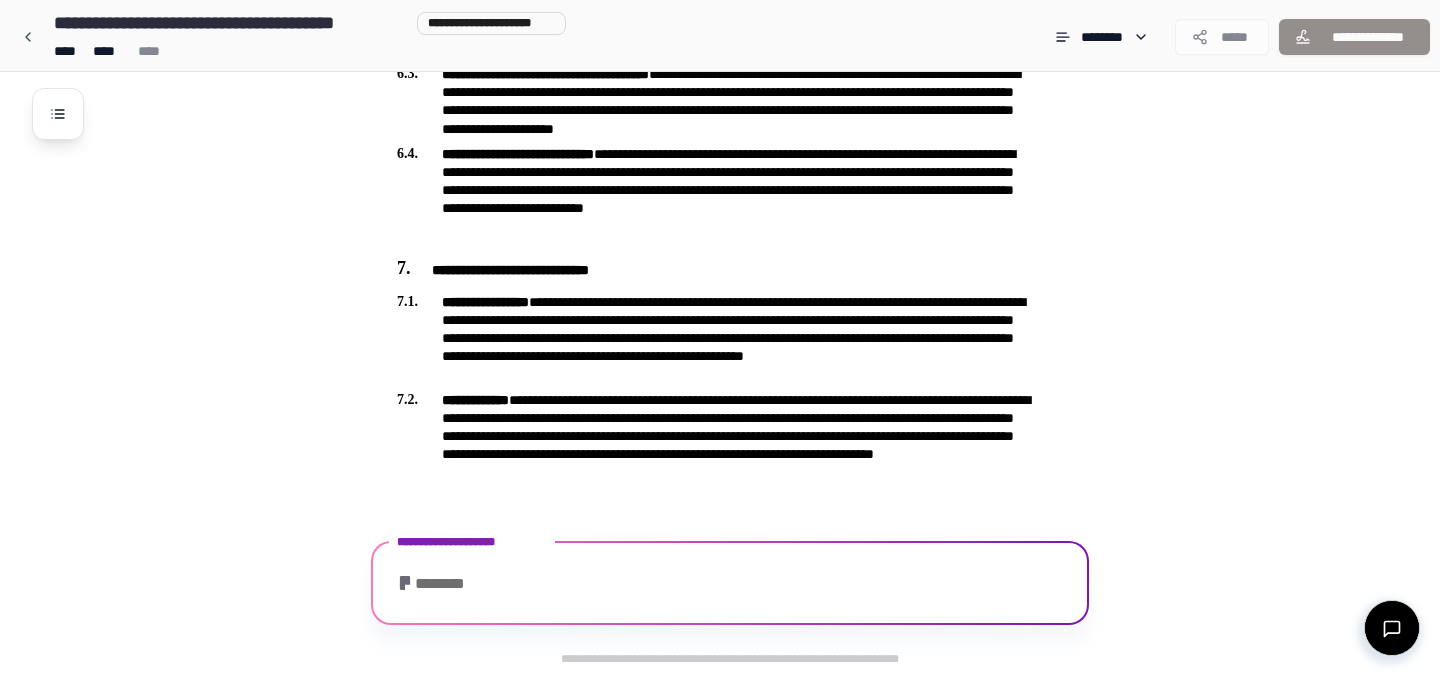 scroll, scrollTop: 1843, scrollLeft: 0, axis: vertical 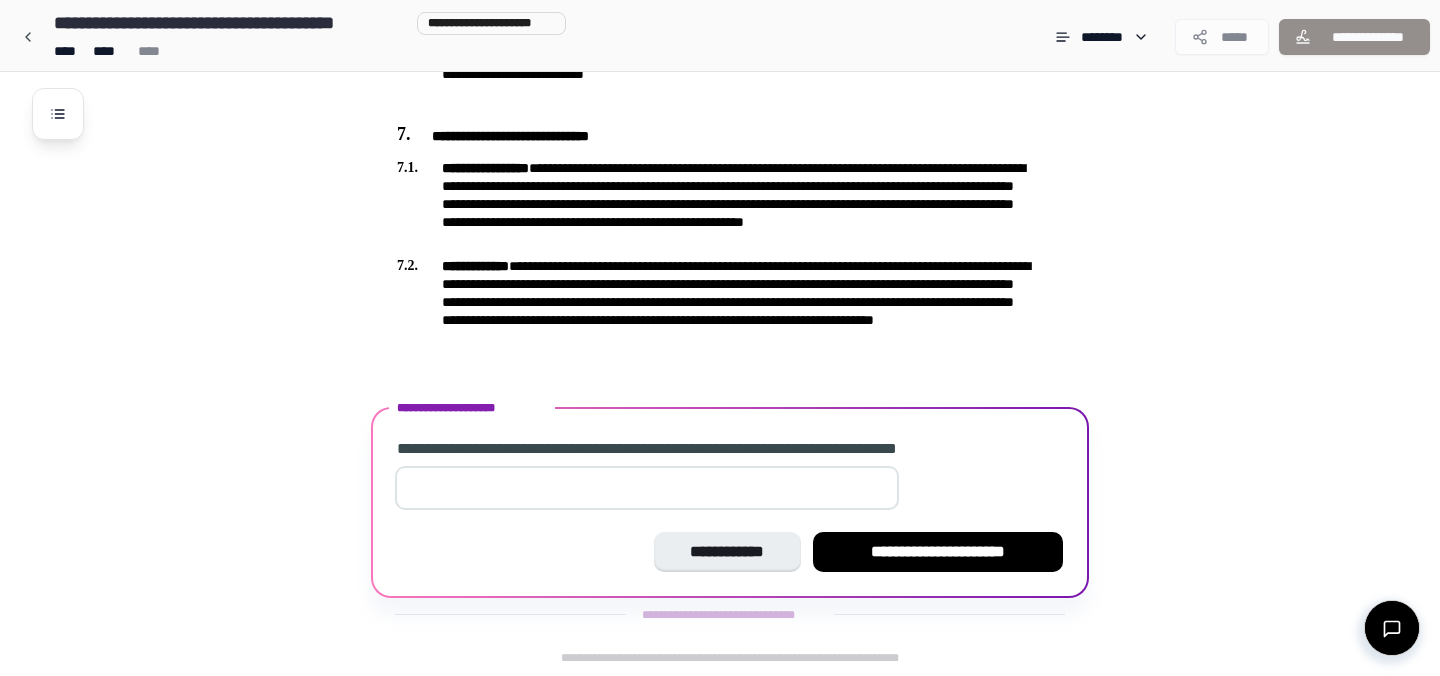 click at bounding box center [647, 488] 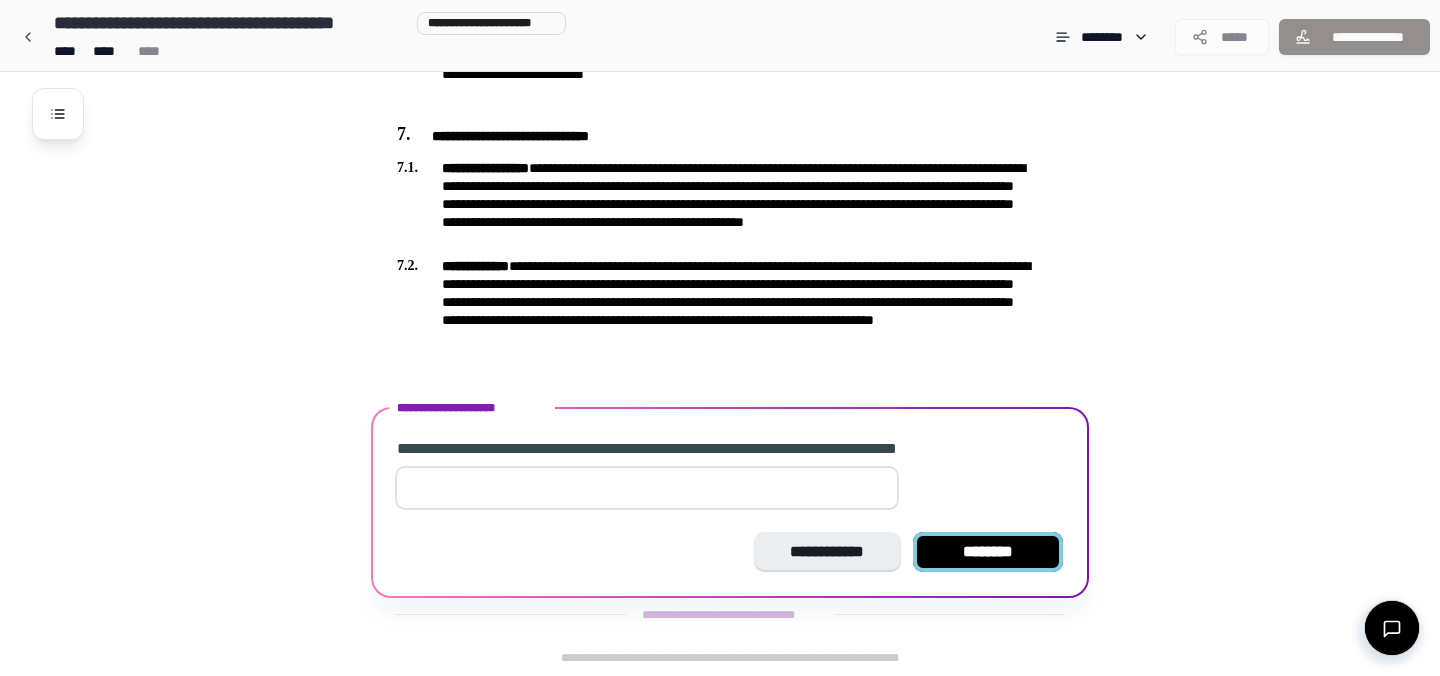 type on "**" 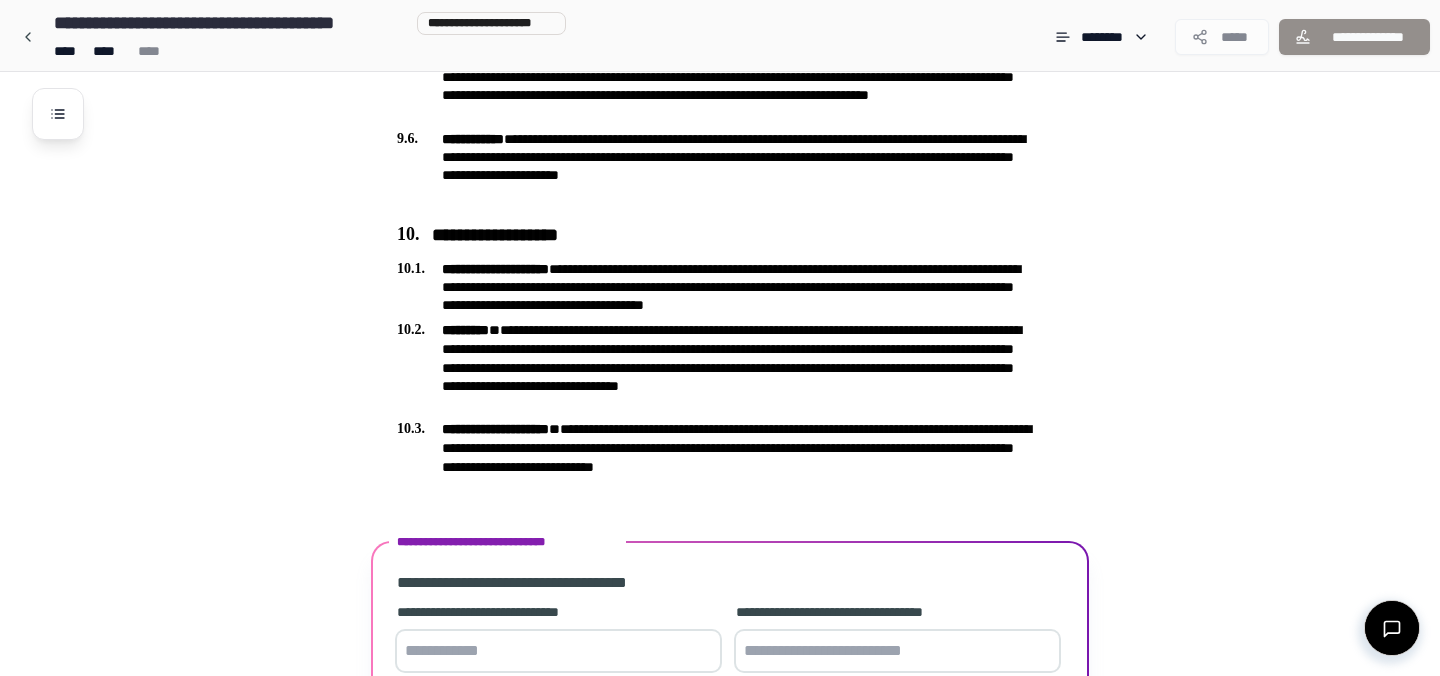 scroll, scrollTop: 2949, scrollLeft: 0, axis: vertical 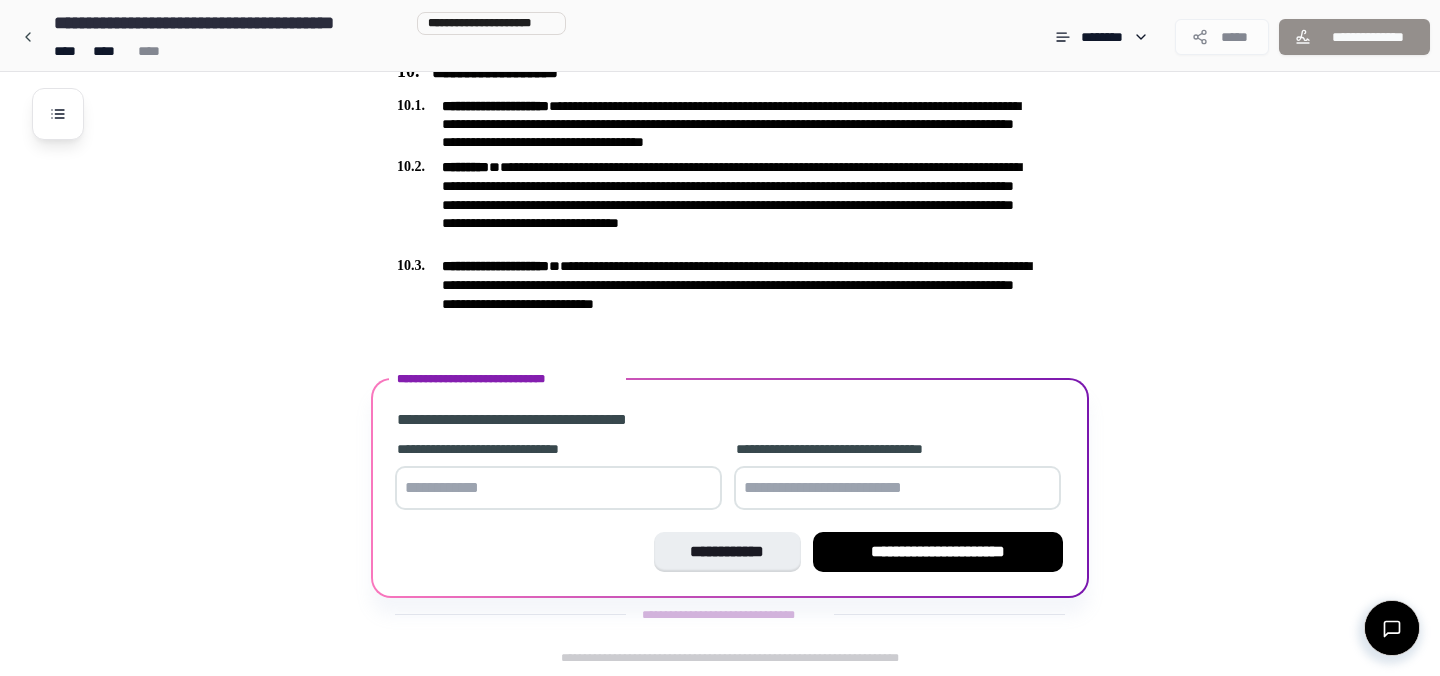 click at bounding box center [558, 488] 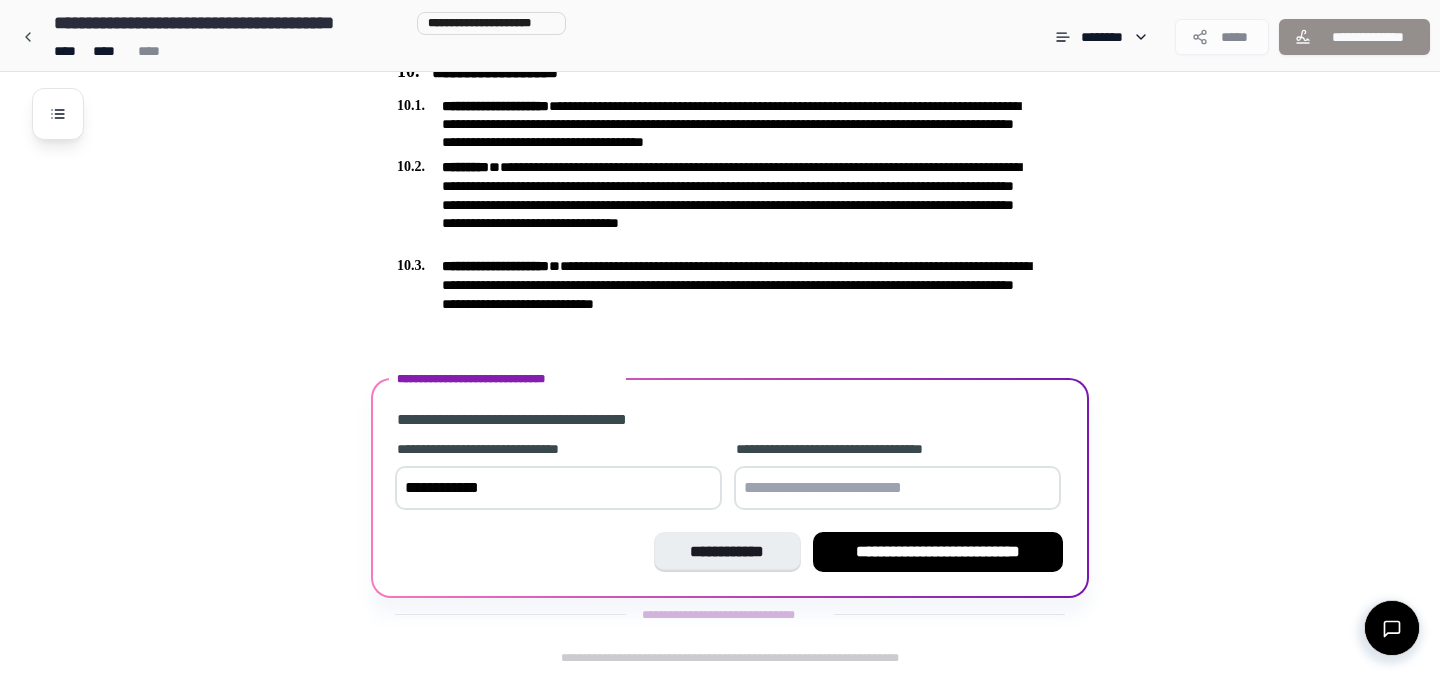 type on "**********" 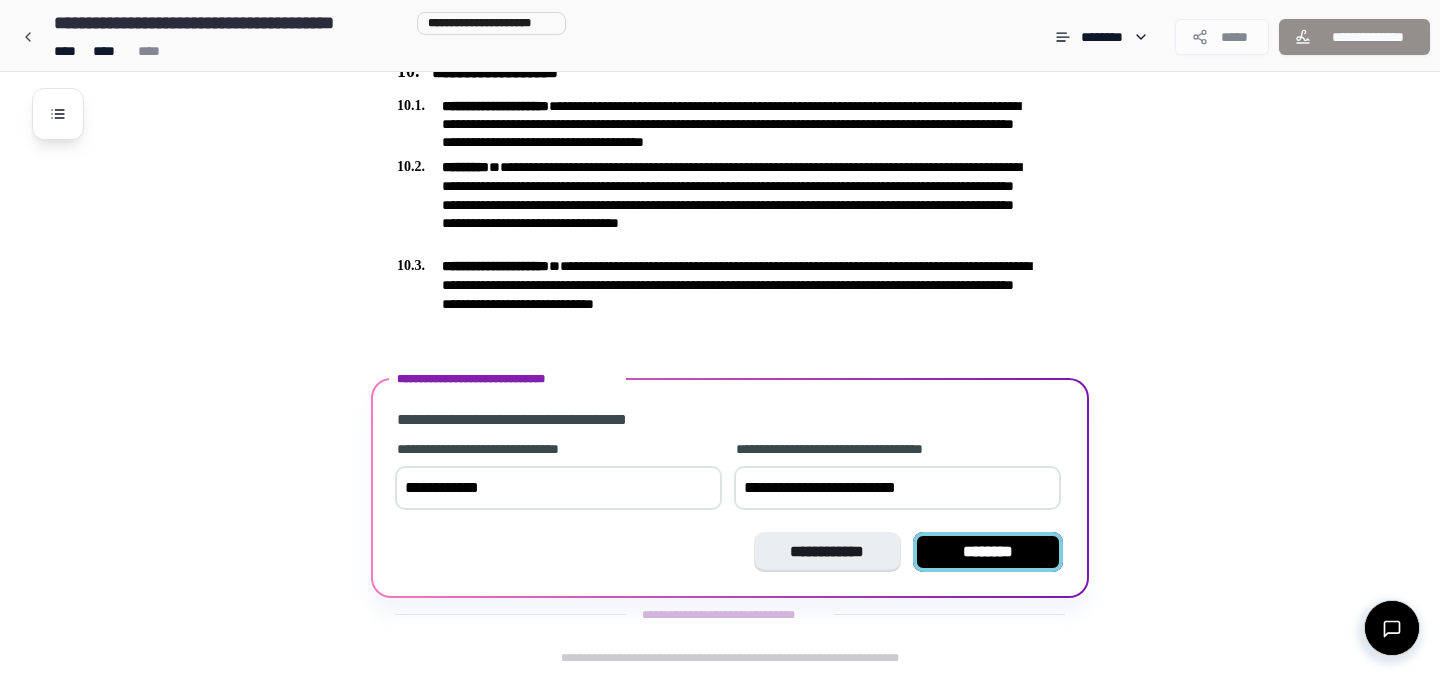 type on "**********" 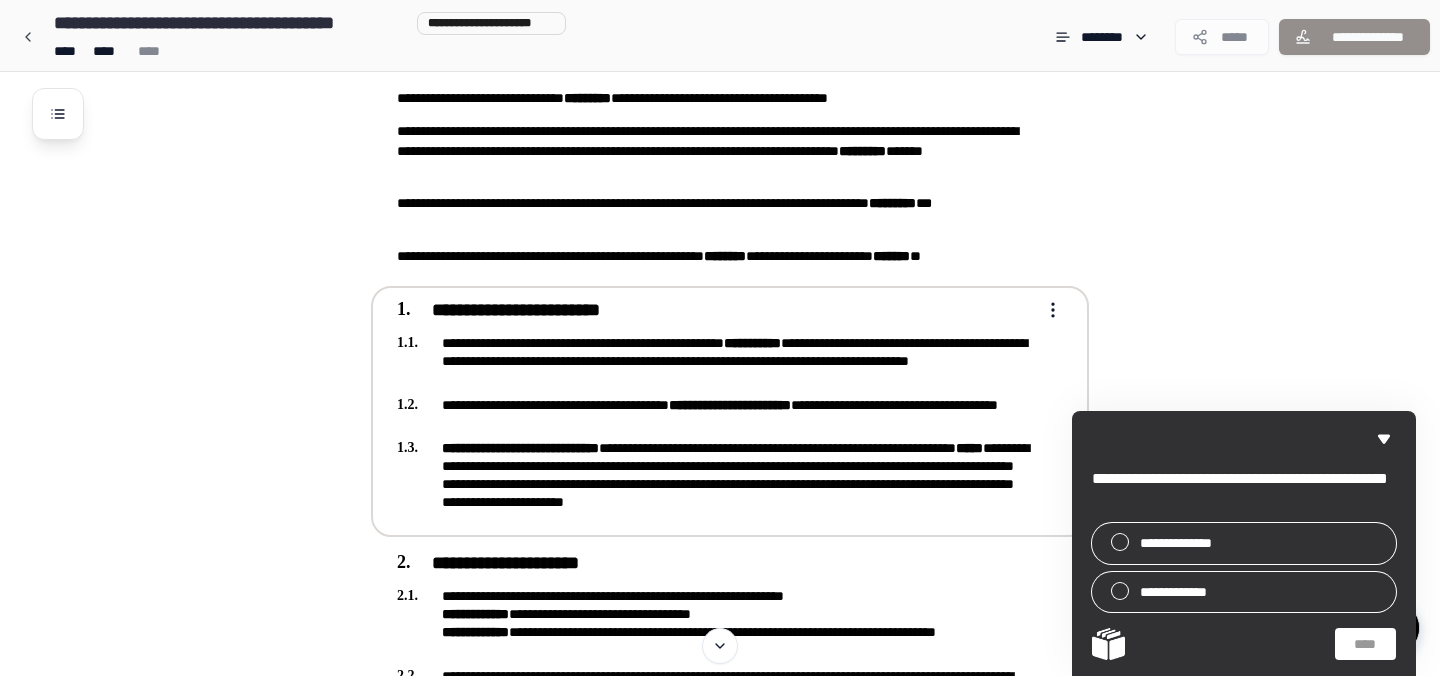scroll, scrollTop: 0, scrollLeft: 0, axis: both 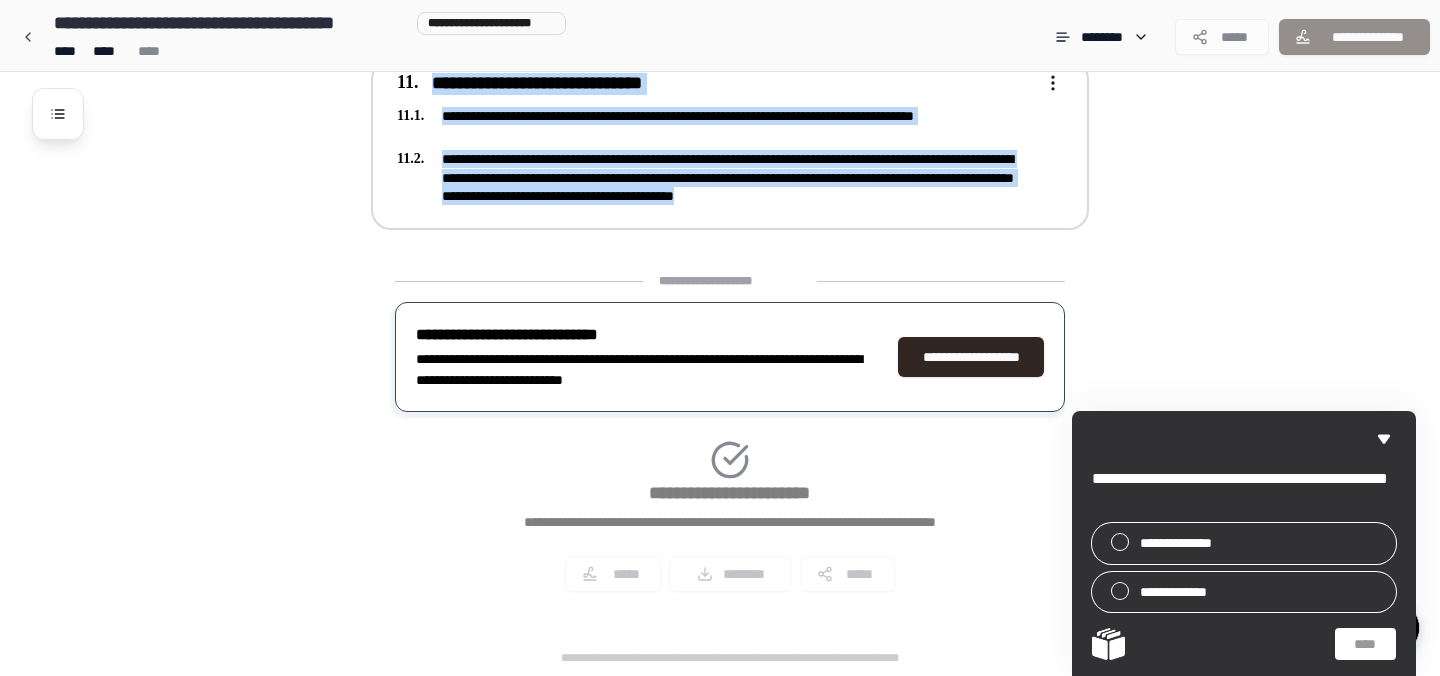 drag, startPoint x: 317, startPoint y: 111, endPoint x: 1067, endPoint y: 204, distance: 755.744 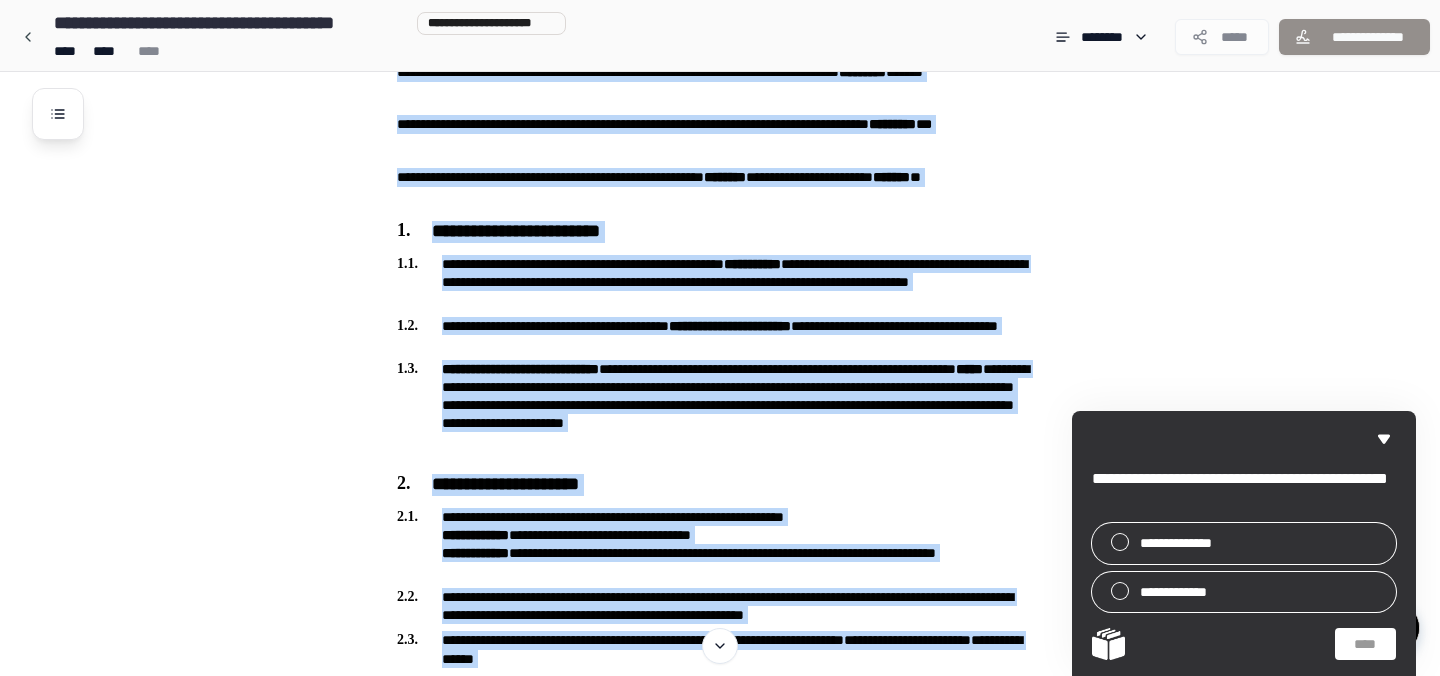 scroll, scrollTop: 0, scrollLeft: 0, axis: both 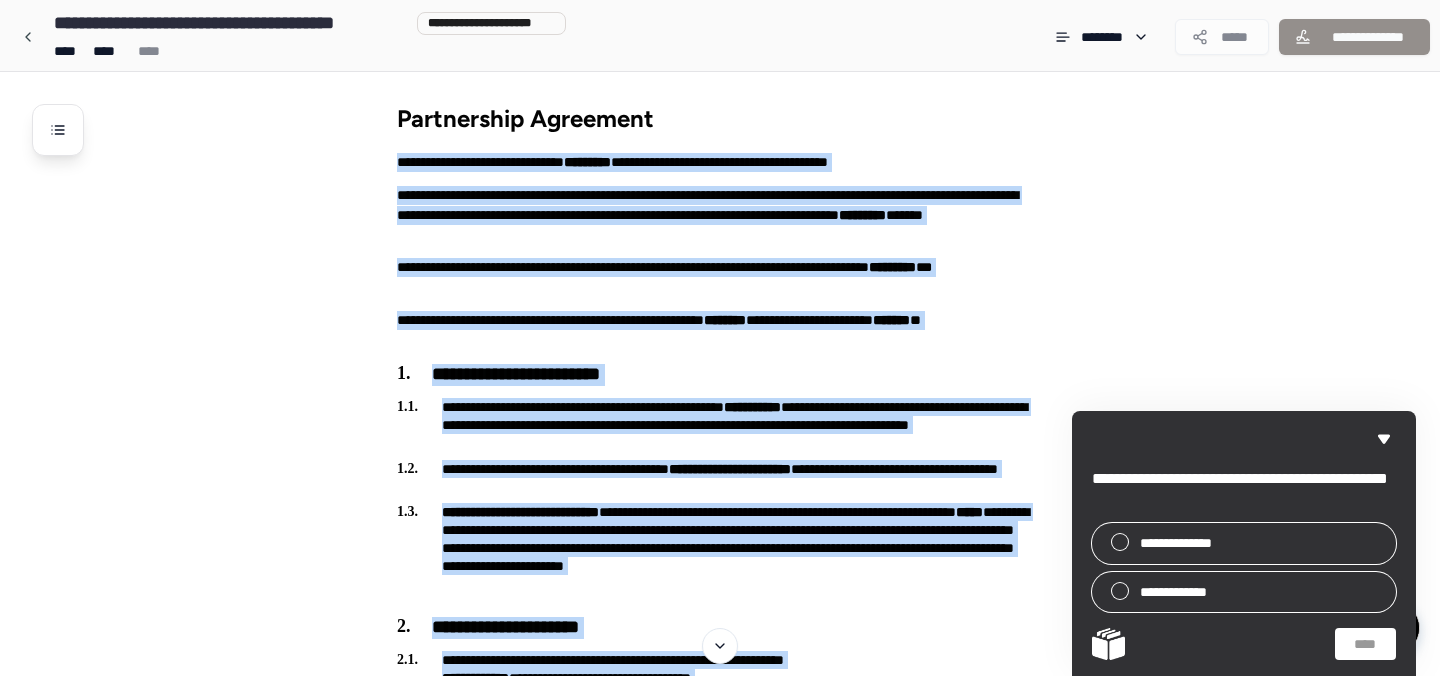 drag, startPoint x: 1022, startPoint y: 257, endPoint x: 666, endPoint y: 103, distance: 387.88144 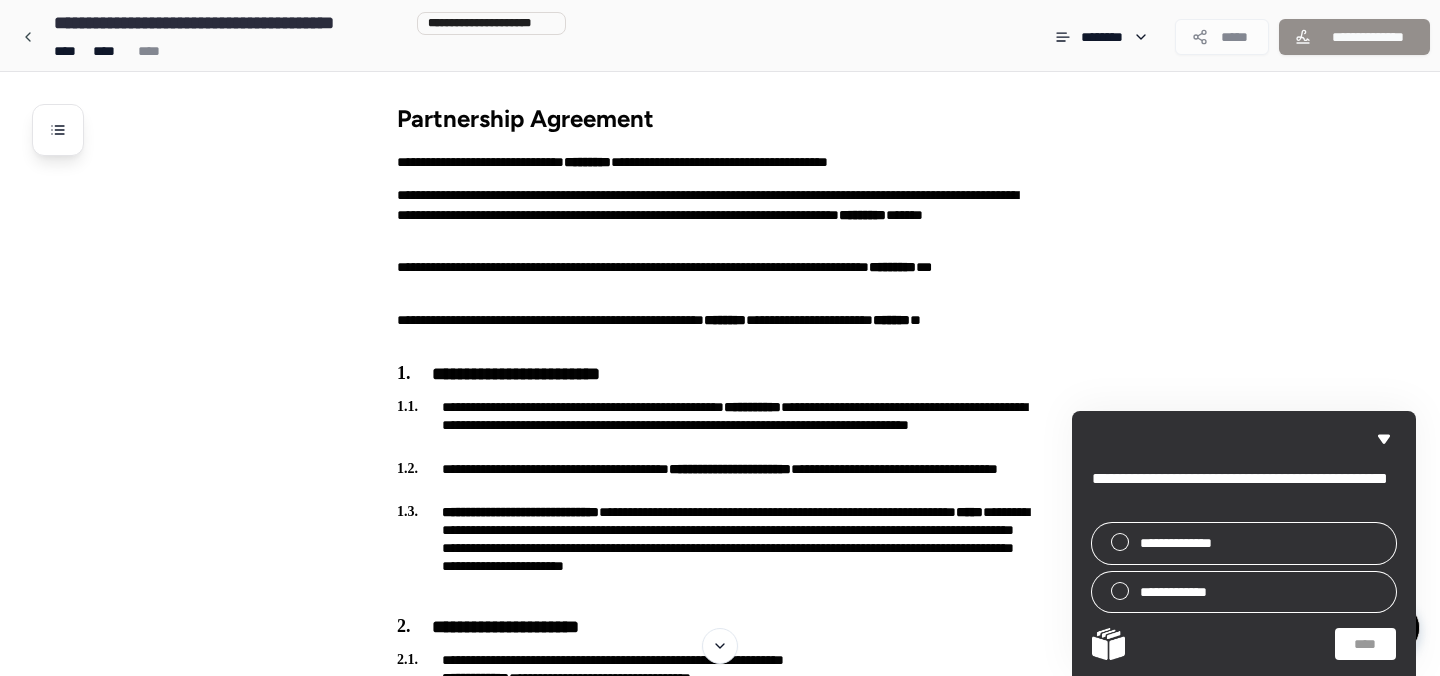 click on "Partnership Agreement" at bounding box center [730, 112] 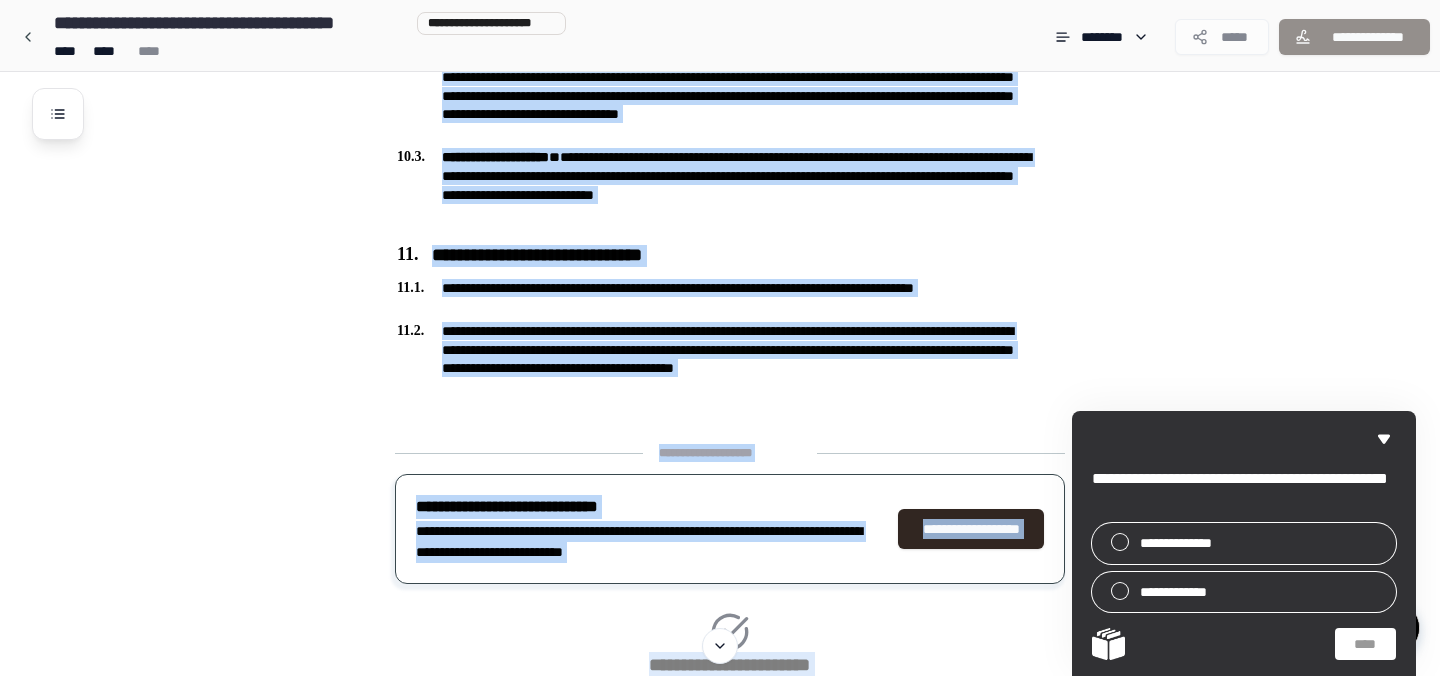 scroll, scrollTop: 3177, scrollLeft: 0, axis: vertical 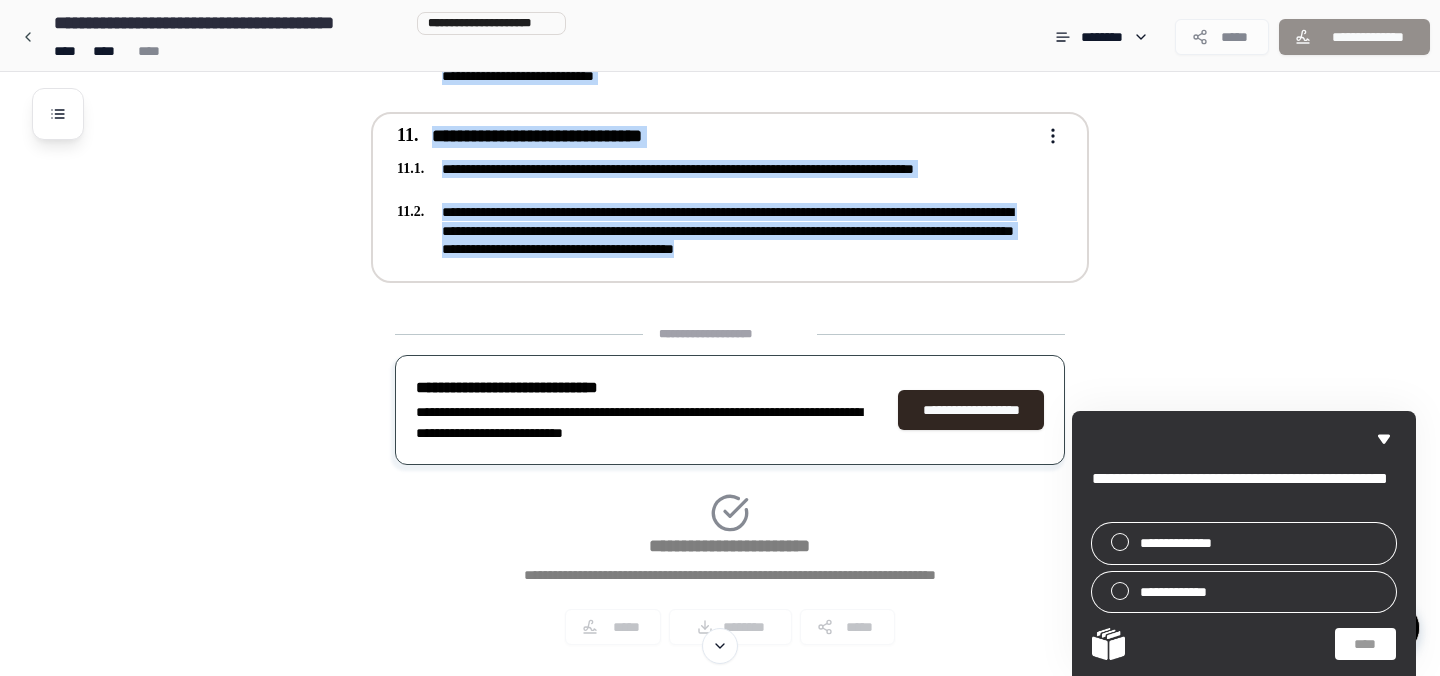 drag, startPoint x: 379, startPoint y: 96, endPoint x: 1043, endPoint y: 269, distance: 686.1669 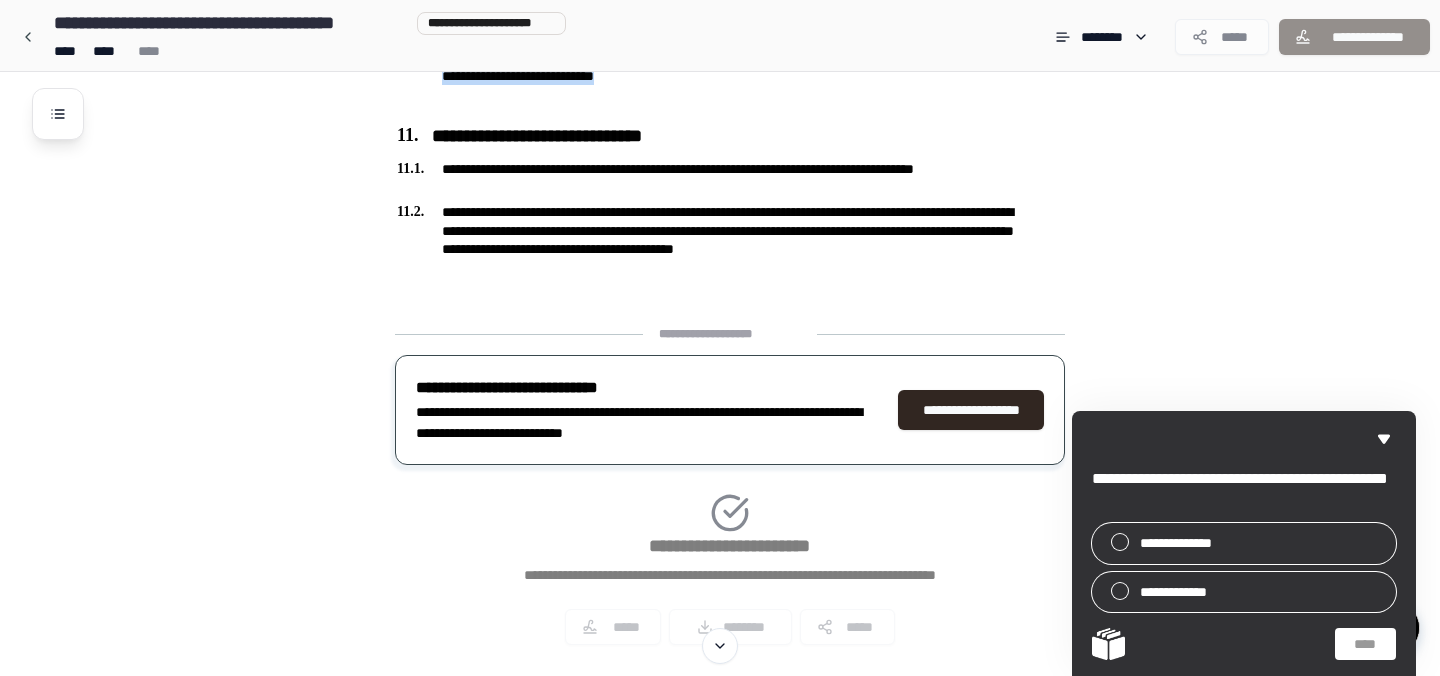 copy on "**********" 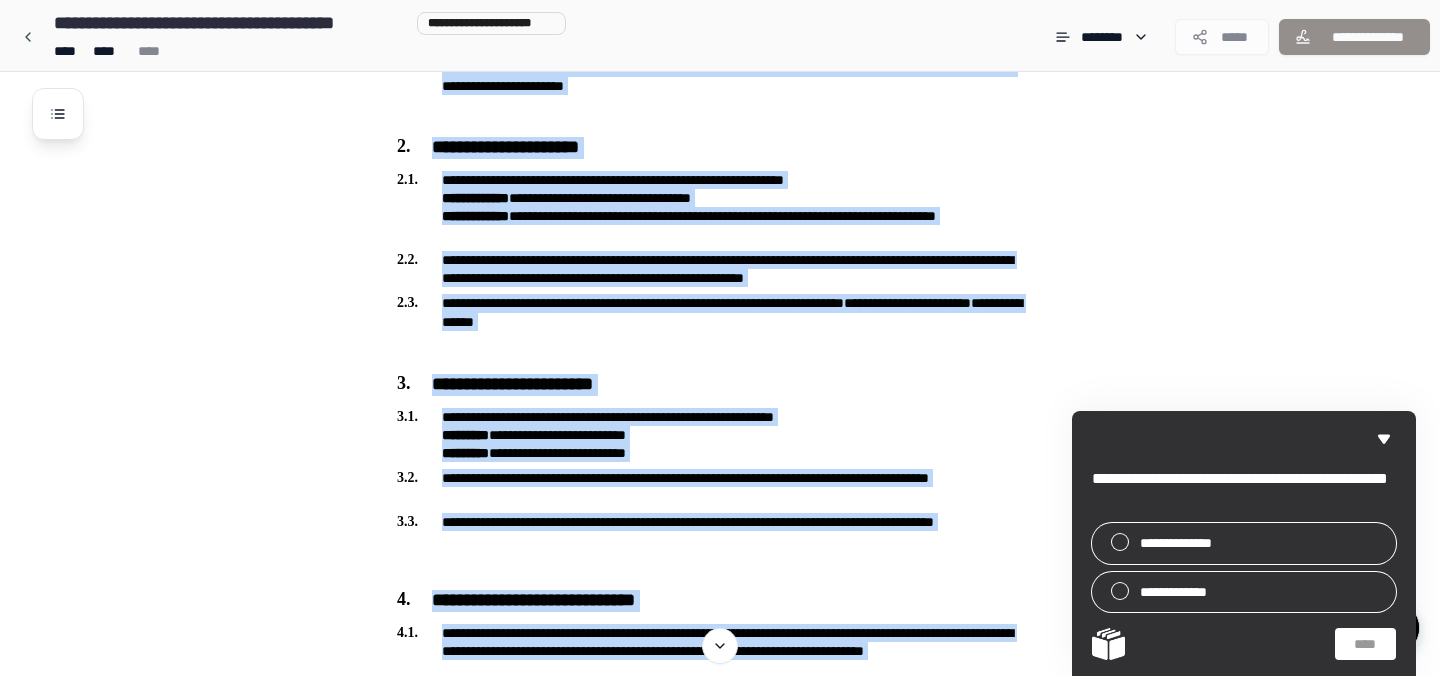 scroll, scrollTop: 0, scrollLeft: 0, axis: both 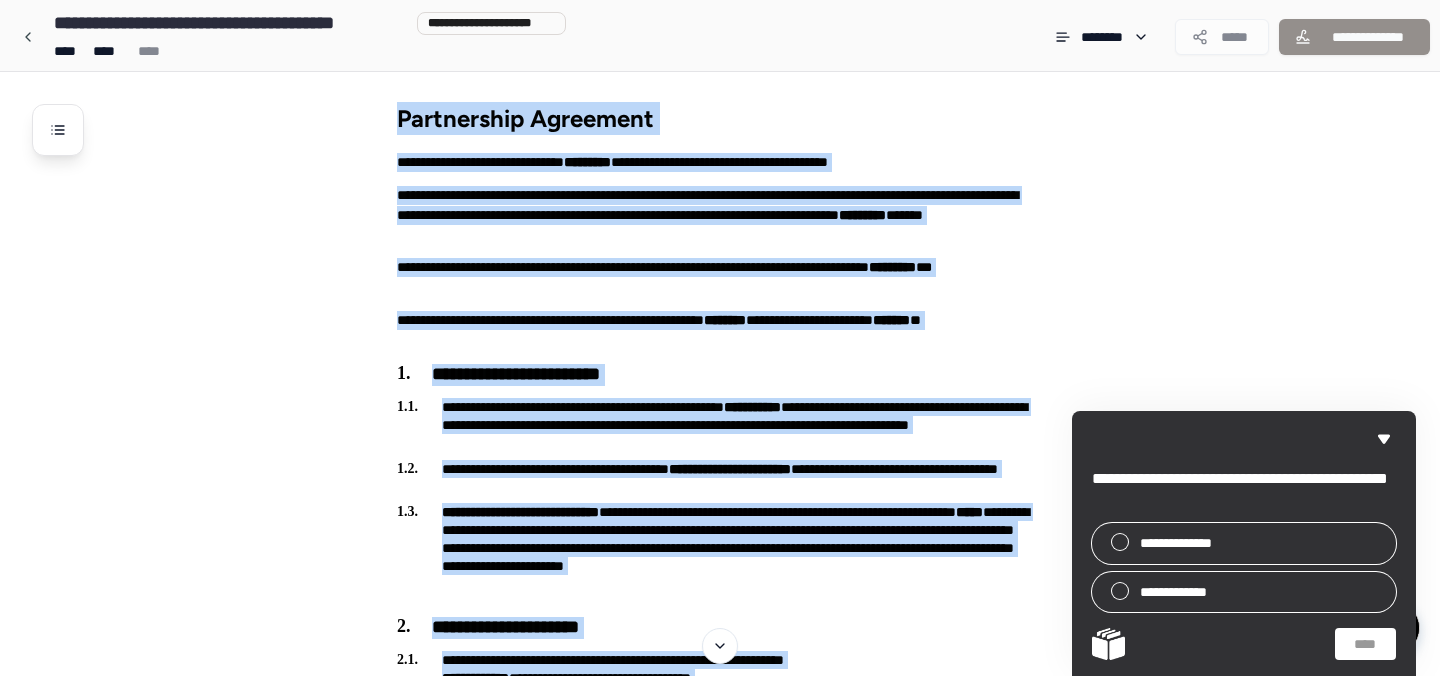 click on "**********" at bounding box center [746, 1989] 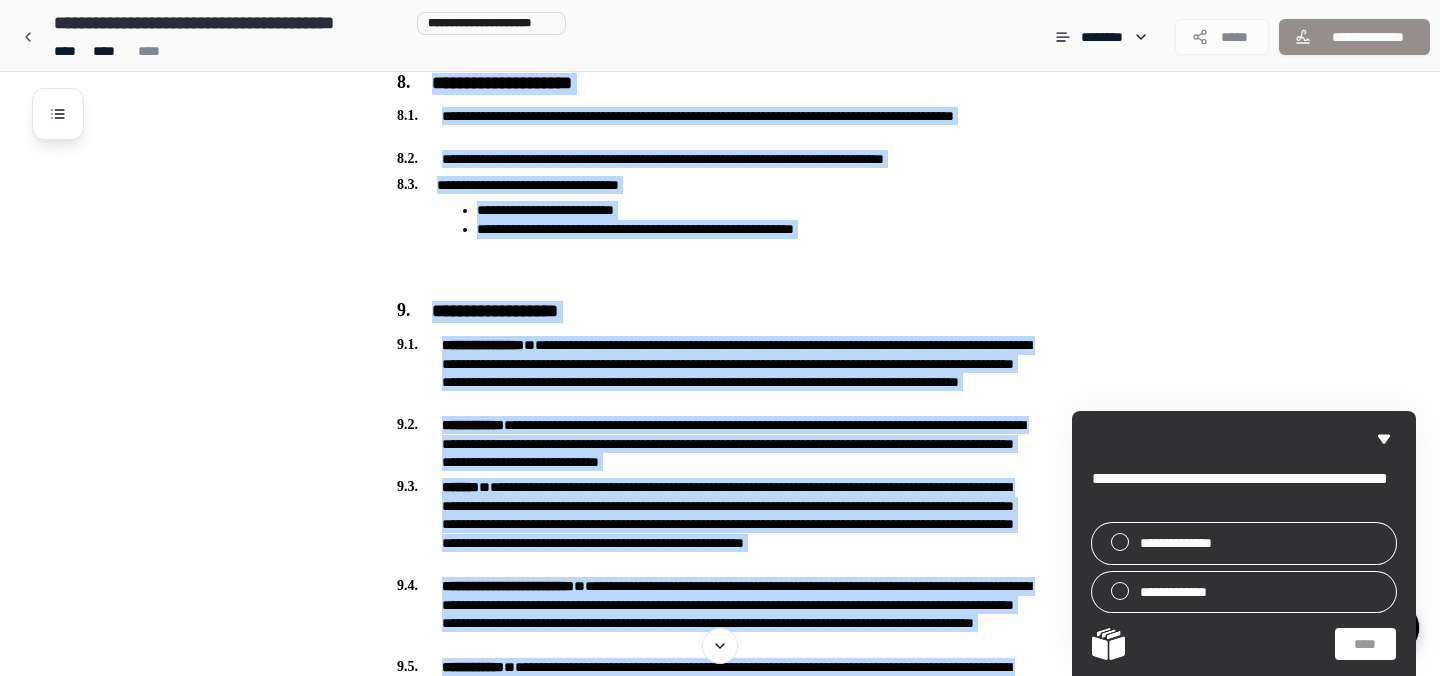 scroll, scrollTop: 3230, scrollLeft: 0, axis: vertical 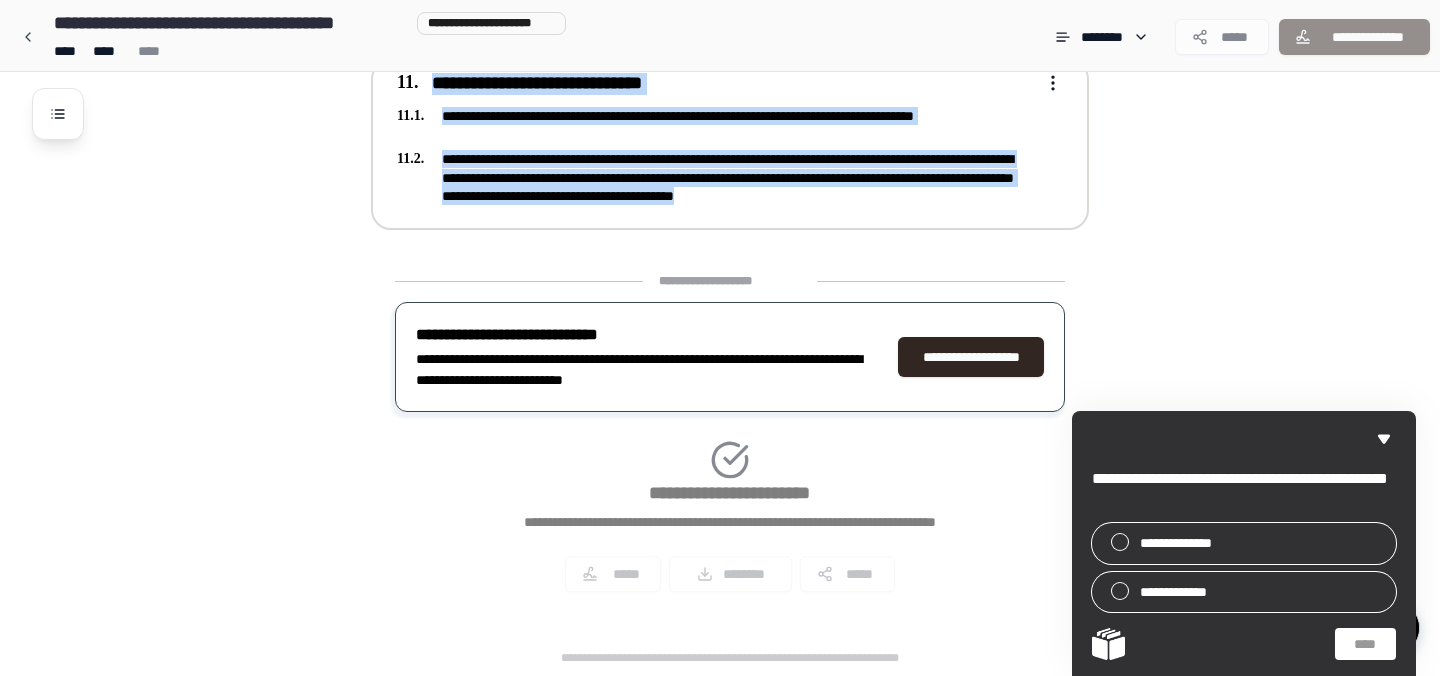 drag, startPoint x: 387, startPoint y: 111, endPoint x: 1047, endPoint y: 199, distance: 665.8408 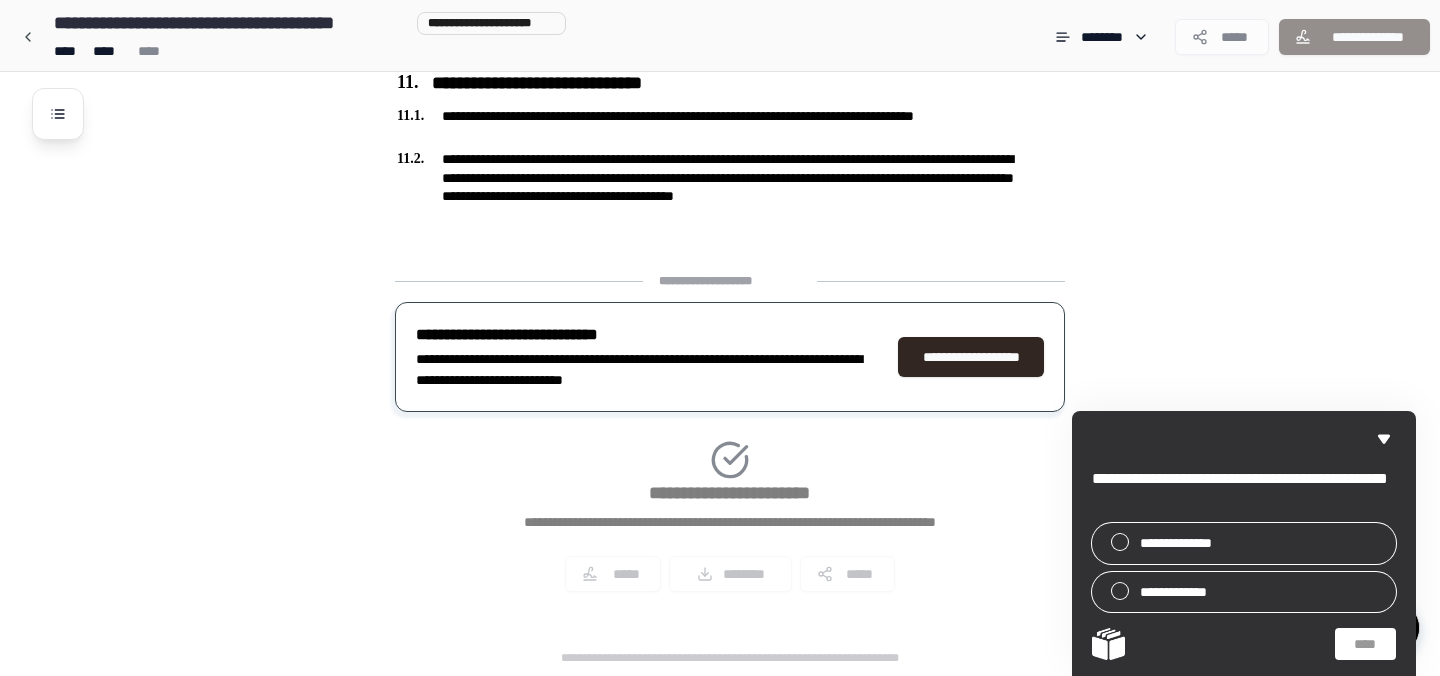 copy on "**********" 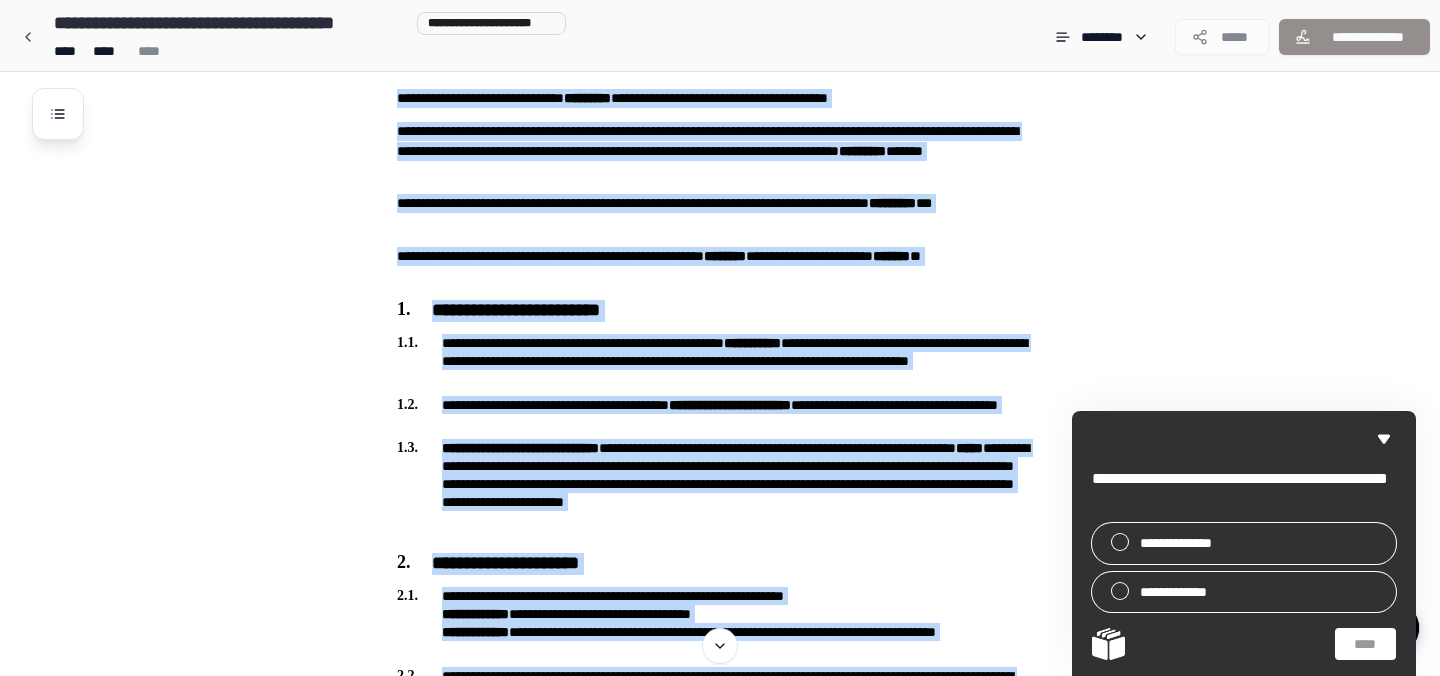 scroll, scrollTop: 65, scrollLeft: 0, axis: vertical 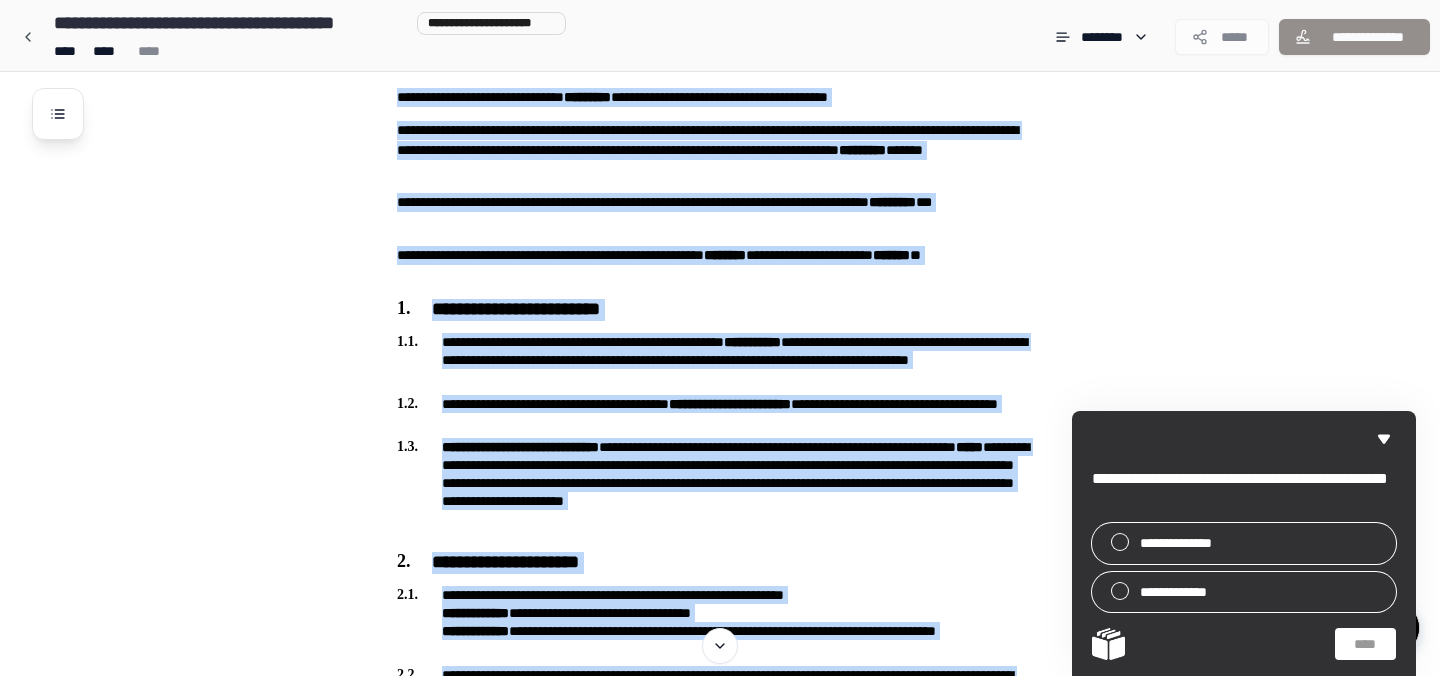 click on "**********" at bounding box center (746, 1924) 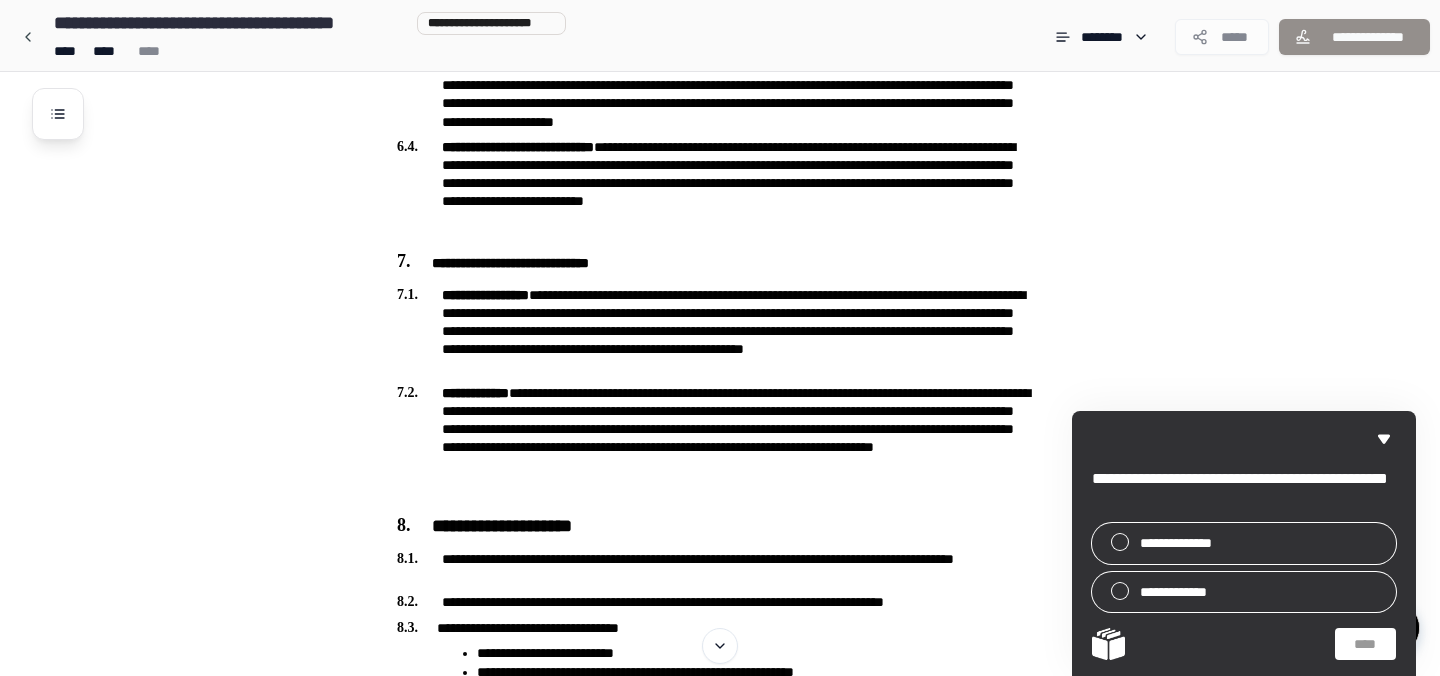 scroll, scrollTop: 1730, scrollLeft: 0, axis: vertical 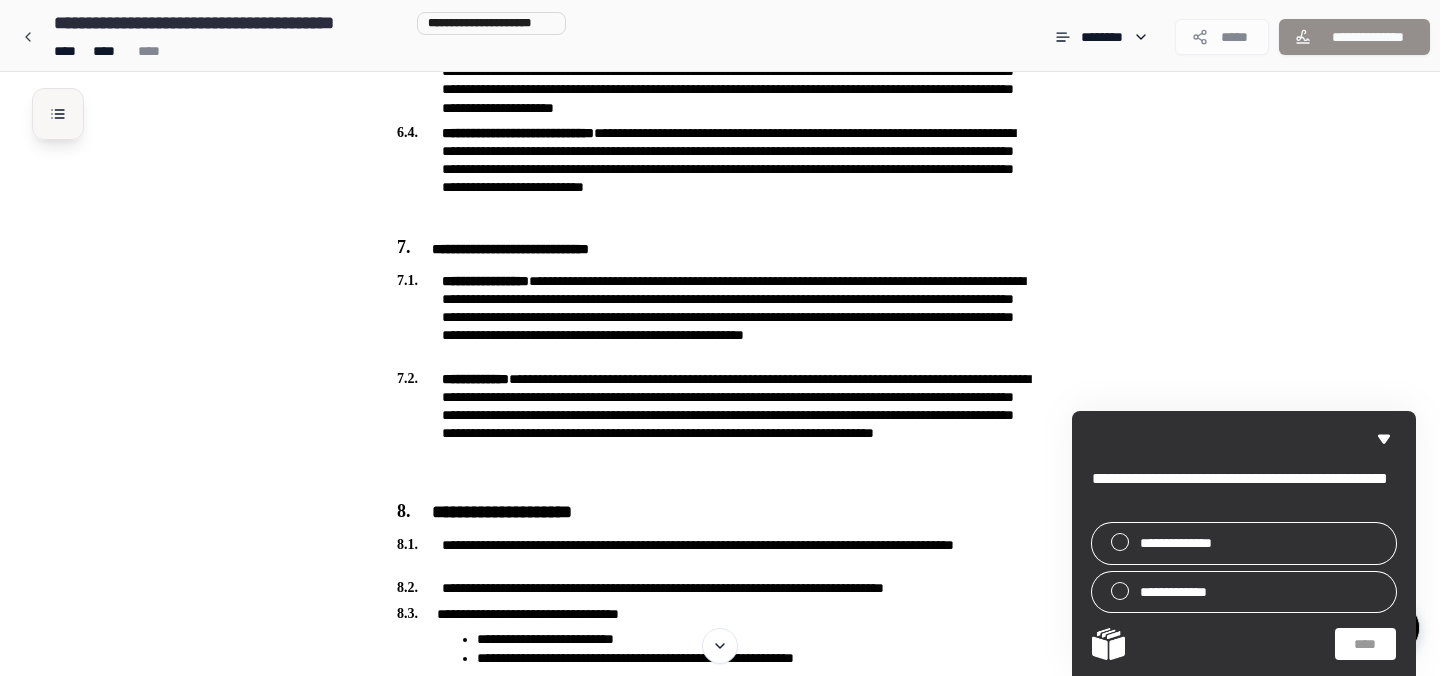 click at bounding box center (58, 114) 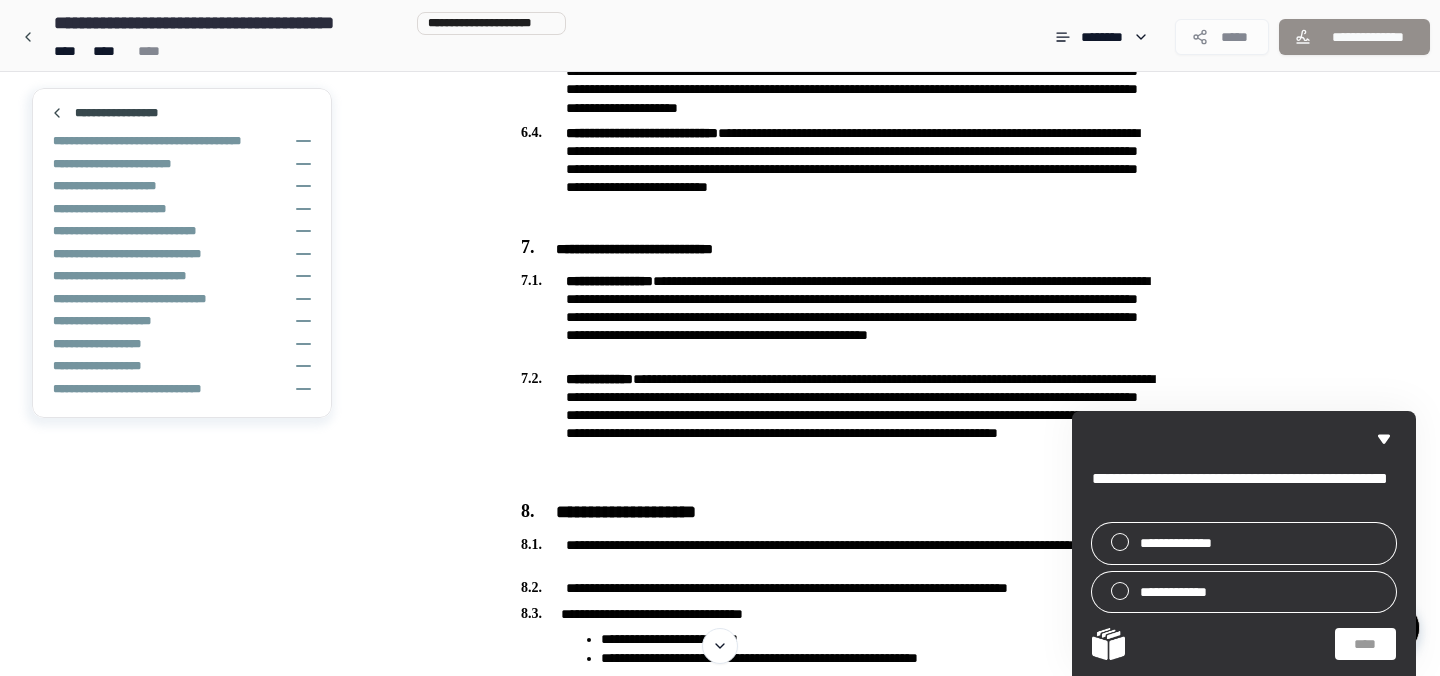 click on "**********" at bounding box center (870, 259) 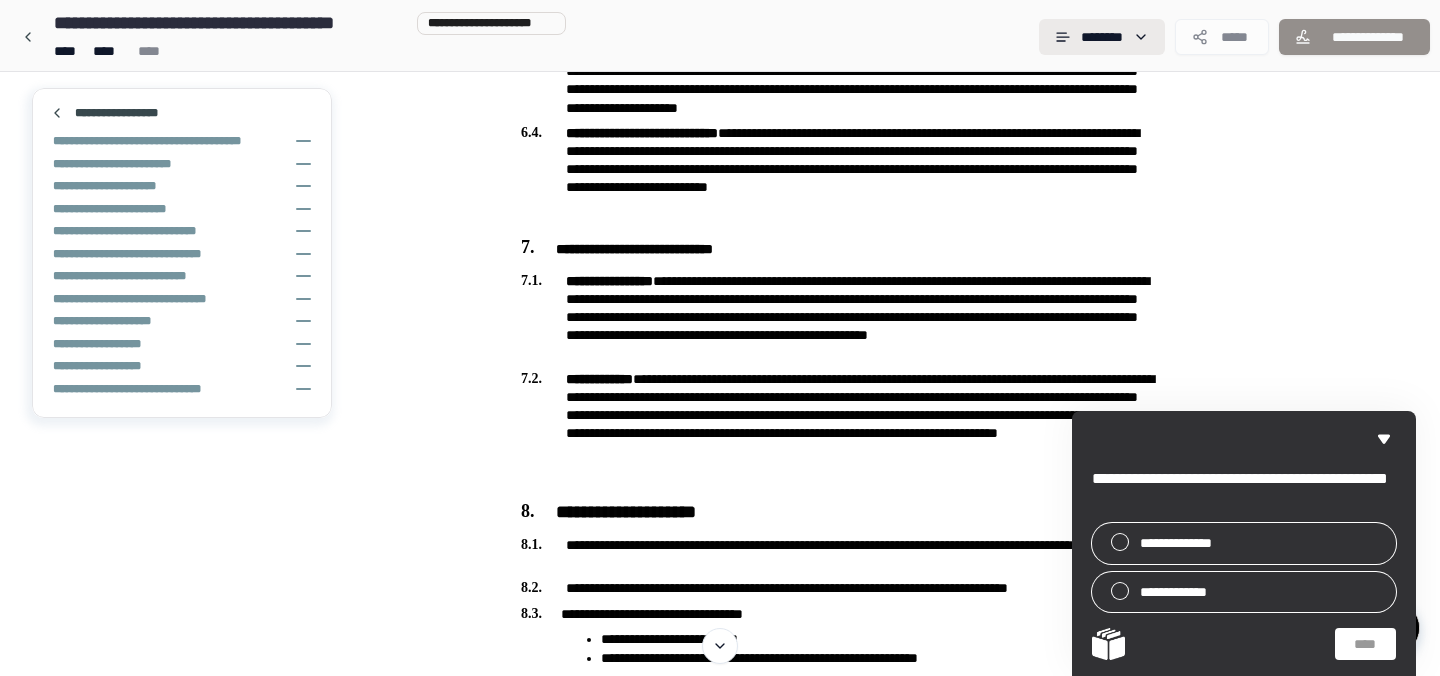 click on "**********" at bounding box center (720, 223) 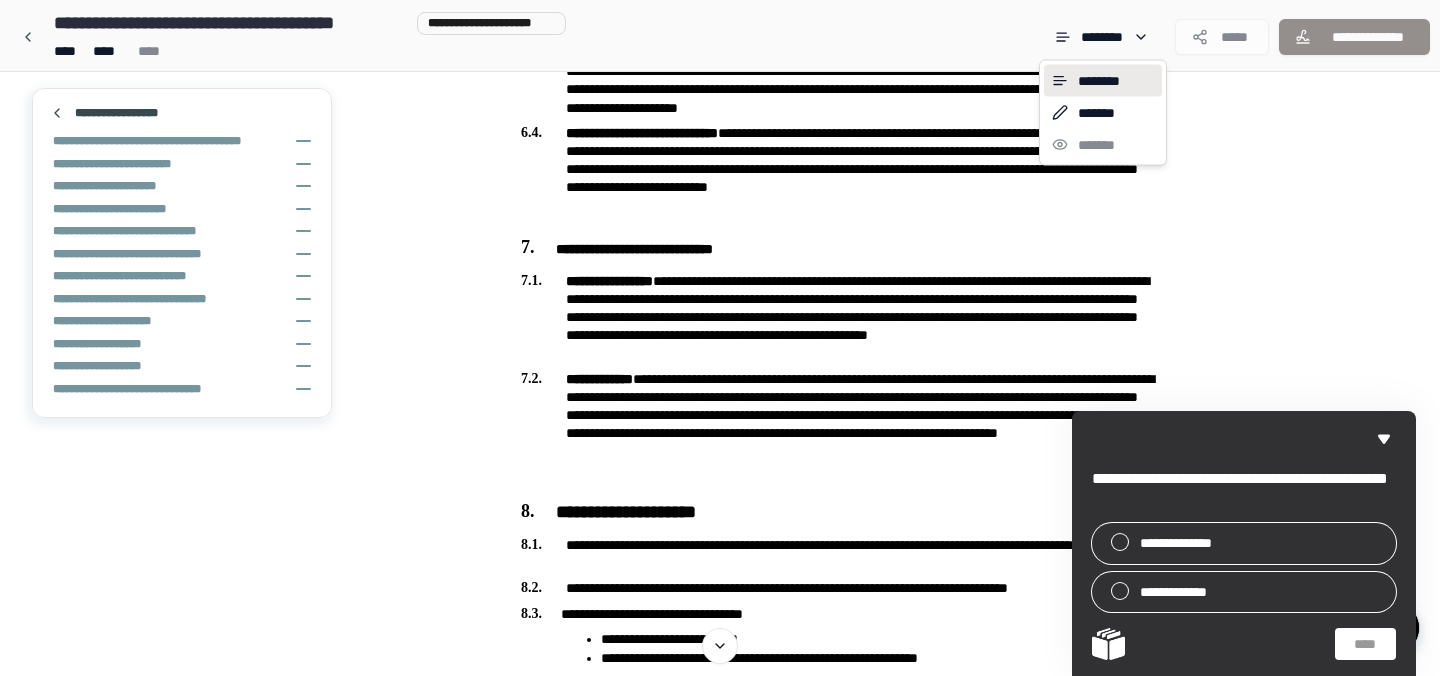 click on "**********" at bounding box center [720, 223] 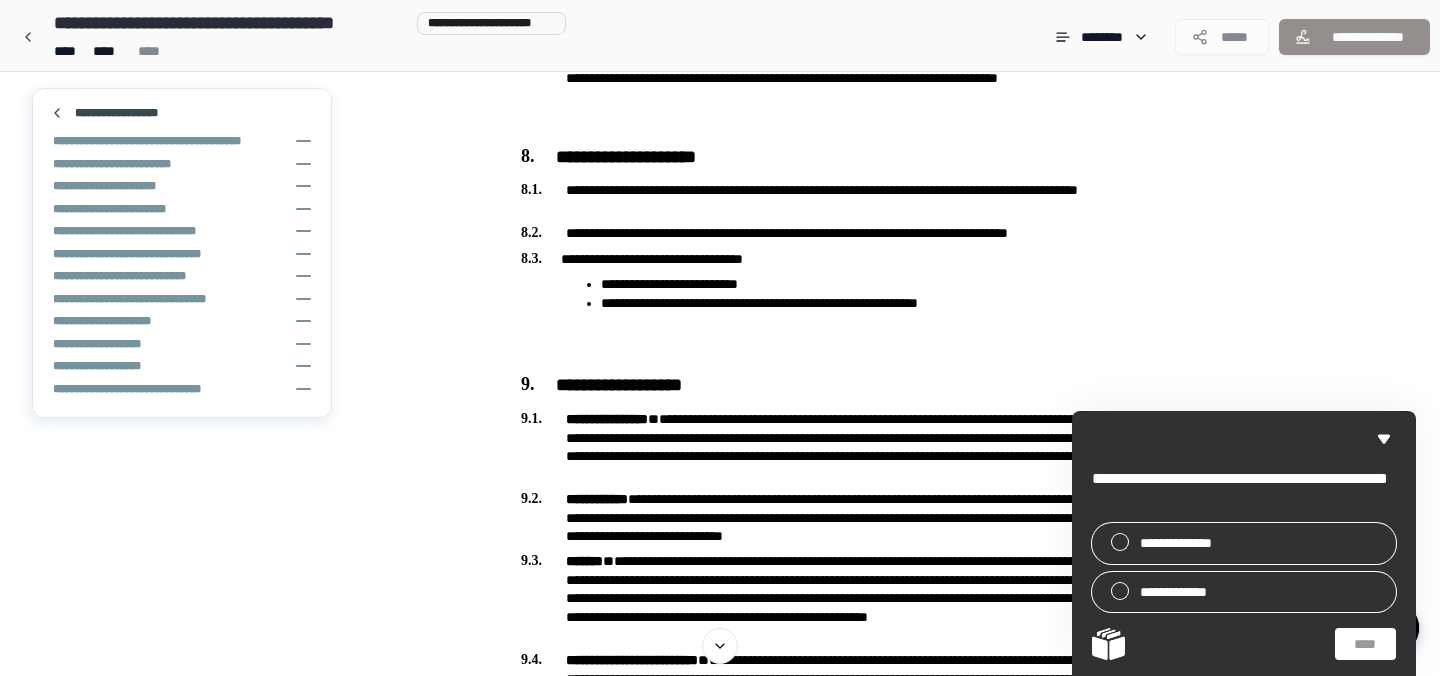 scroll, scrollTop: 2339, scrollLeft: 0, axis: vertical 